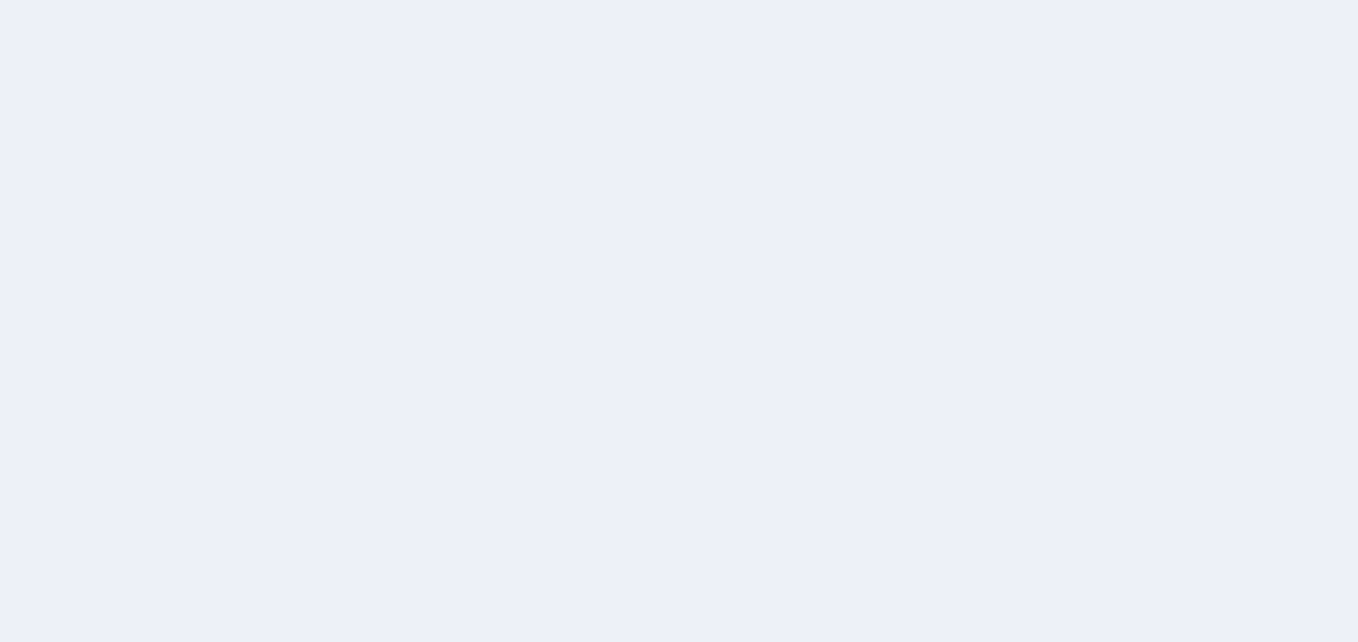 scroll, scrollTop: 0, scrollLeft: 0, axis: both 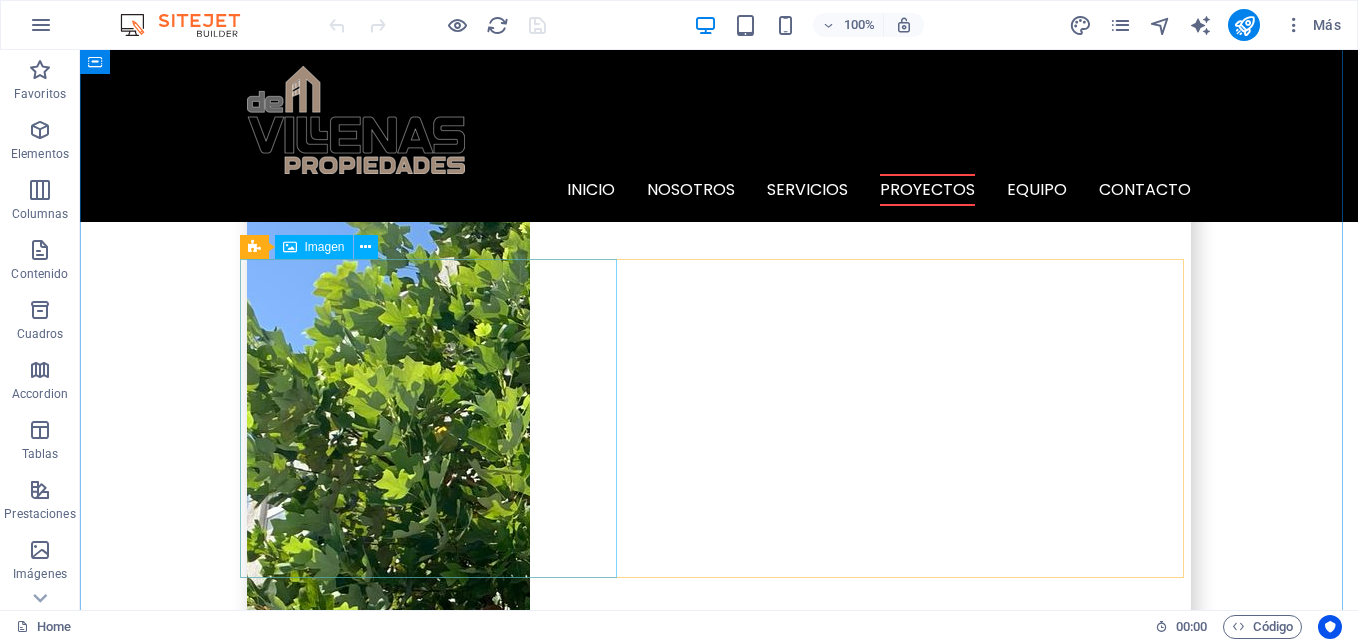 click at bounding box center [388, 6391] 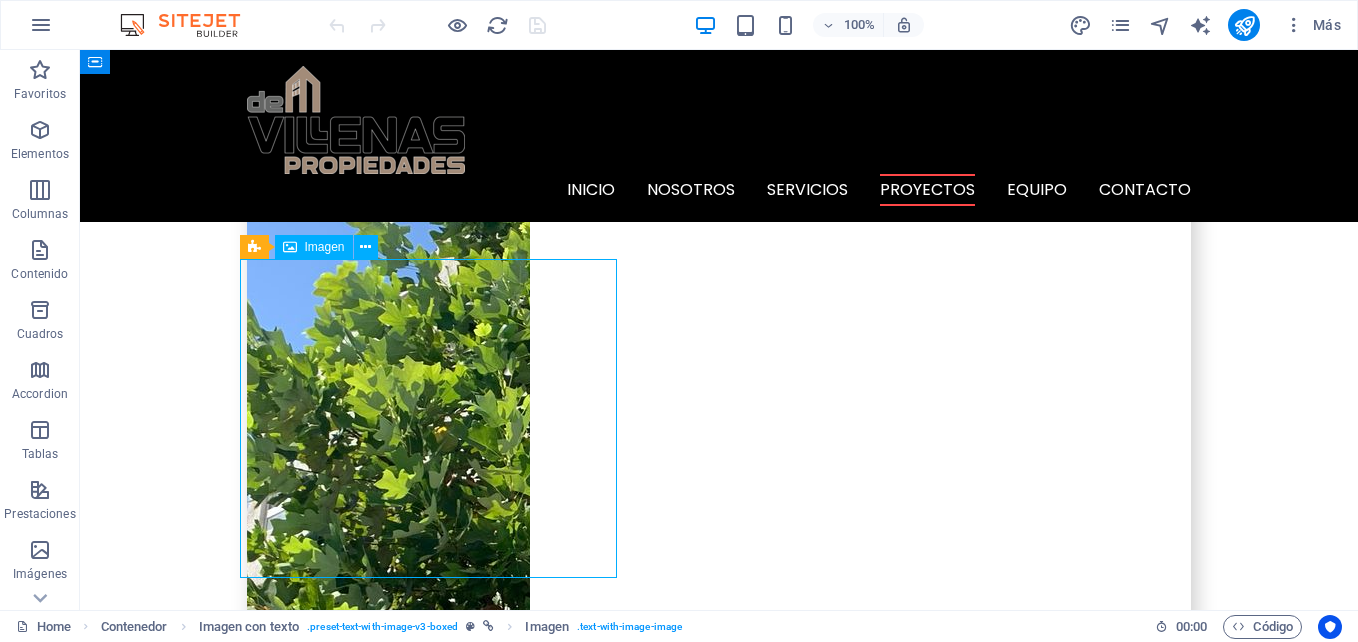 click at bounding box center [388, 6391] 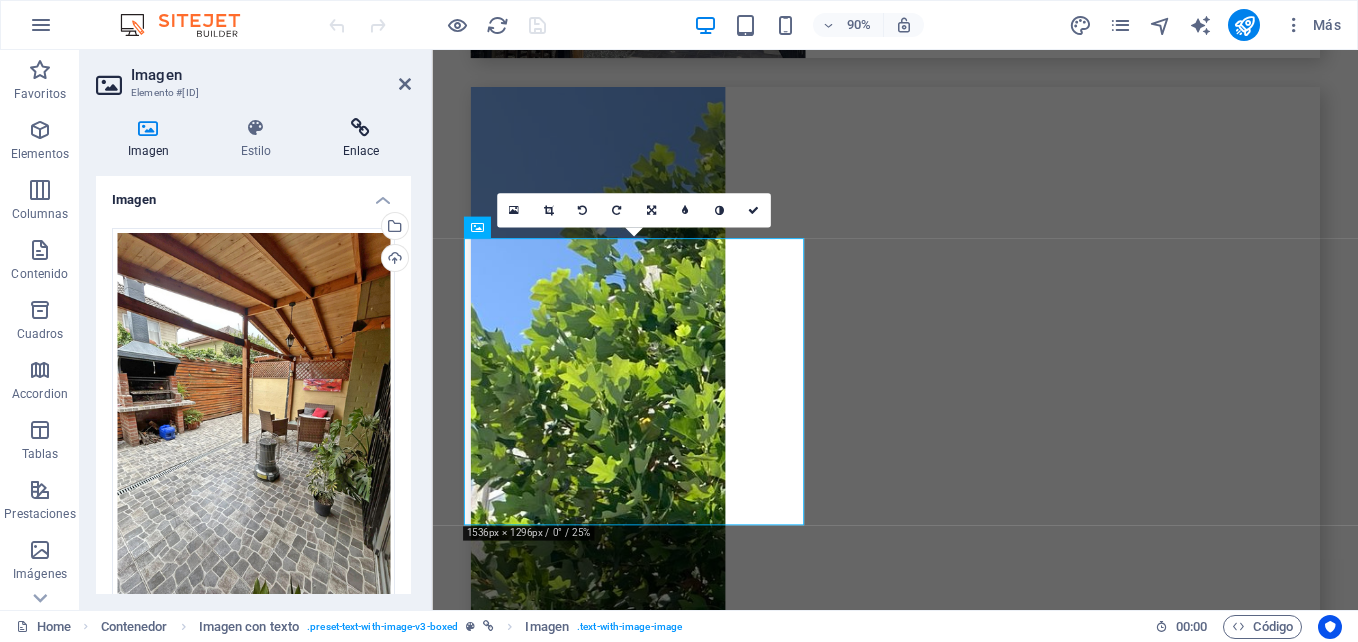 click on "Enlace" at bounding box center [361, 139] 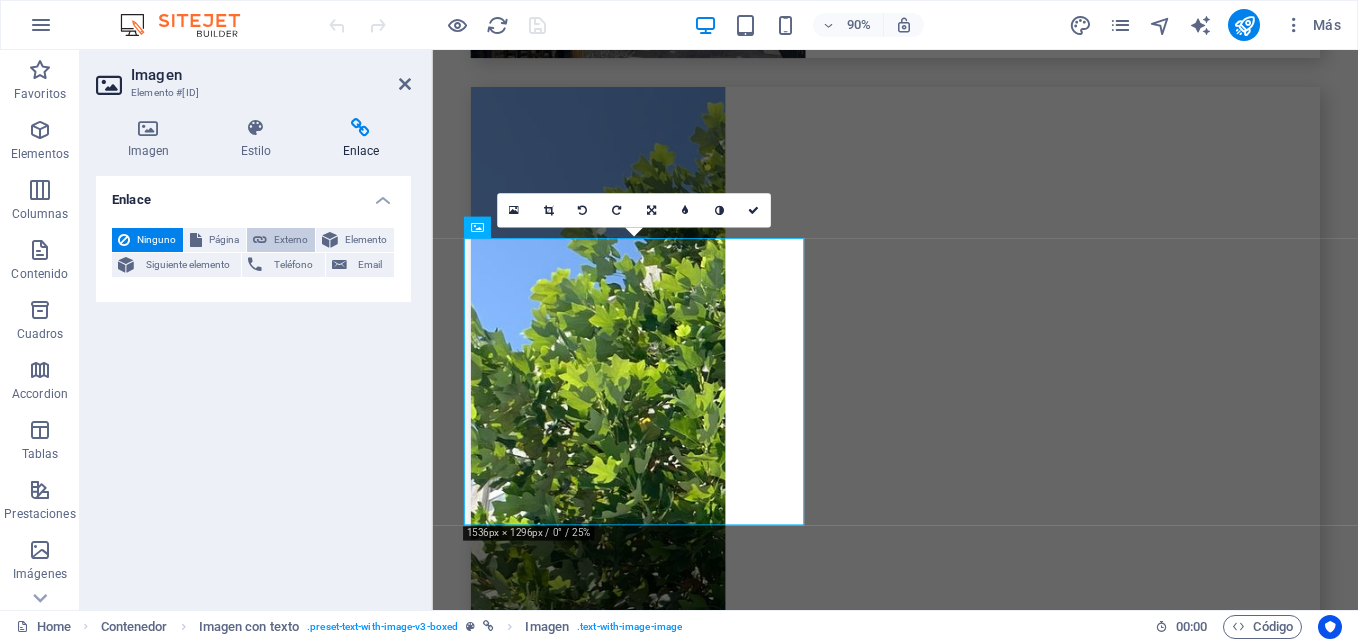 click on "Externo" at bounding box center [291, 240] 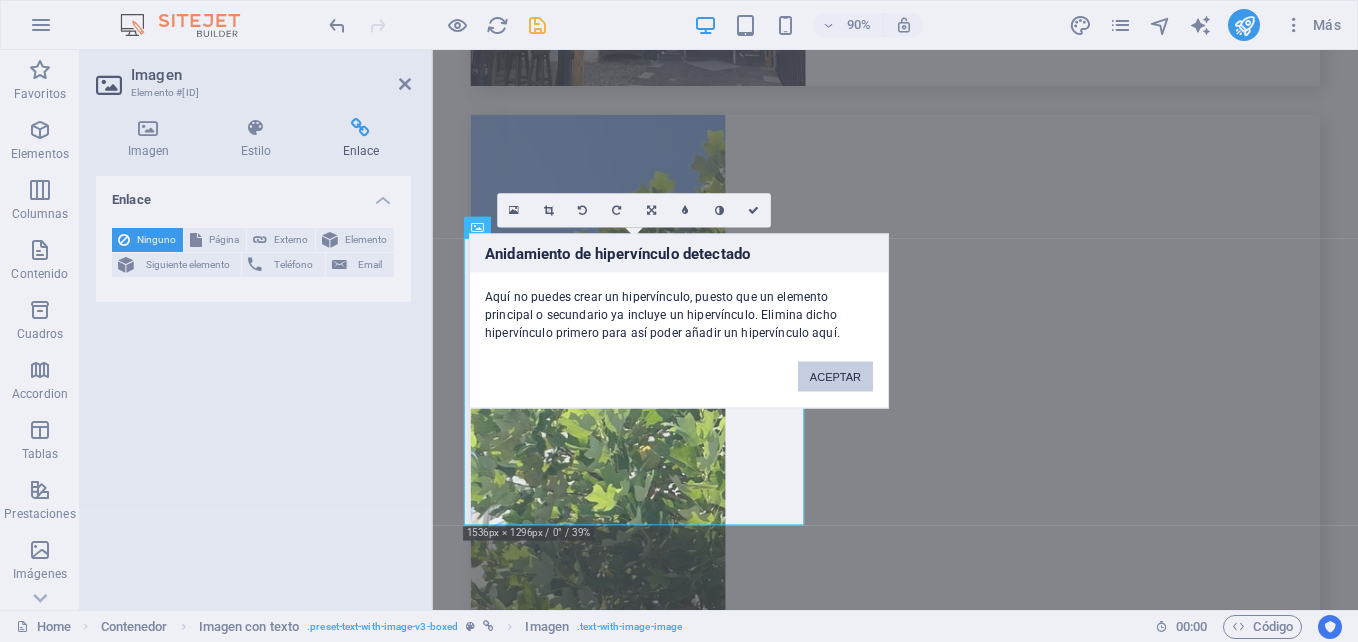 click on "ACEPTAR" at bounding box center [835, 377] 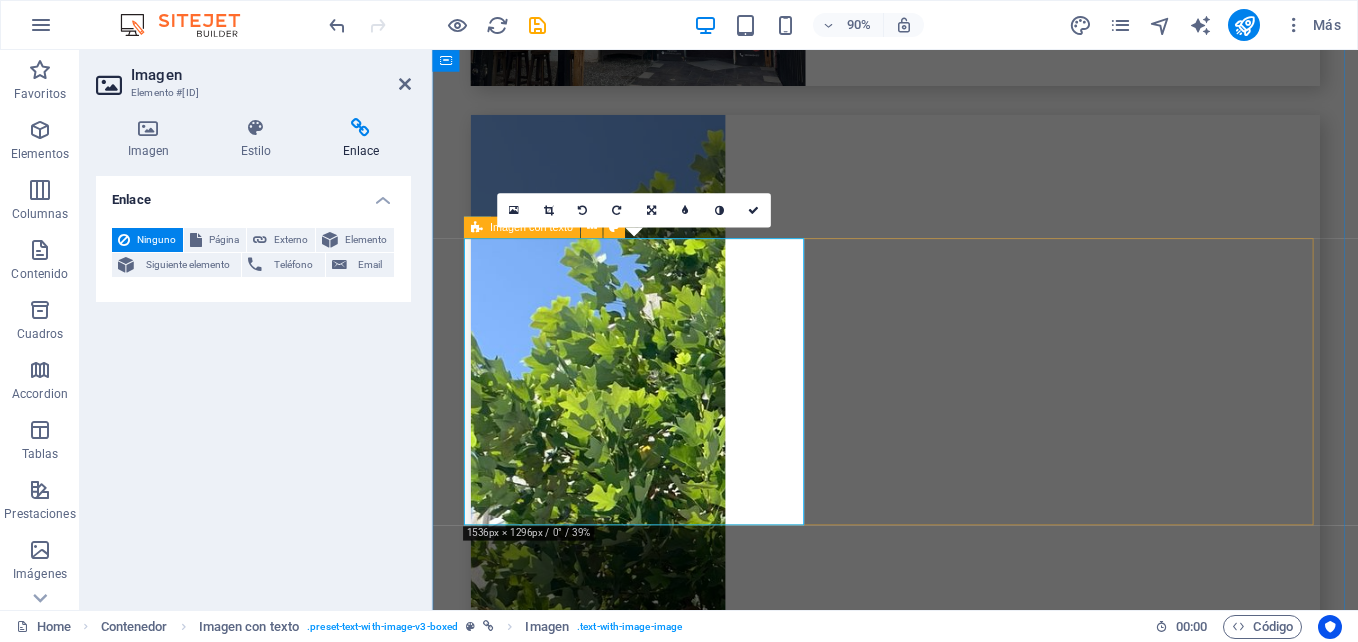 click at bounding box center (477, 228) 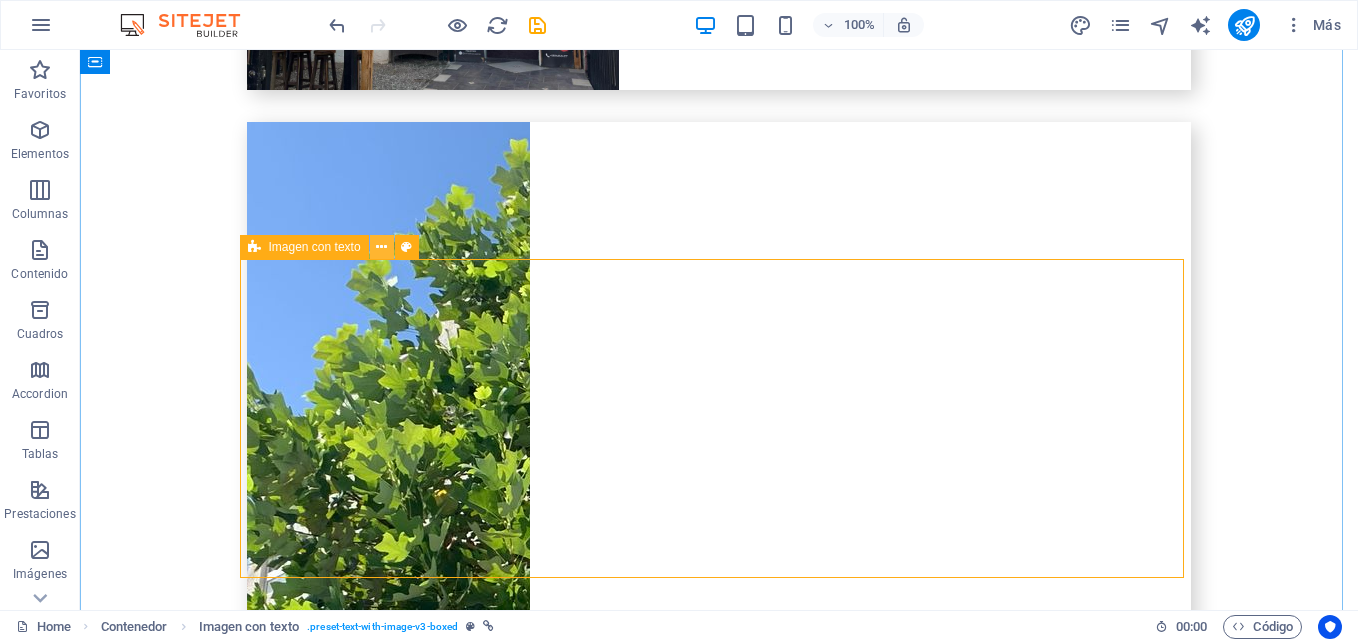 click at bounding box center (381, 247) 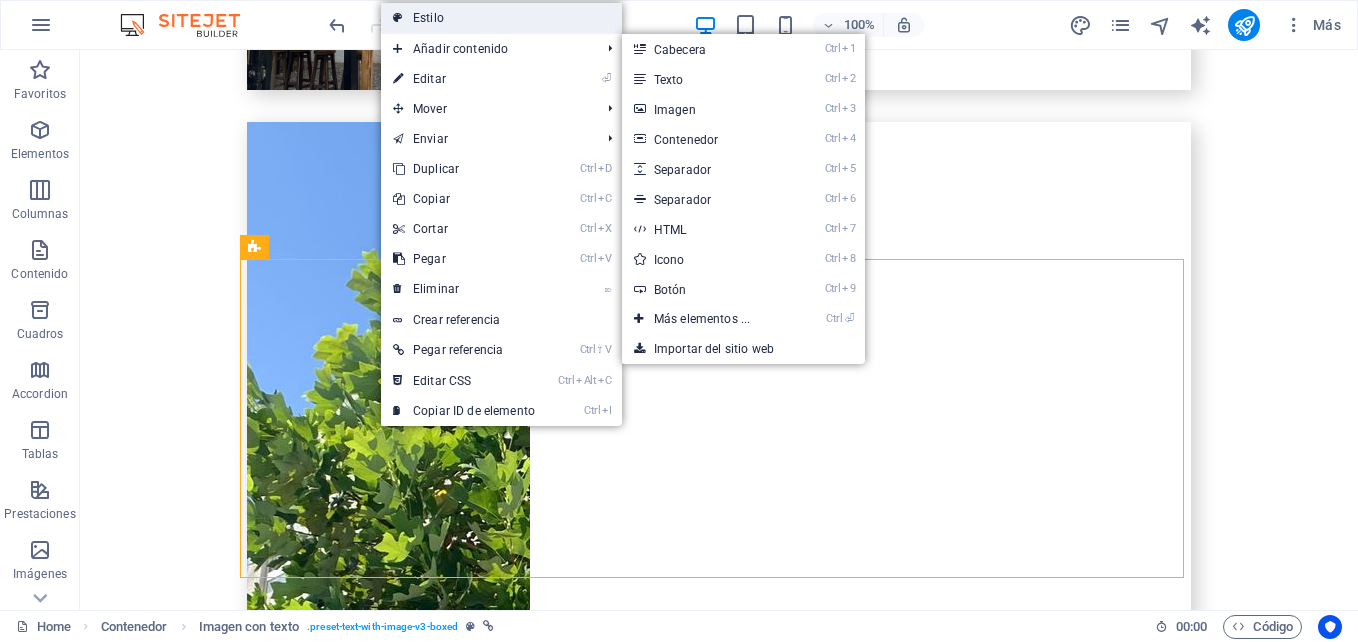 click on "Estilo" at bounding box center [501, 18] 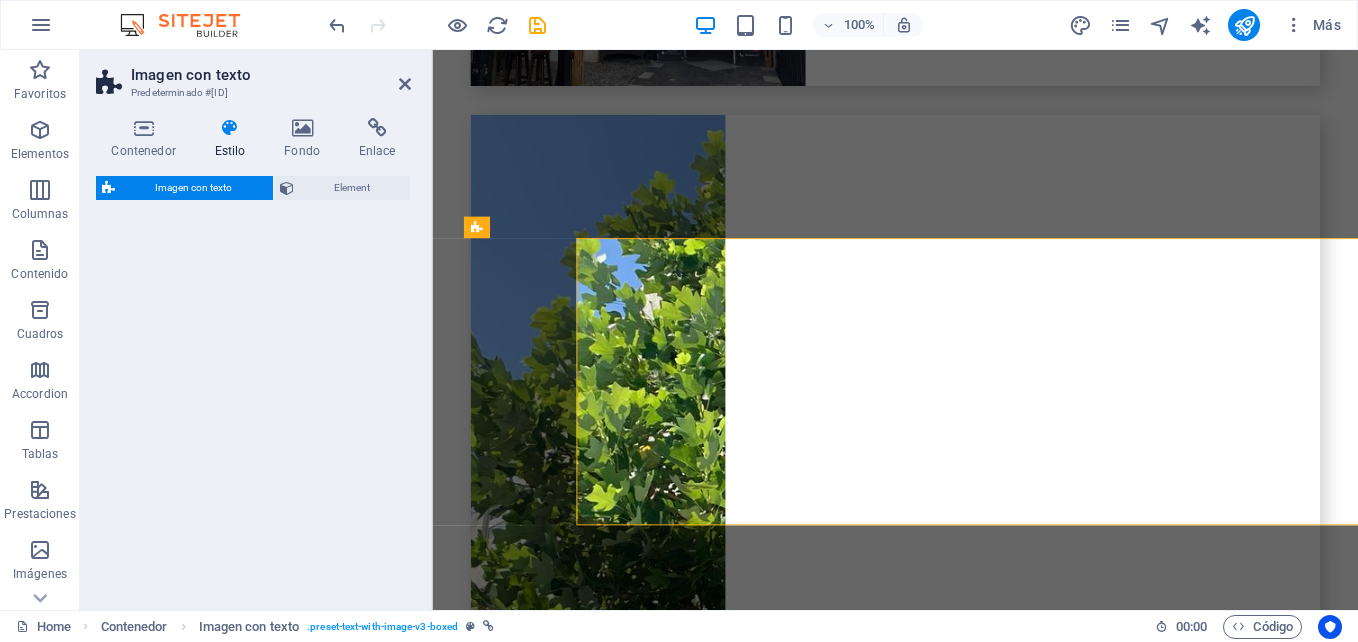 select on "rem" 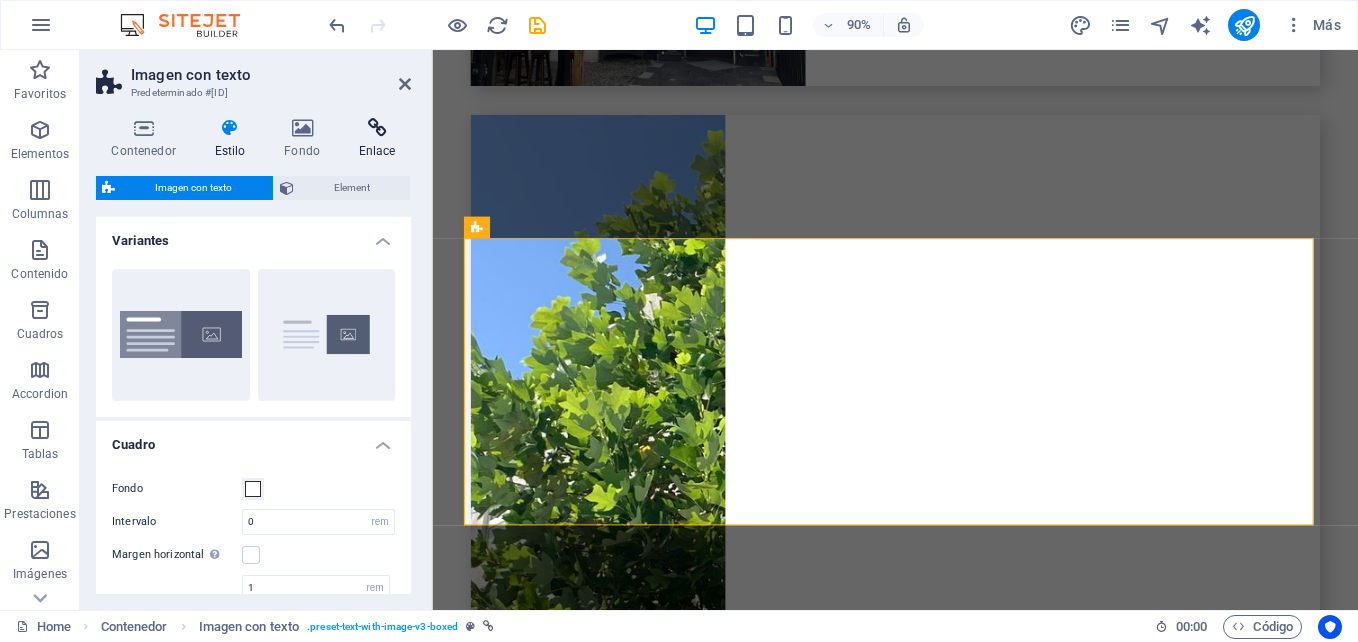 click at bounding box center (377, 128) 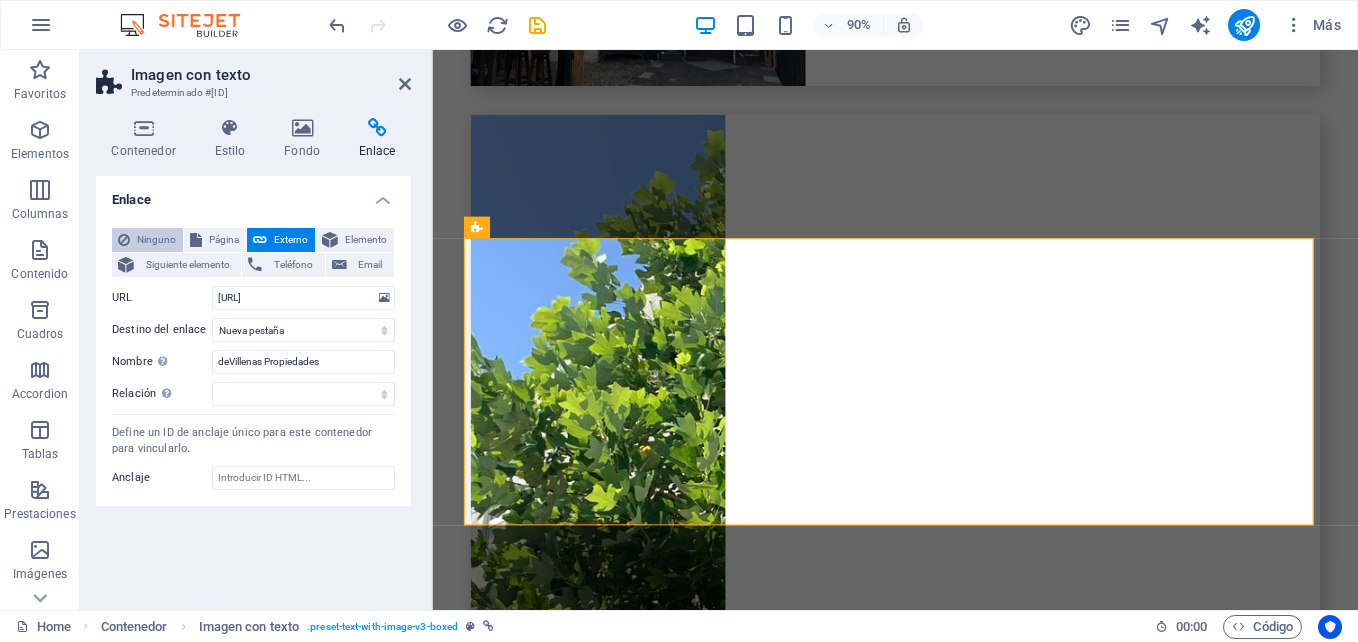 click on "Ninguno" at bounding box center (156, 240) 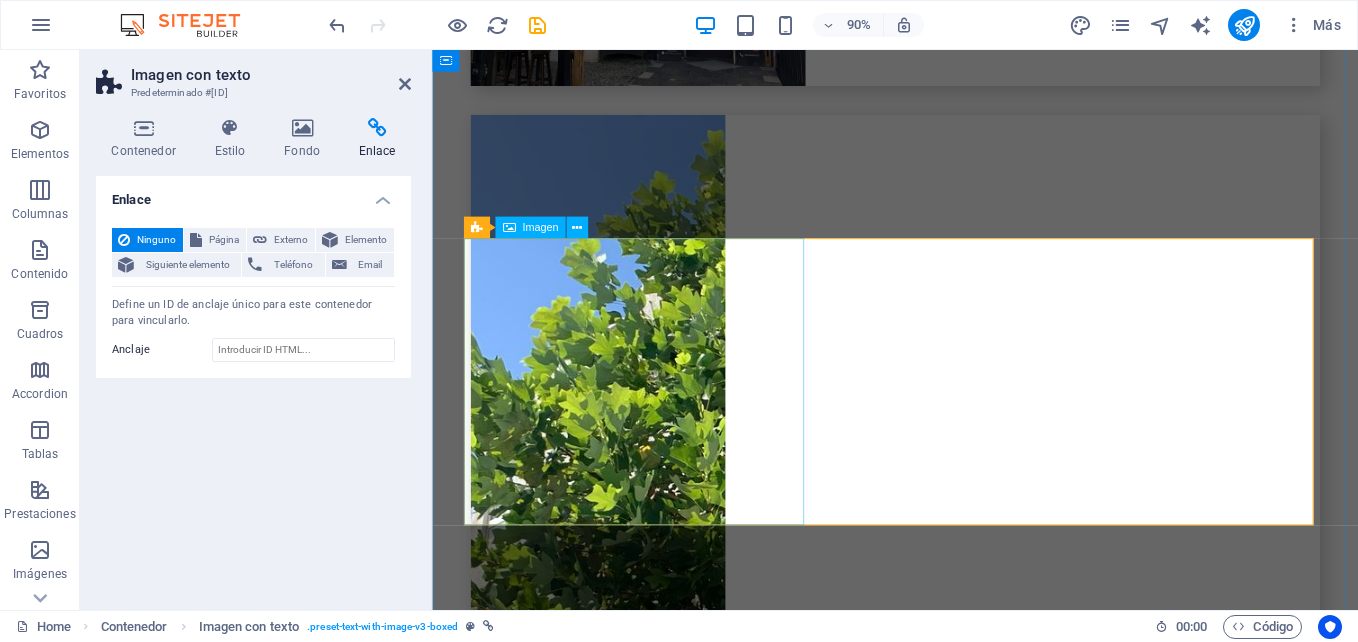 click at bounding box center (616, 6454) 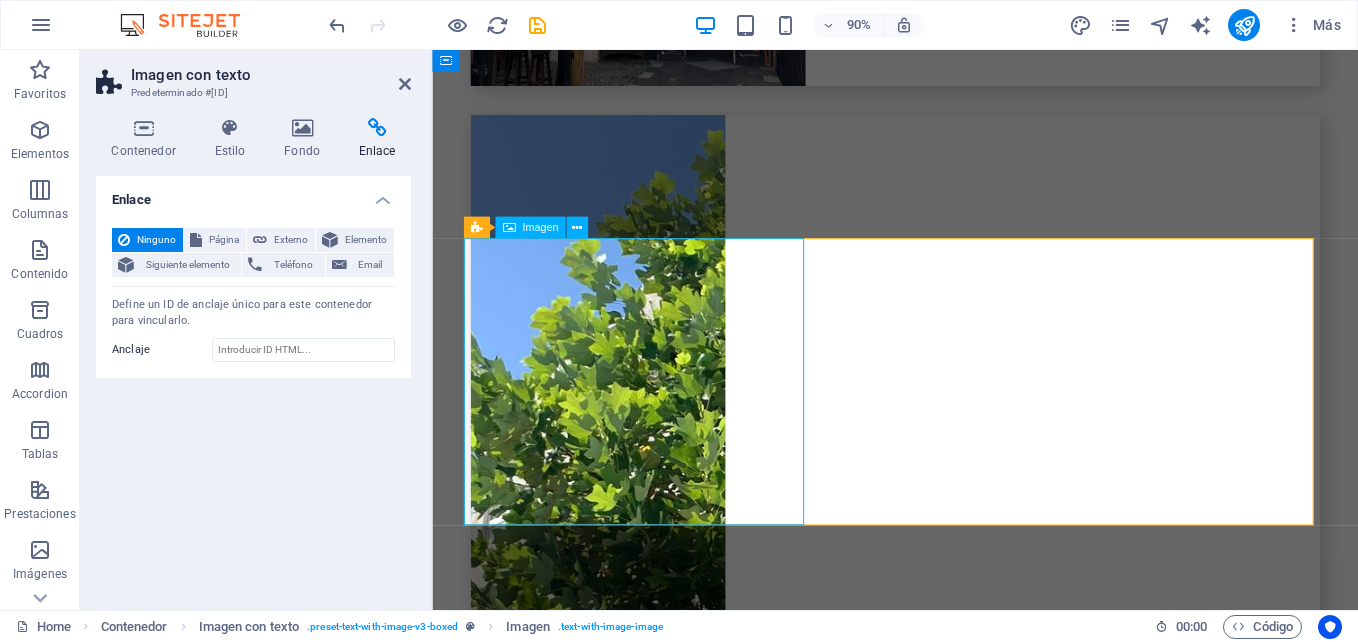 click at bounding box center [616, 6454] 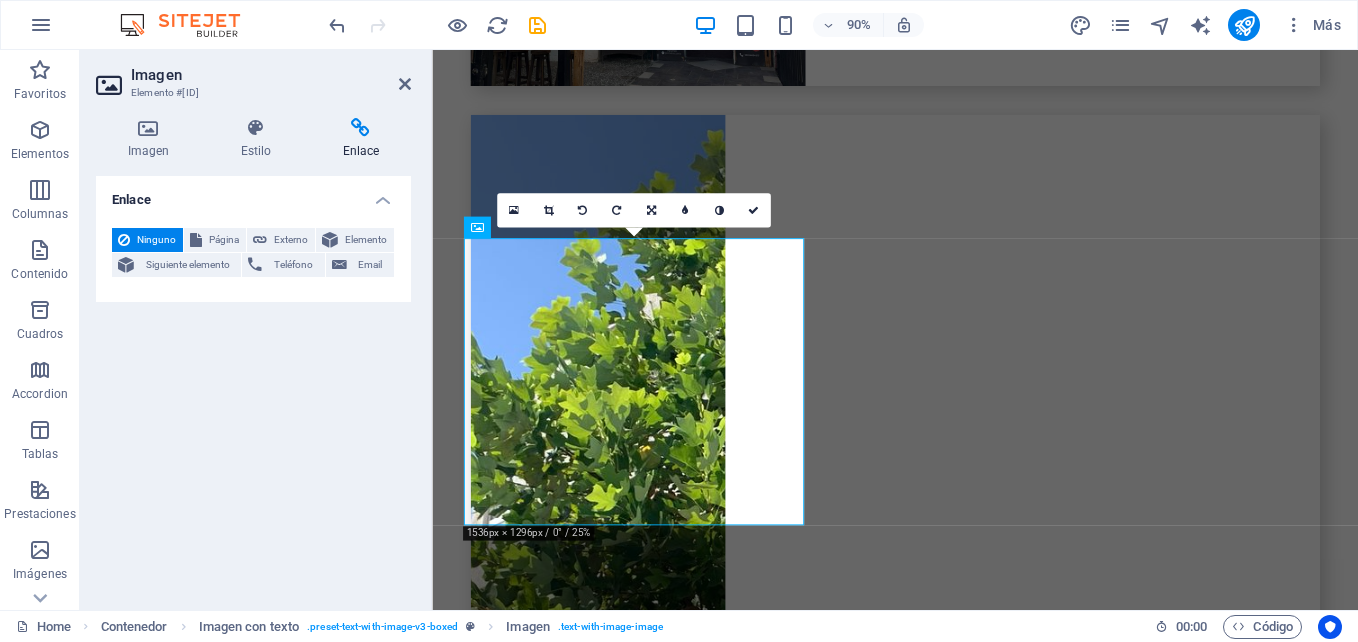 click at bounding box center (361, 128) 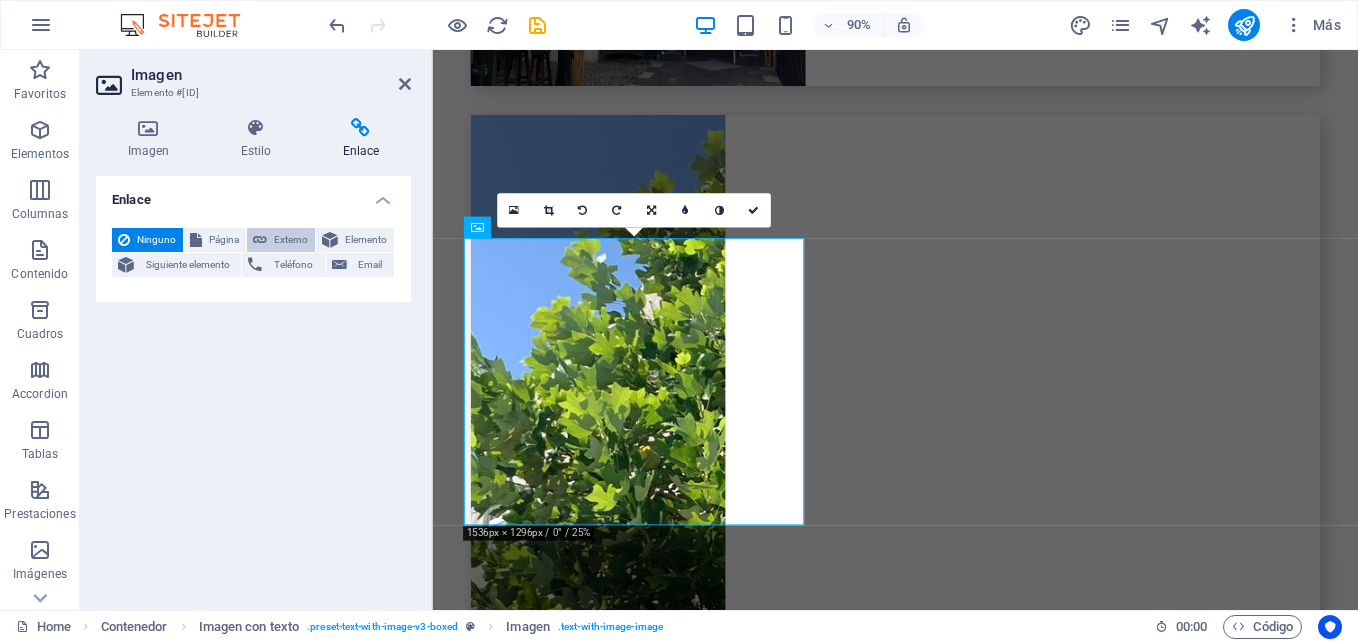 click on "Externo" at bounding box center (291, 240) 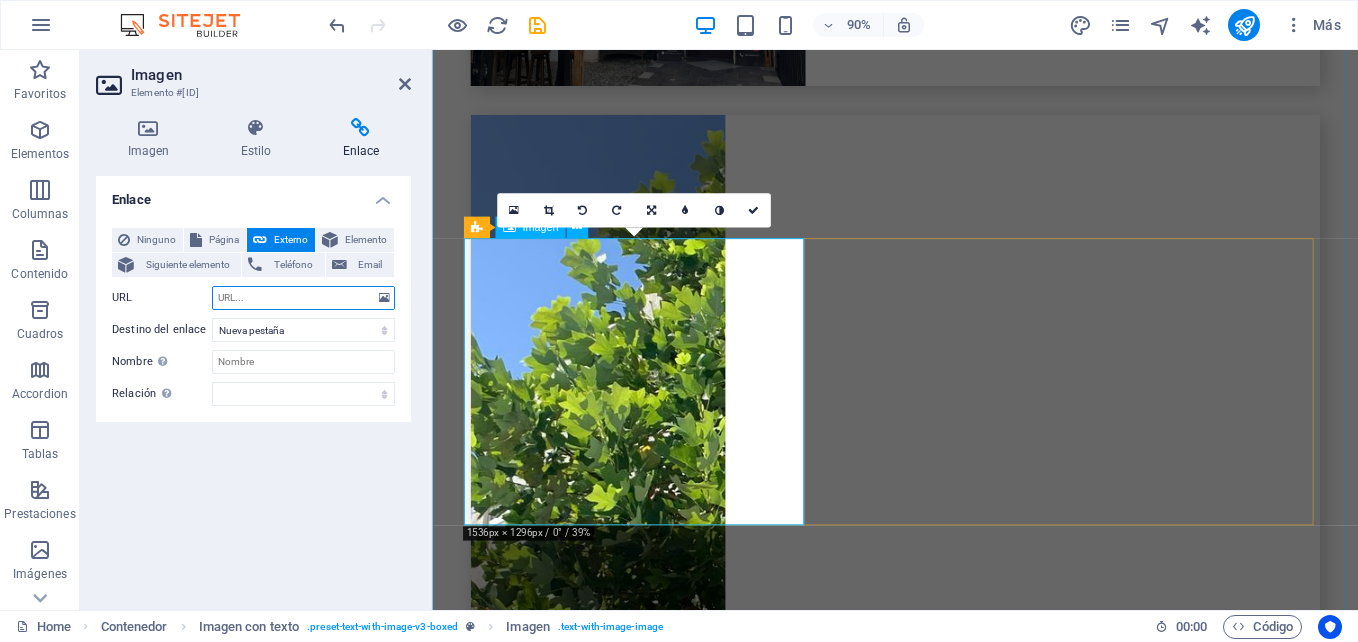 paste on "https://www.facebook.com/share/p/[ID]/" 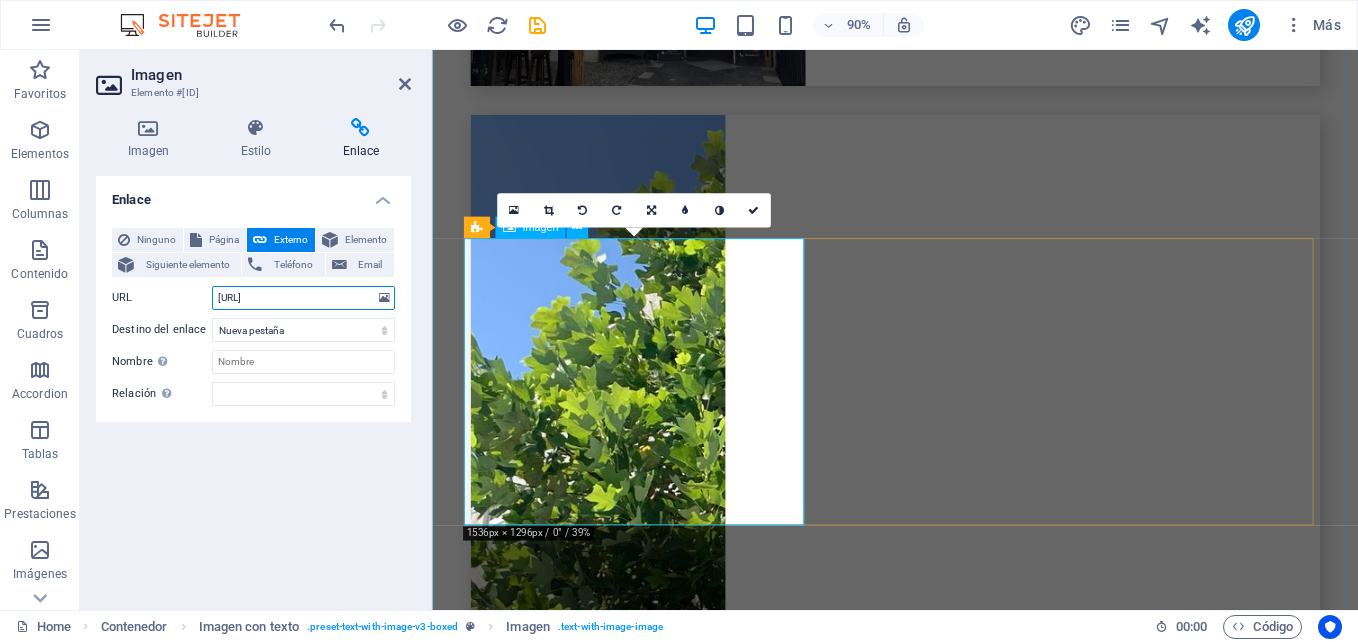 scroll, scrollTop: 0, scrollLeft: 77, axis: horizontal 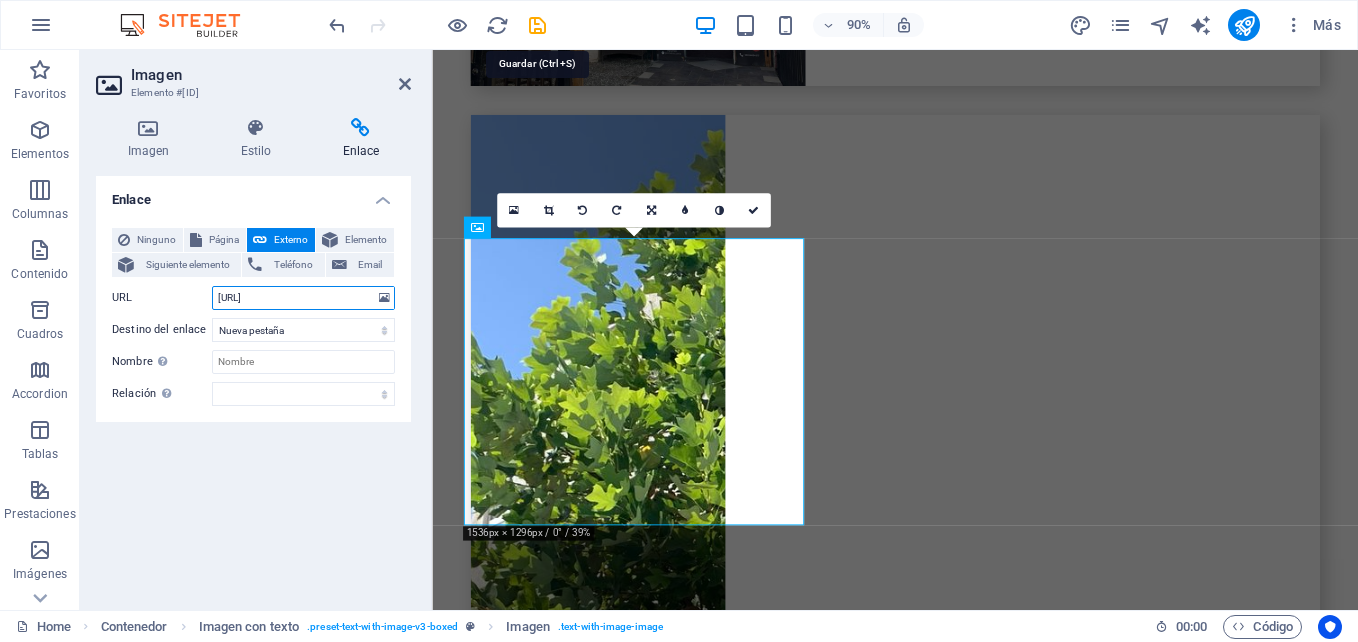 type on "https://www.facebook.com/share/p/[ID]/" 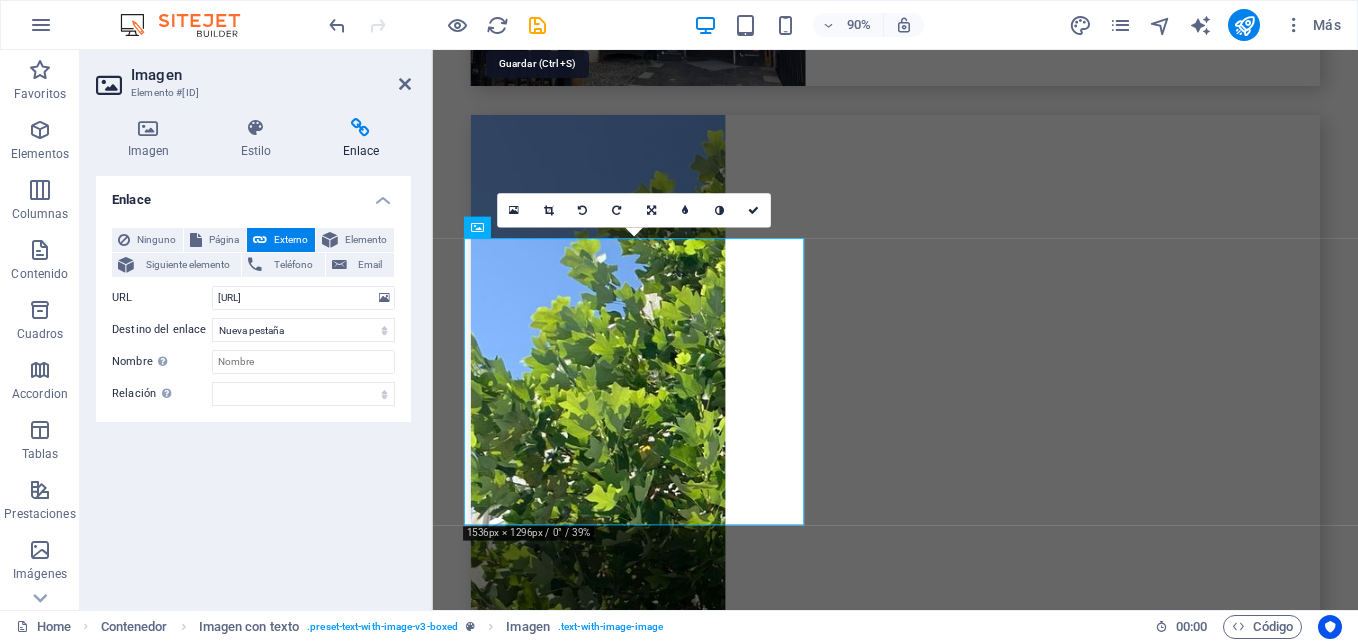 scroll, scrollTop: 0, scrollLeft: 0, axis: both 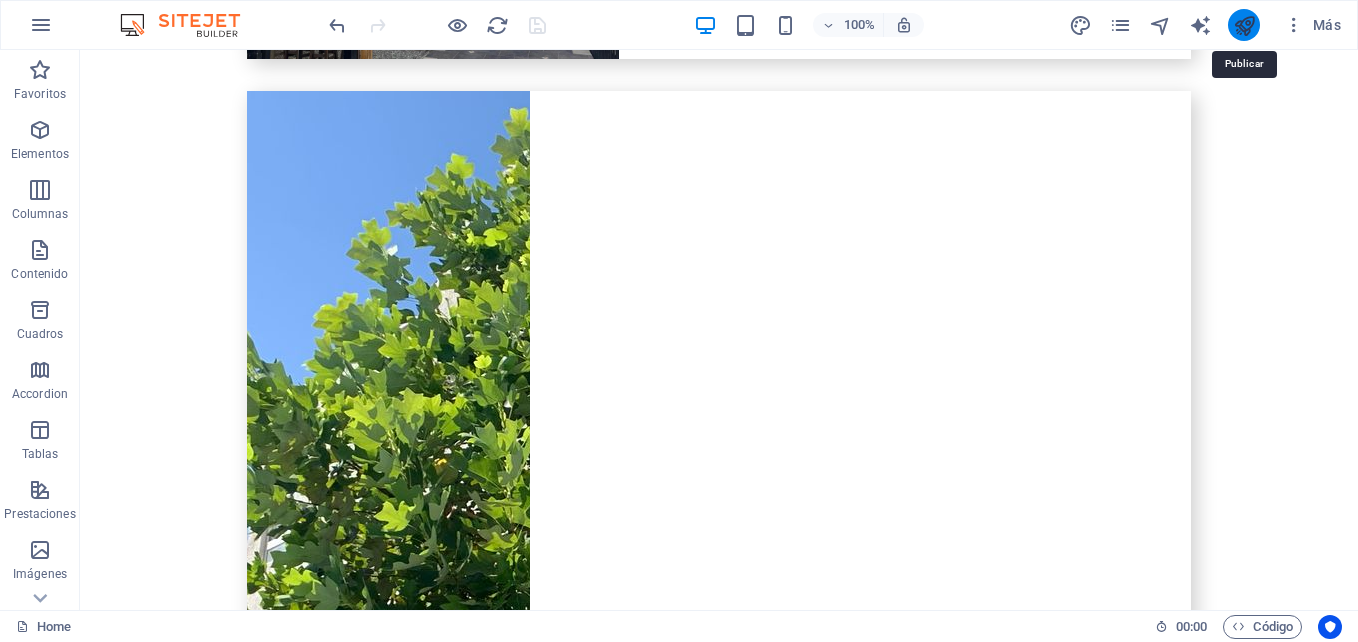 click at bounding box center (1244, 25) 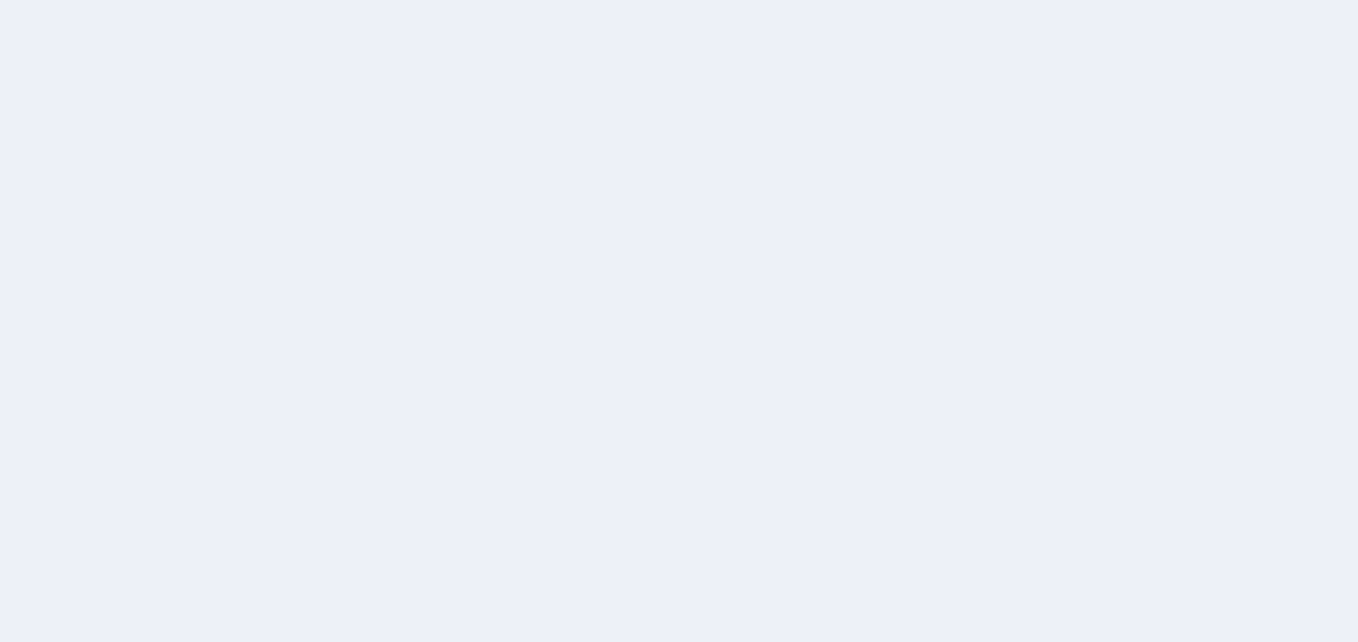 scroll, scrollTop: 0, scrollLeft: 0, axis: both 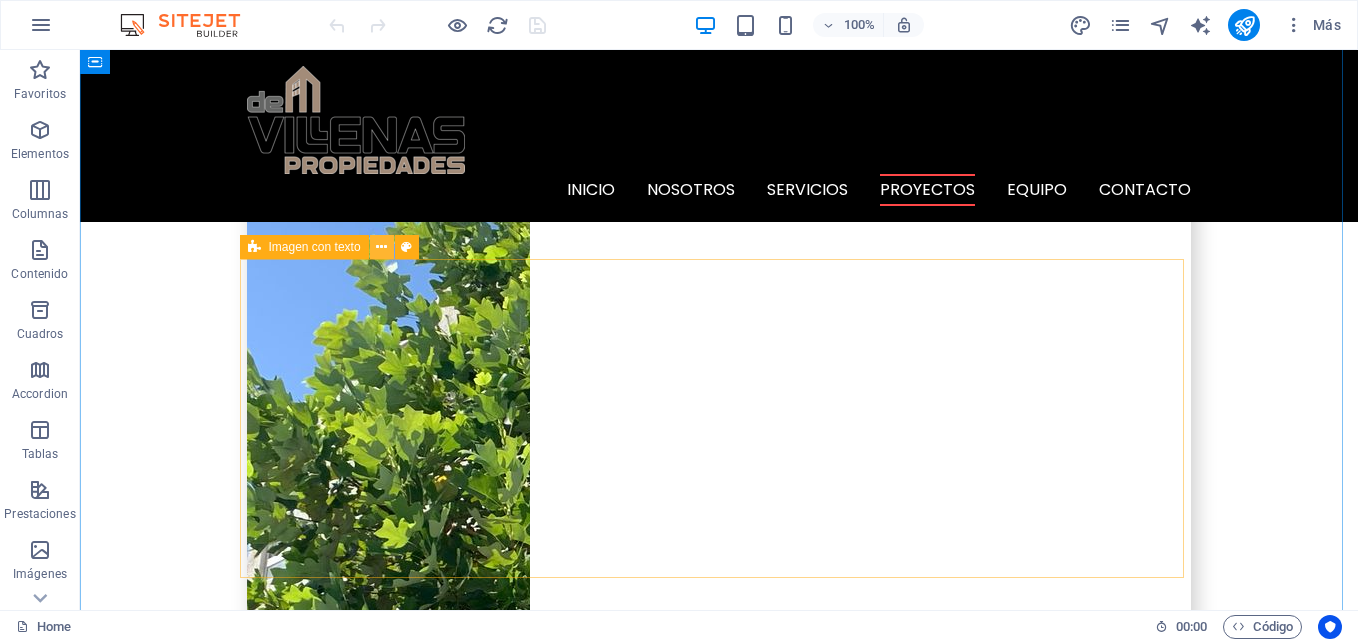 click at bounding box center [381, 247] 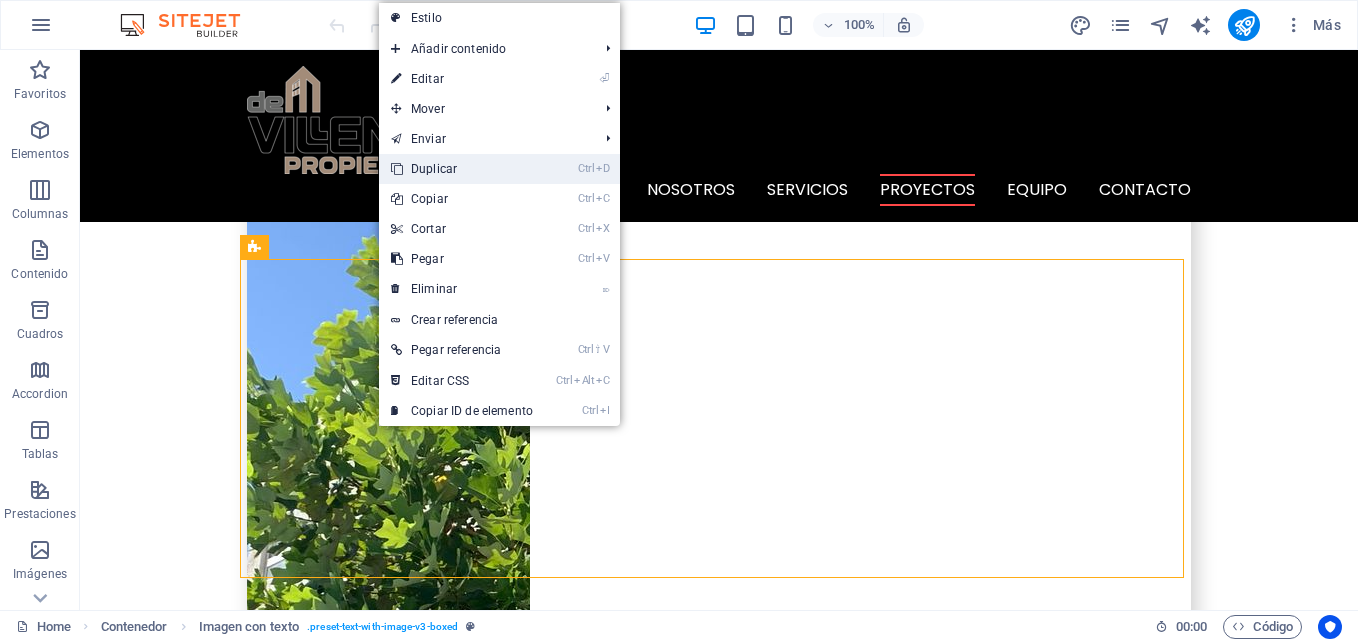 click on "Ctrl D  Duplicar" at bounding box center [462, 169] 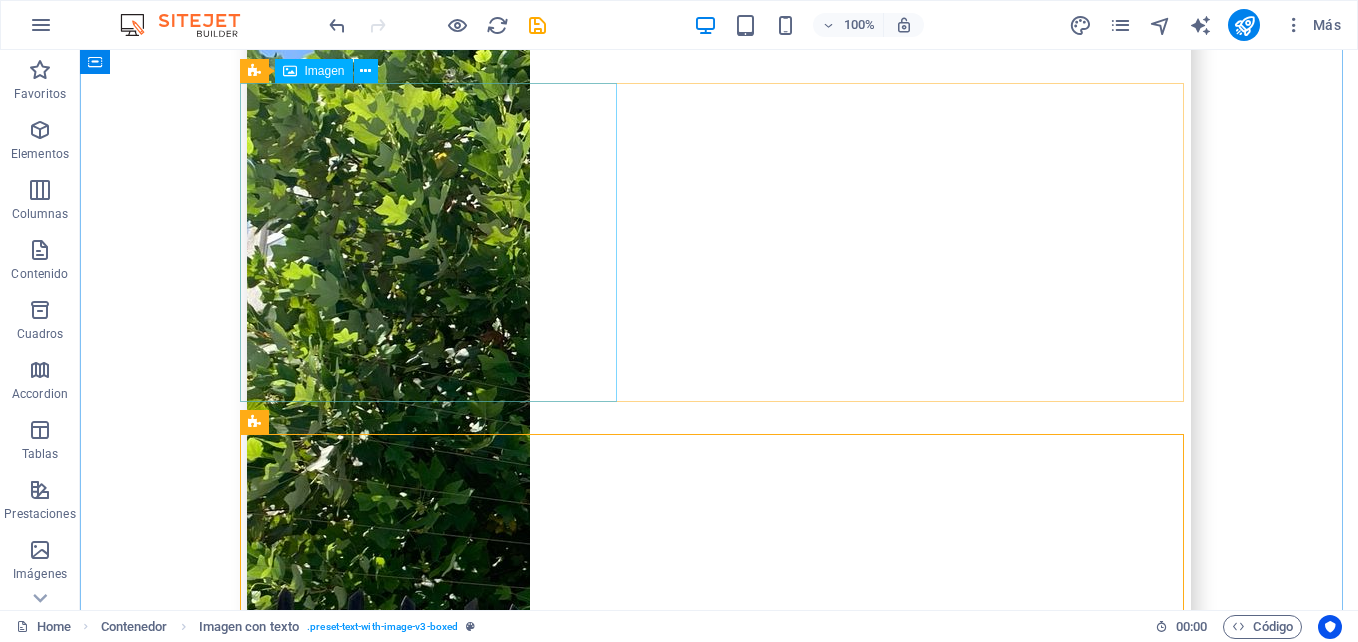 scroll, scrollTop: 7440, scrollLeft: 0, axis: vertical 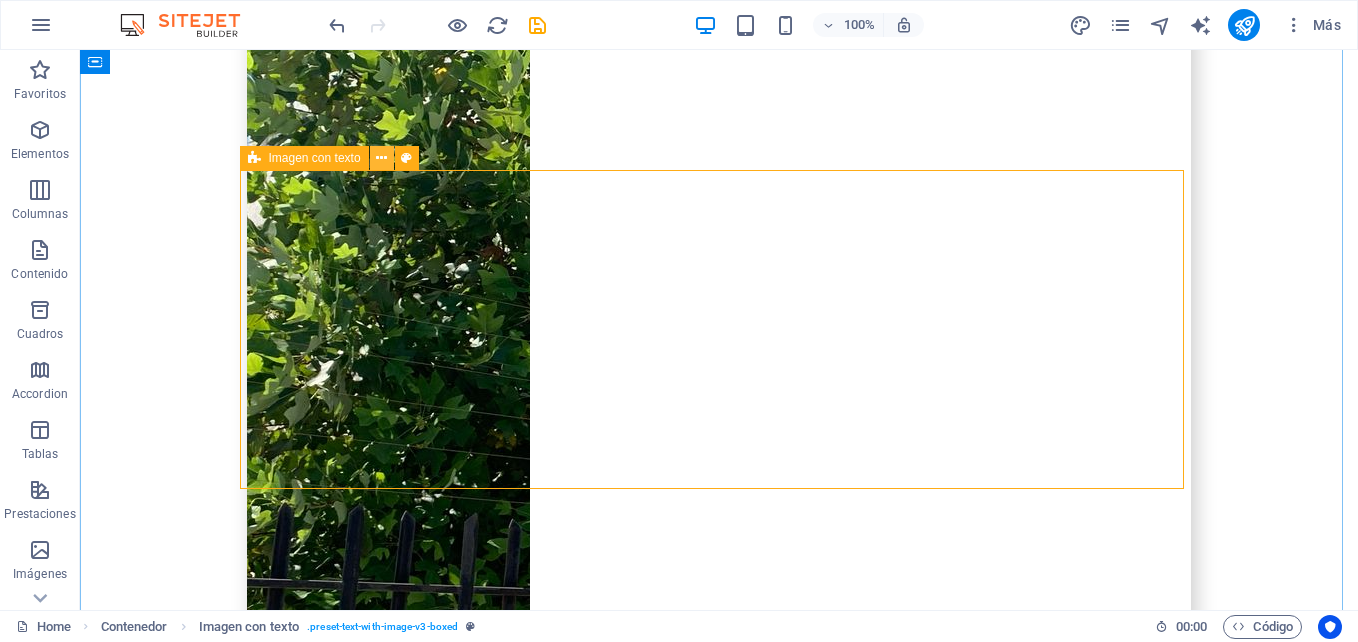click at bounding box center (382, 158) 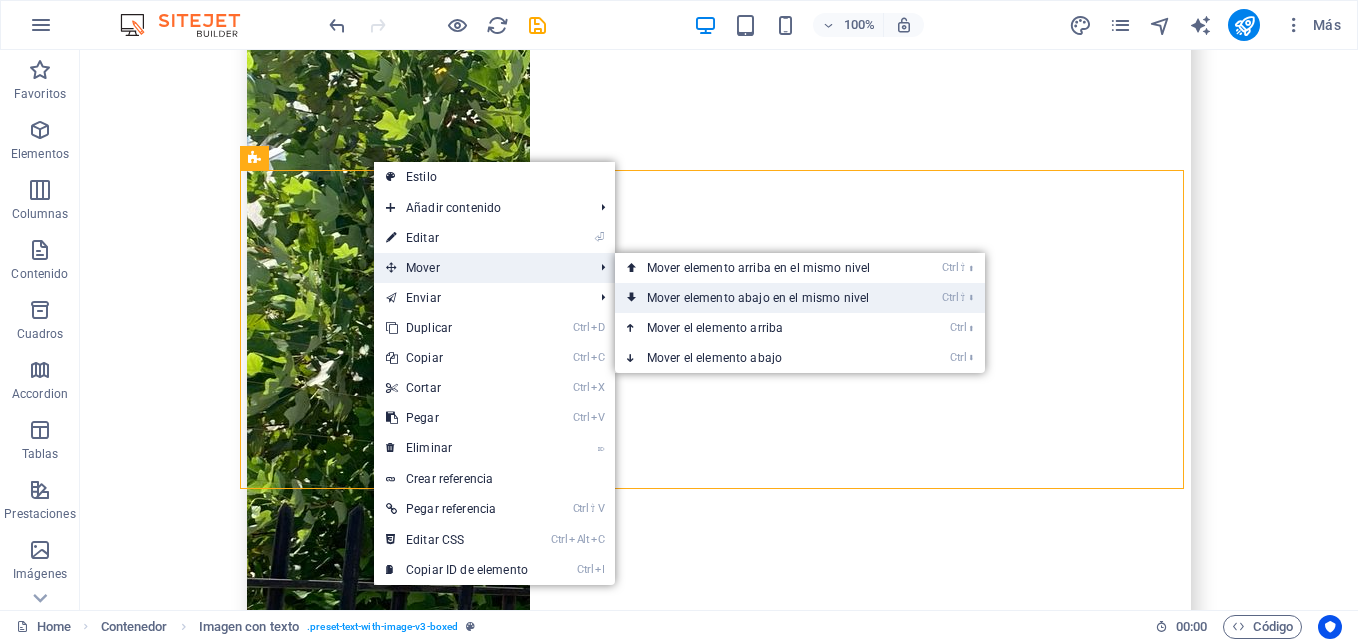 click on "Ctrl ⇧ ⬇  Mover elemento abajo en el mismo nivel" at bounding box center [762, 298] 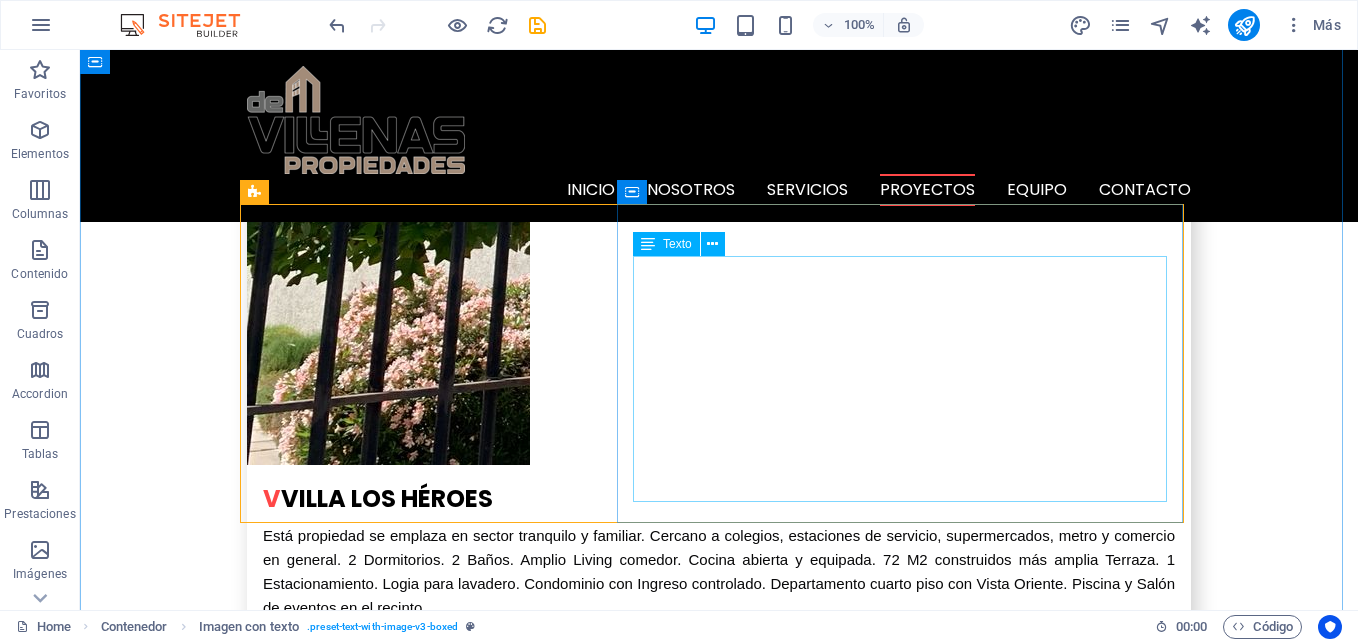 scroll, scrollTop: 7840, scrollLeft: 0, axis: vertical 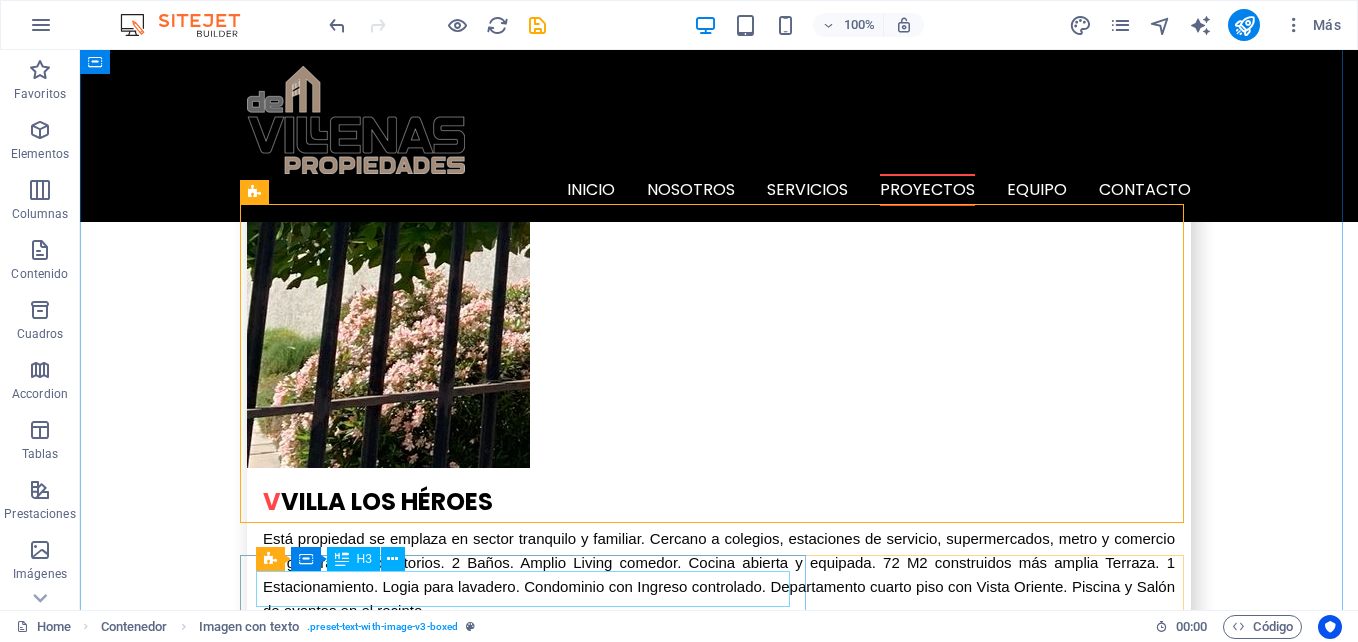 click on "C ondominio lancuyen i" at bounding box center [719, 7282] 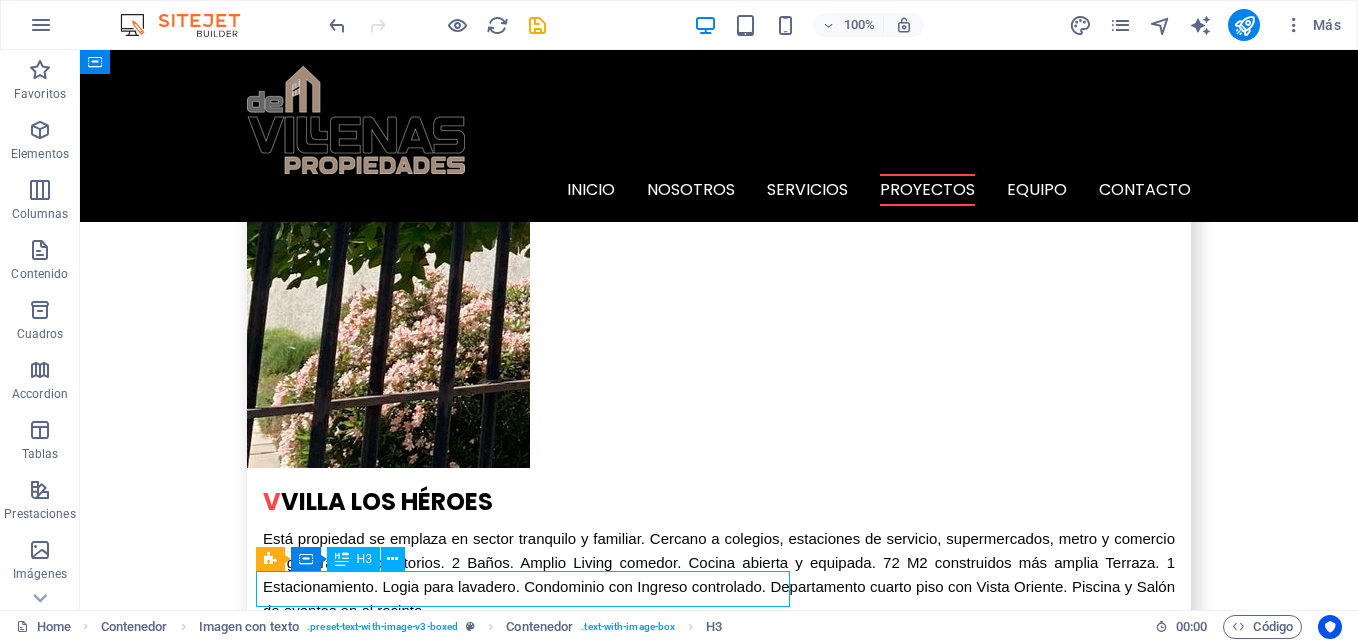 click on "C ondominio lancuyen i" at bounding box center (719, 7282) 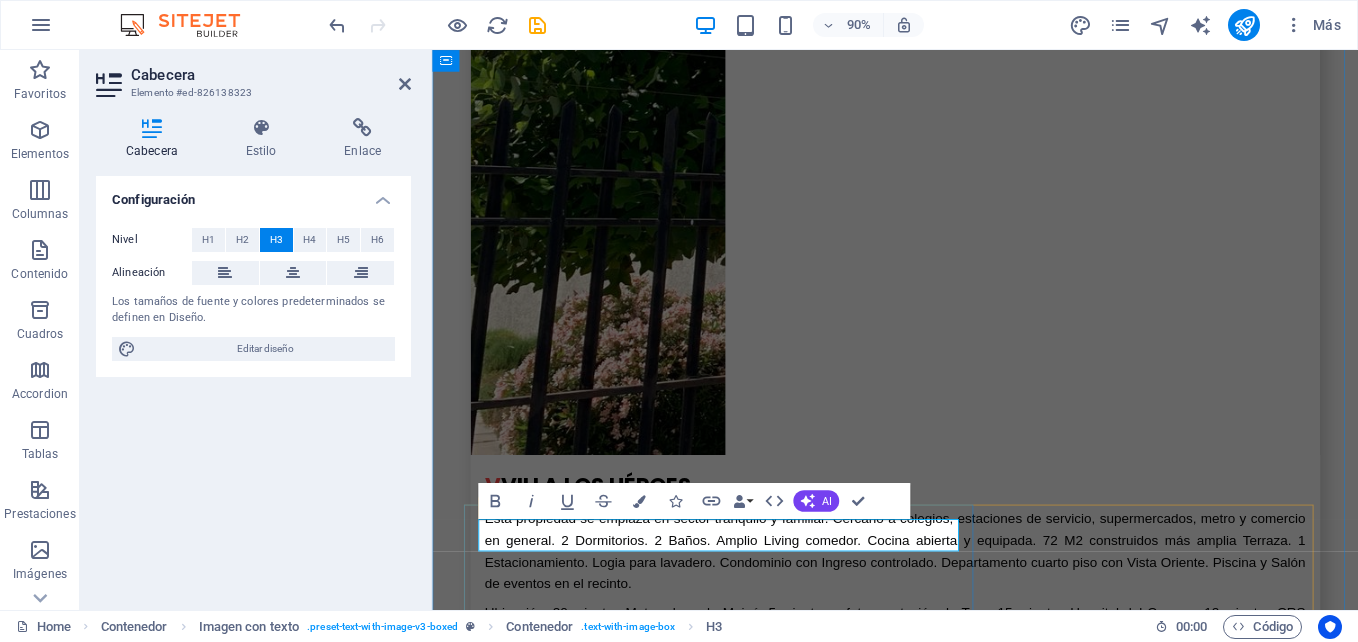 click on "C ondominio lancuyen i" at bounding box center [947, 7314] 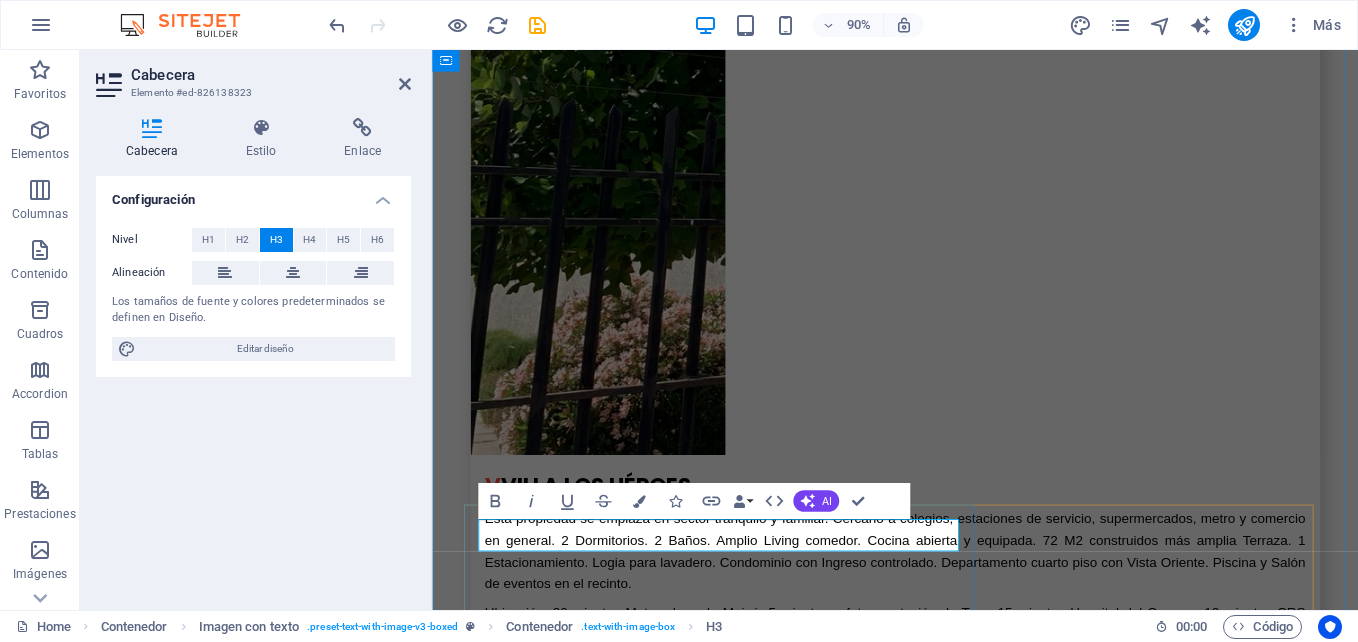 click on "C ondominio lancuyen i" at bounding box center [947, 7314] 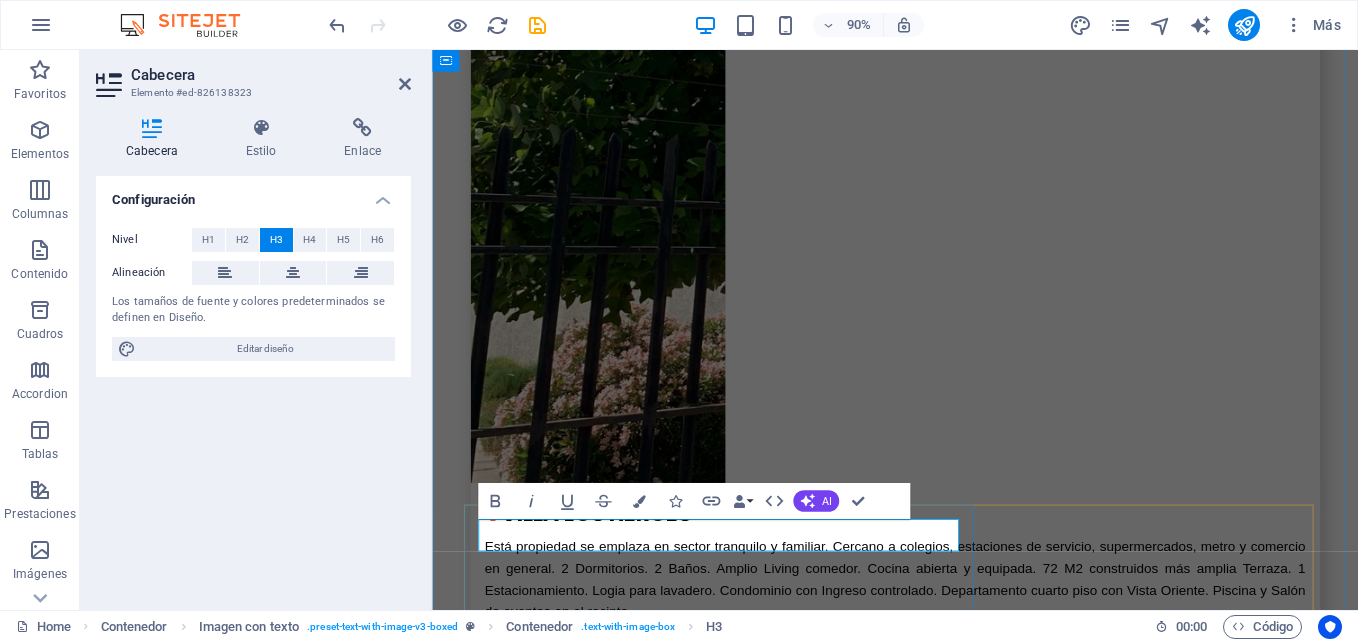copy on "ondominio [BRAND] i" 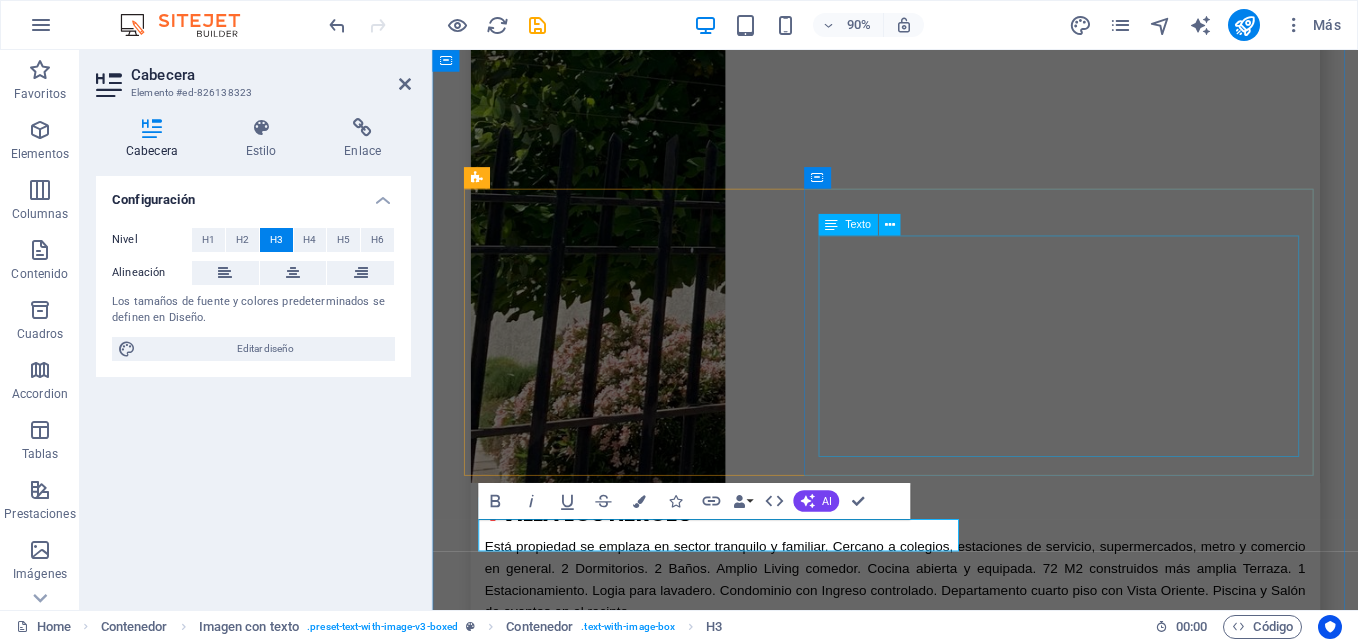 click on "Segundo piso con ventanas en Termopanel, aire acondicionado, 3 baños. Cocina con espacio para un comedor de diario, equipada con encimera, horno eléctrico y campana. Amplio patio trasero con Quincho, 3 habitaciones una en suite y todas con Closet. Estacionamiento techado con reja alta y portón de corredera." at bounding box center [947, 7153] 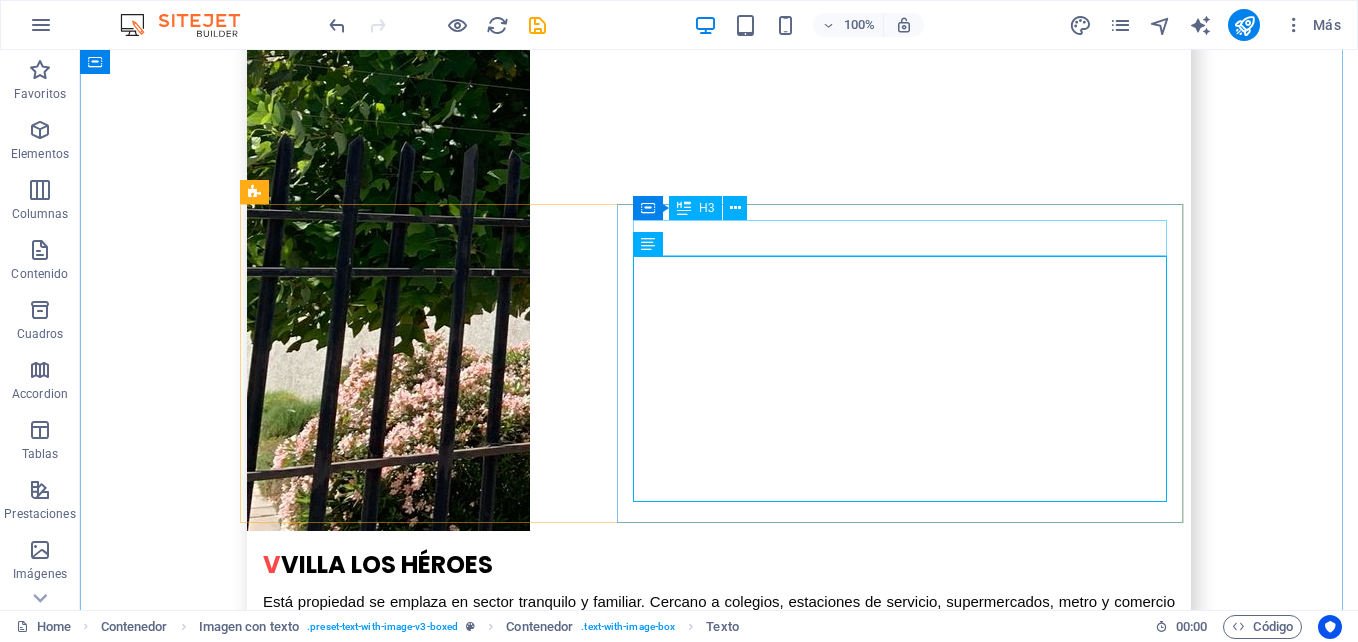 click on "b aRRIO ATACAMA" at bounding box center (719, 7073) 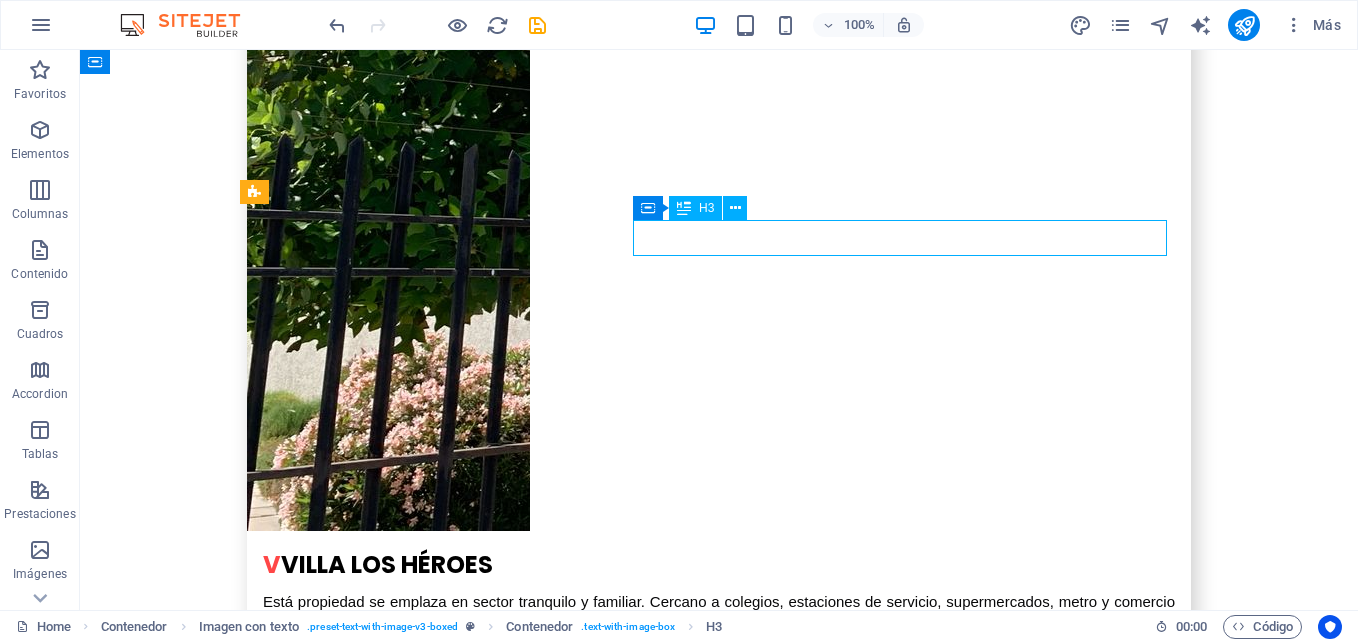 click on "b aRRIO ATACAMA" at bounding box center [719, 7073] 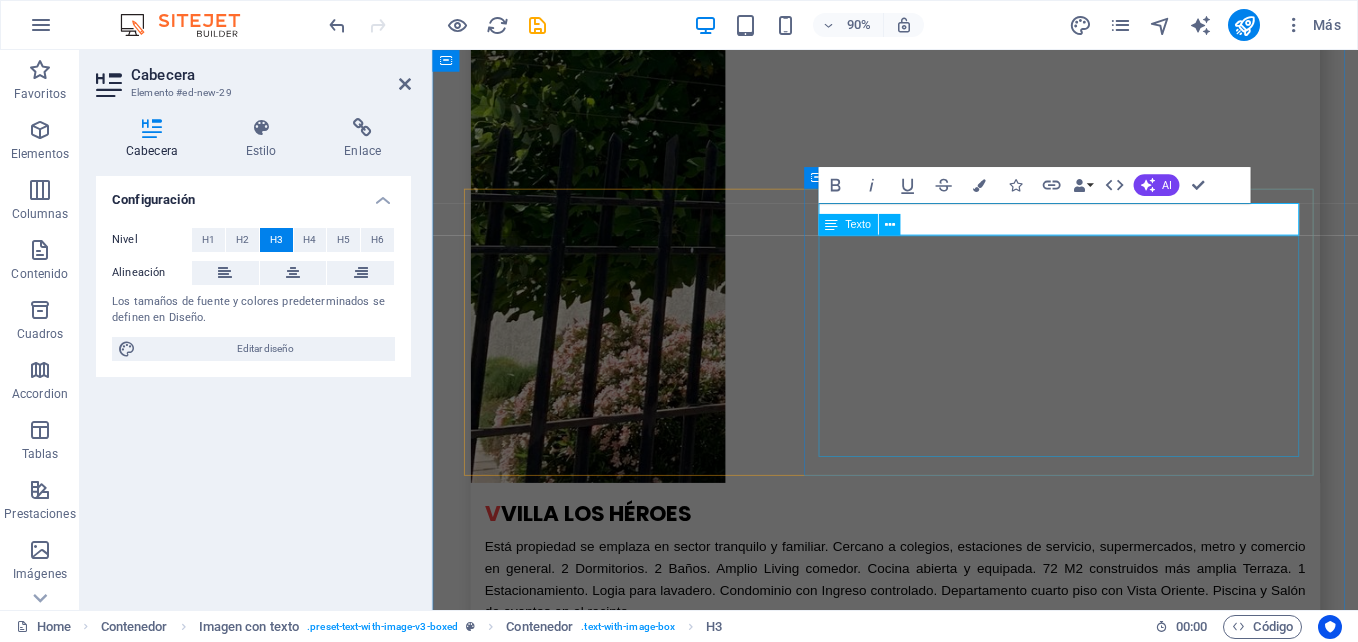 click on "Texto" at bounding box center [848, 225] 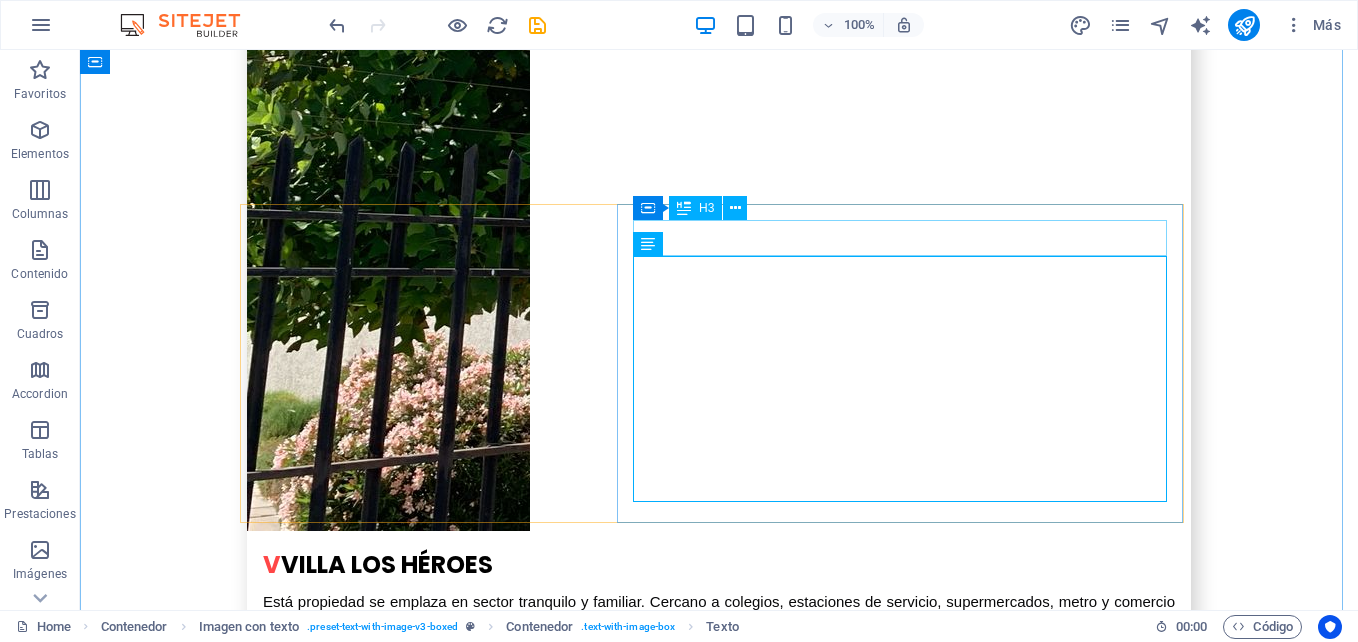 click on "b aRRIO ATACAMA" at bounding box center [719, 7073] 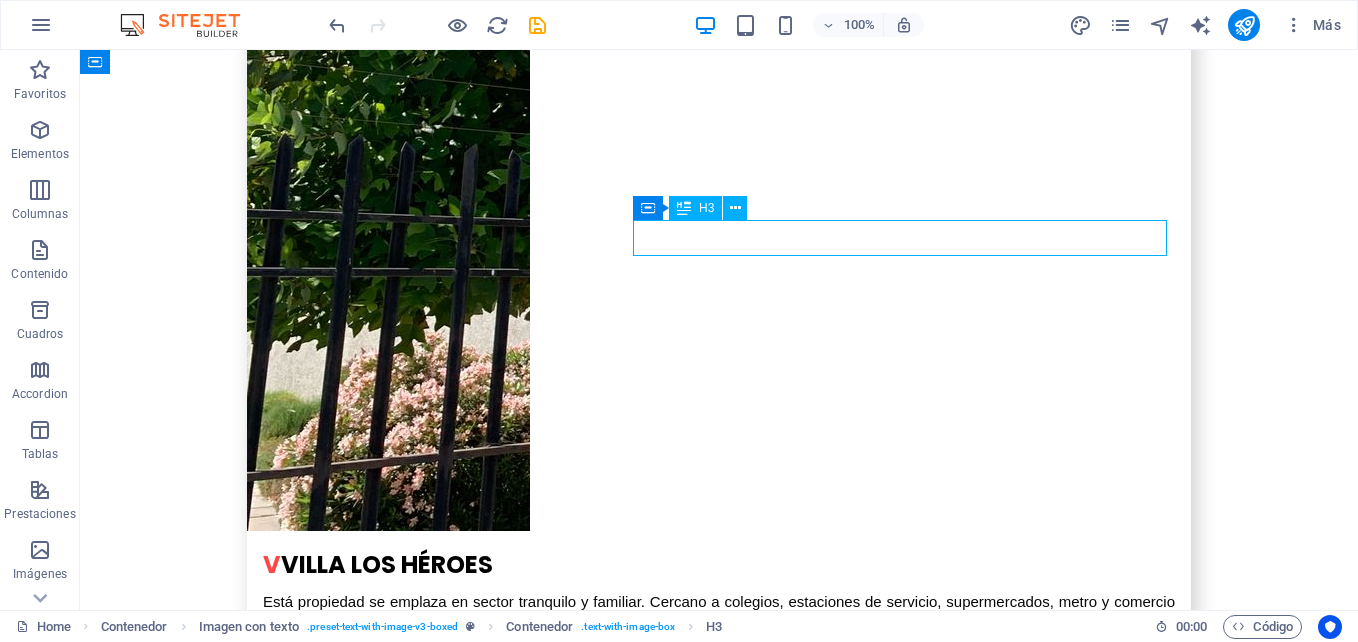 click on "b aRRIO ATACAMA" at bounding box center (719, 7073) 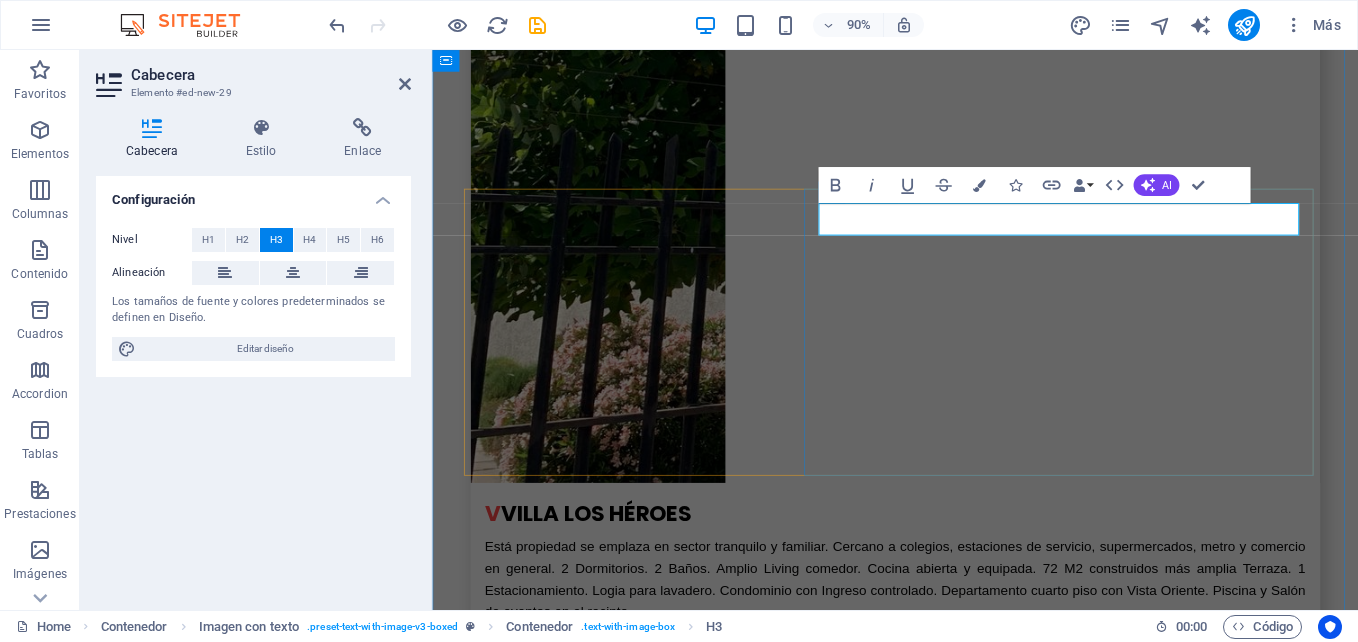 click on "b aRRIO ATACAMA" at bounding box center [947, 7073] 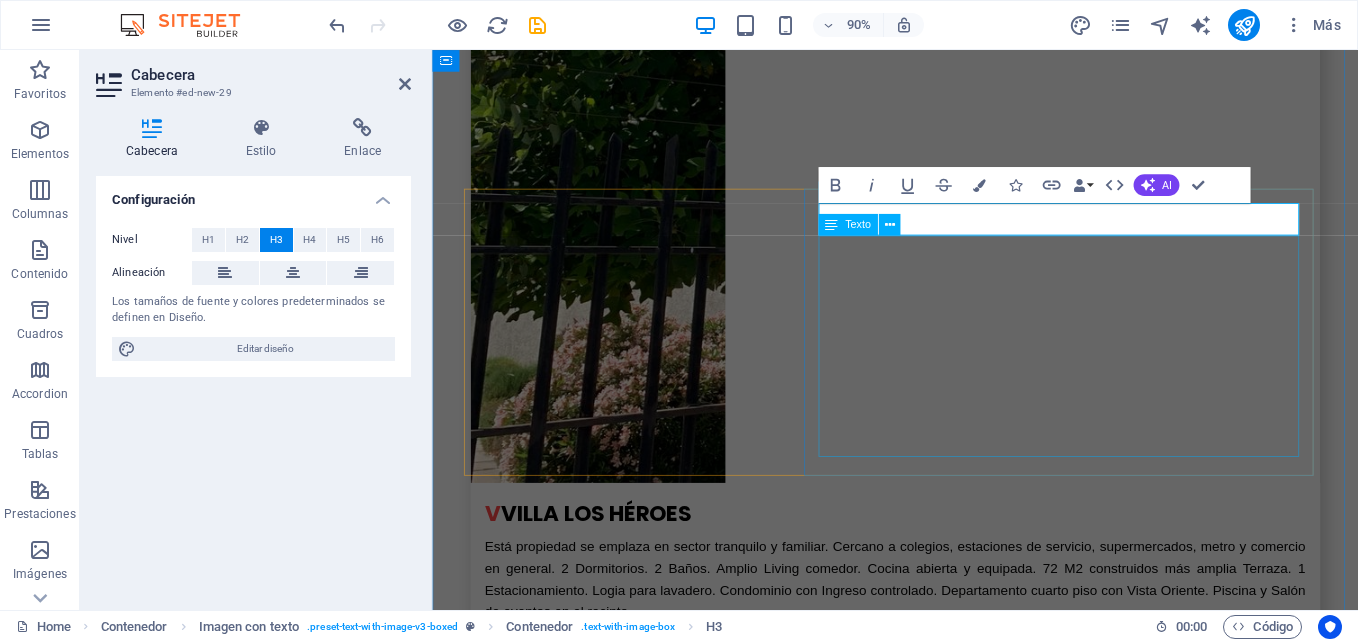 type 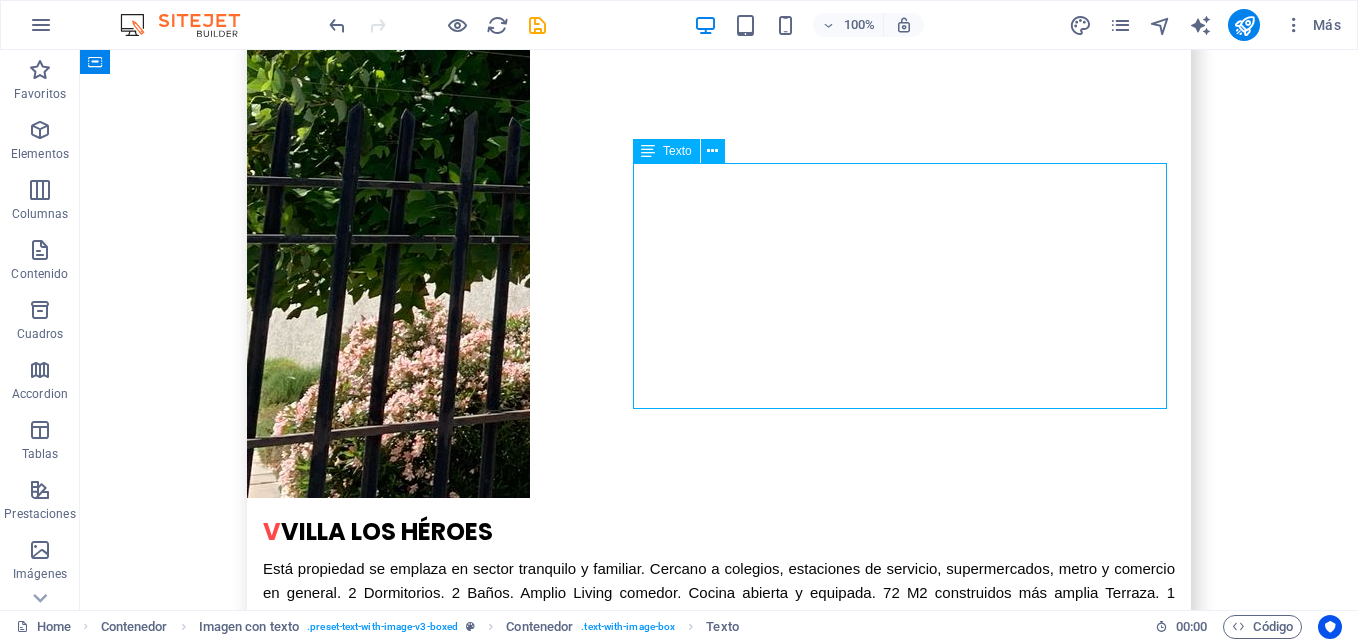 scroll, scrollTop: 8240, scrollLeft: 0, axis: vertical 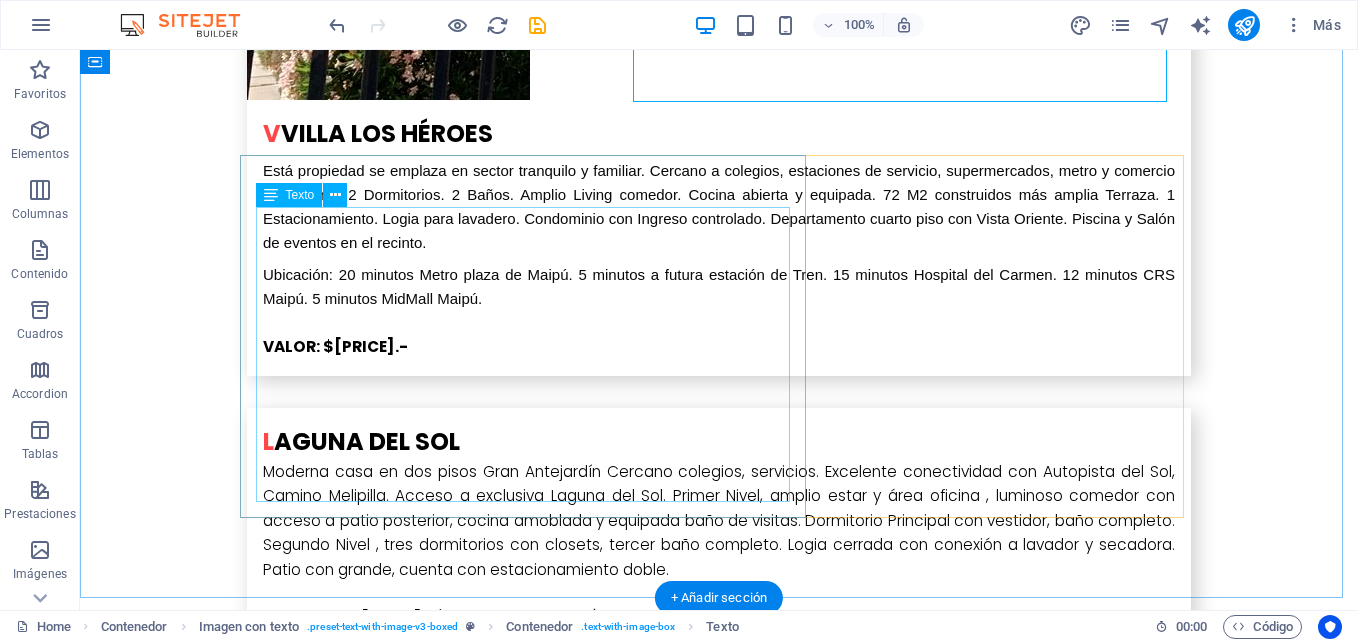 click on "Amplia y confortable ubicada en exclusivo condominio [BRAND] I, Avenida La Laguna, [CITY]. Acceso por autopista del Sol y a minutos de Melipilla. Supermercados, colegios, strip center y servicios en general. Sala de estar-comedor, amplia cocina totalmente equipada. Baño visita y dormitorio principal en suite con gran espacio multiuso y amplios walking-closet.  En 2do. piso amplia sala de estar, 2 dormitorios, 1 sala de baño. Además cuenta con Loggia con gran espacio multiuso, antejardín y gran patio cercado y conexión para riego automático por el entorno.  ARRIENDO: $[PRICE].-" at bounding box center [719, 7042] 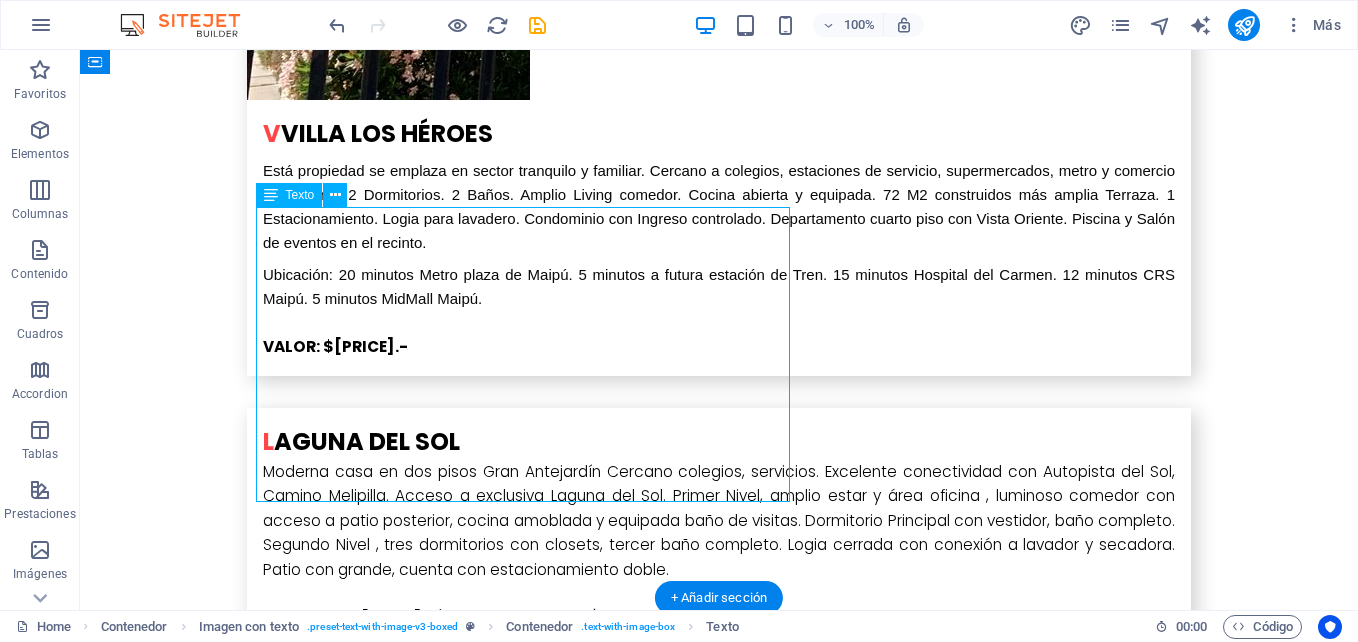 click on "Amplia y confortable ubicada en exclusivo condominio [BRAND] I, Avenida La Laguna, [CITY]. Acceso por autopista del Sol y a minutos de Melipilla. Supermercados, colegios, strip center y servicios en general. Sala de estar-comedor, amplia cocina totalmente equipada. Baño visita y dormitorio principal en suite con gran espacio multiuso y amplios walking-closet.  En 2do. piso amplia sala de estar, 2 dormitorios, 1 sala de baño. Además cuenta con Loggia con gran espacio multiuso, antejardín y gran patio cercado y conexión para riego automático por el entorno.  ARRIENDO: $[PRICE].-" at bounding box center (719, 7042) 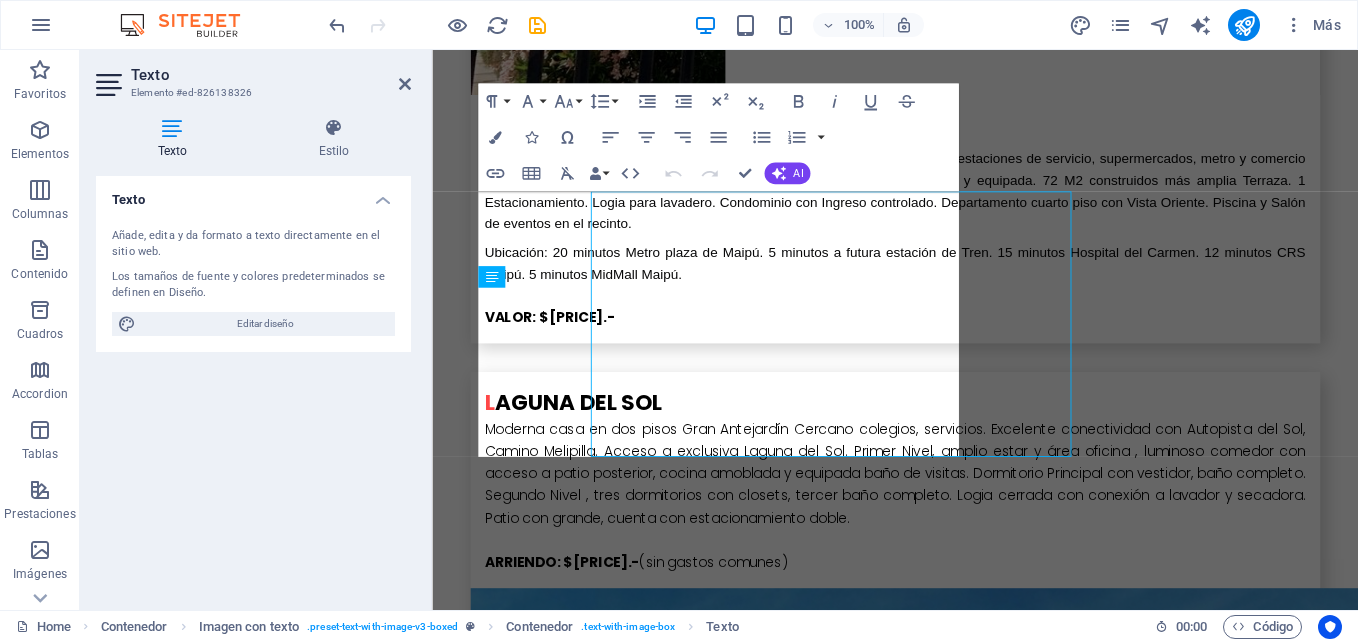 click on "Texto Elemento #[ID] Texto Estilo Texto Añade, edita y da formato a texto directamente en el sitio web. Los tamaños de fuente y colores predeterminados se definen en Diseño. Editar diseño Alineación Alineado a la izquierda Centrado Alineado a la derecha Imagen con texto Element
Arrastra aquí para reemplazar el contenido existente. Si quieres crear un elemento nuevo, pulsa “Ctrl”.
H1   Banner   Banner   Contenedor   H1   H1   Separador   Separador   HTML   Separador   2 columnas   Contenedor   Texto   Contenedor   Separador   Contenedor   HTML   Contenedor   Separador   Contenedor   Separador   HTML   Separador   Cuadros   Contenedor   Contenedor   H3   Contenedor   Texto   Separador   Contenedor   HTML   Contenedor   Separador   Contenedor   H2   Separador   HTML   Separador   Contenedor   Texto   Imagen con texto   Contenedor   Imagen   Imagen con texto   Contenedor   Imagen con texto   Texto   Imagen   Imagen con texto   H3   Imagen con texto   Contenedor   Texto" at bounding box center [719, 330] 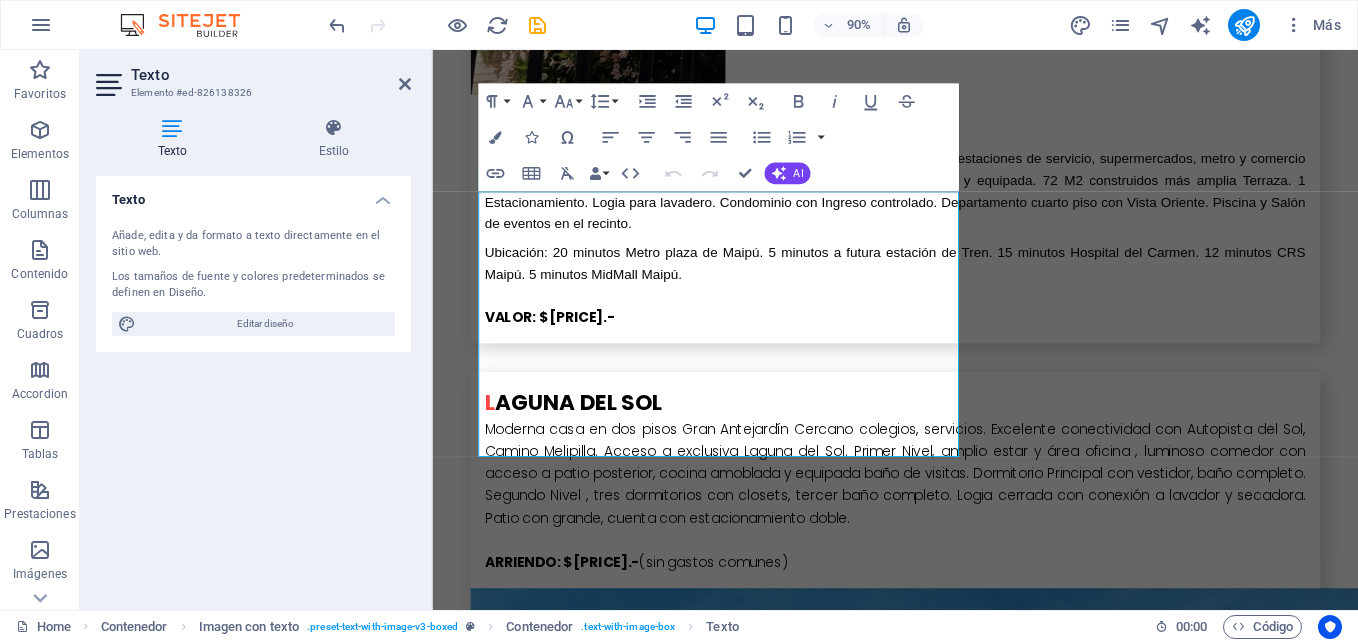 drag, startPoint x: 666, startPoint y: 256, endPoint x: 477, endPoint y: 285, distance: 191.21193 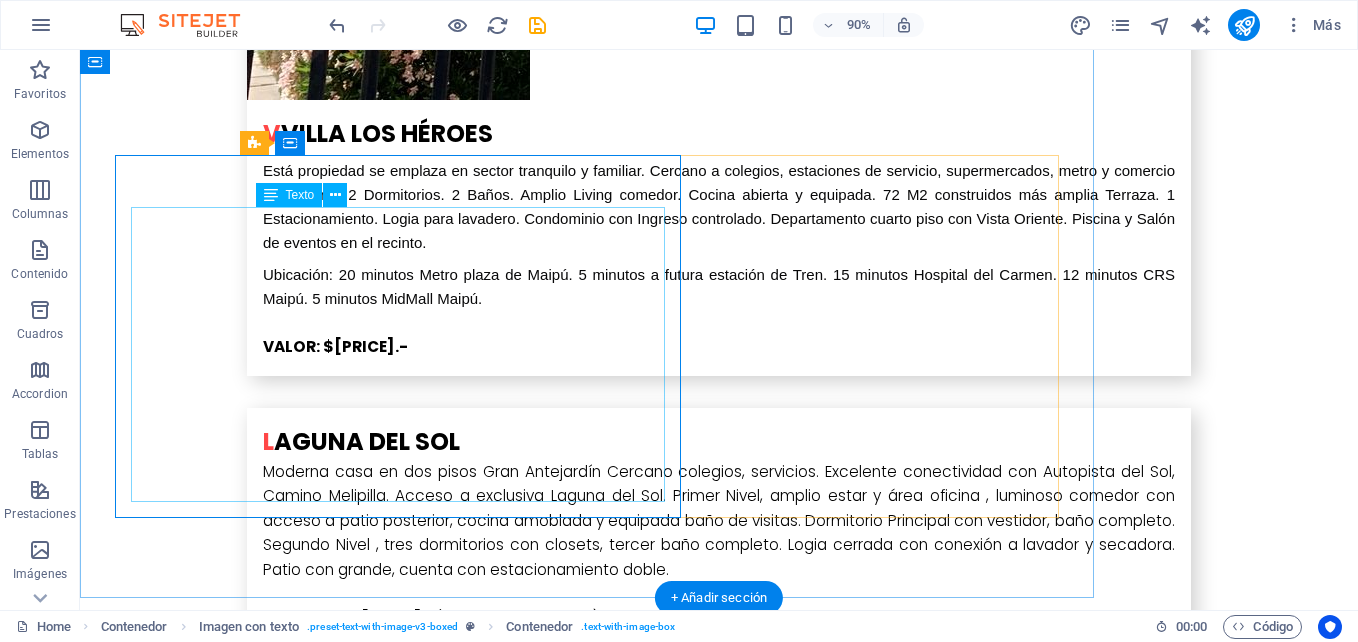 click on "Amplia y confortable ubicada en exclusivo condominio [BRAND] I, Avenida La Laguna, [CITY]. Acceso por autopista del Sol y a minutos de Melipilla. Supermercados, colegios, strip center y servicios en general. Sala de estar-comedor, amplia cocina totalmente equipada. Baño visita y dormitorio principal en suite con gran espacio multiuso y amplios walking-closet.  En 2do. piso amplia sala de estar, 2 dormitorios, 1 sala de baño. Además cuenta con Loggia con gran espacio multiuso, antejardín y gran patio cercado y conexión para riego automático por el entorno.  ARRIENDO: $[PRICE].-" at bounding box center [719, 7042] 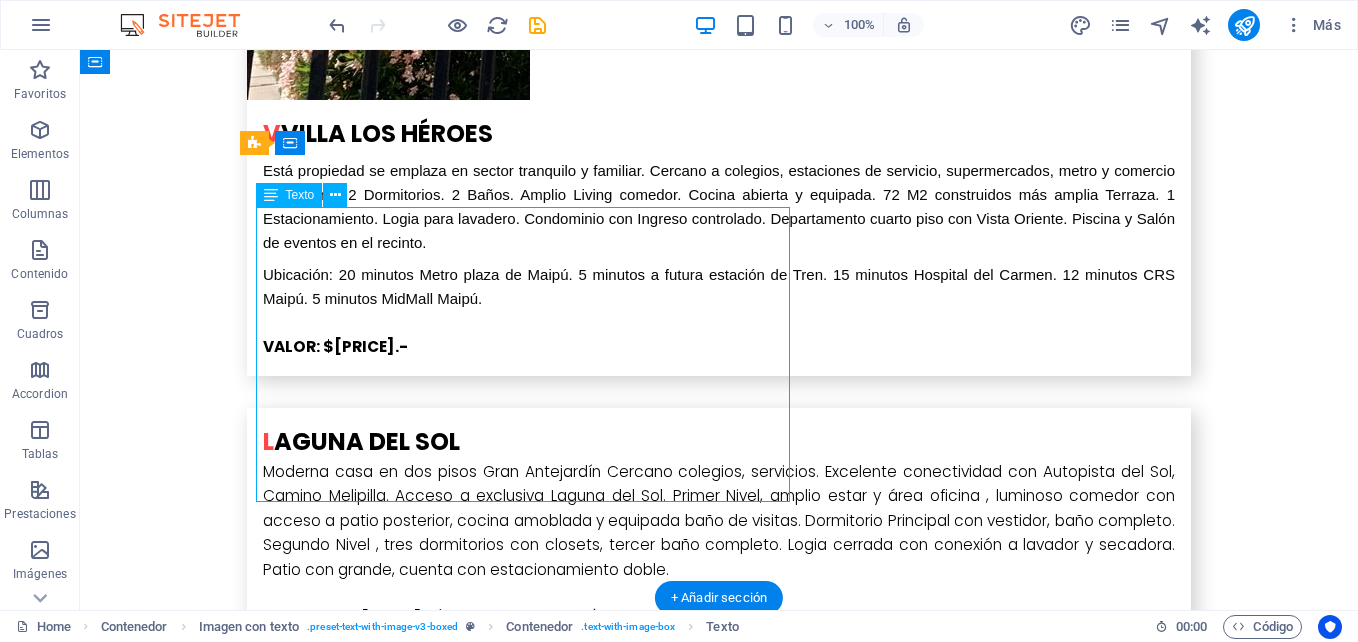 click on "Amplia y confortable ubicada en exclusivo condominio [BRAND] I, Avenida La Laguna, [CITY]. Acceso por autopista del Sol y a minutos de Melipilla. Supermercados, colegios, strip center y servicios en general. Sala de estar-comedor, amplia cocina totalmente equipada. Baño visita y dormitorio principal en suite con gran espacio multiuso y amplios walking-closet.  En 2do. piso amplia sala de estar, 2 dormitorios, 1 sala de baño. Además cuenta con Loggia con gran espacio multiuso, antejardín y gran patio cercado y conexión para riego automático por el entorno.  ARRIENDO: $[PRICE].-" at bounding box center (719, 7042) 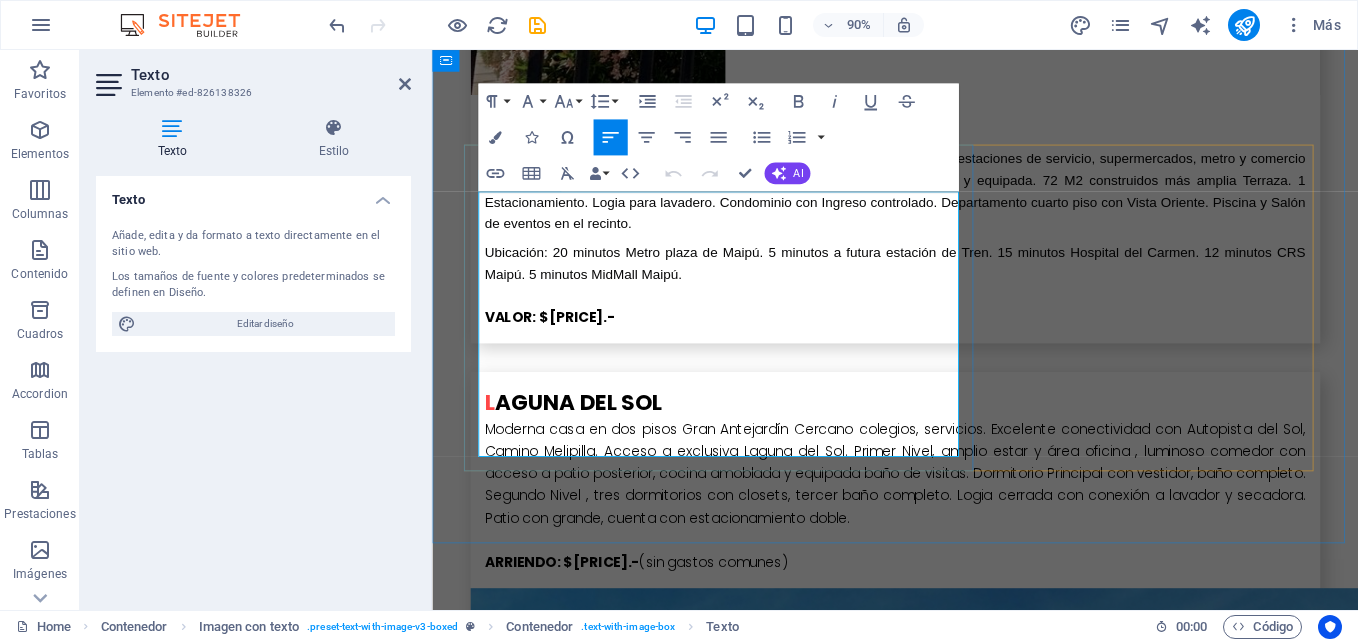 click on "Supermercados, colegios, strip center y servicios en general." at bounding box center [947, 6993] 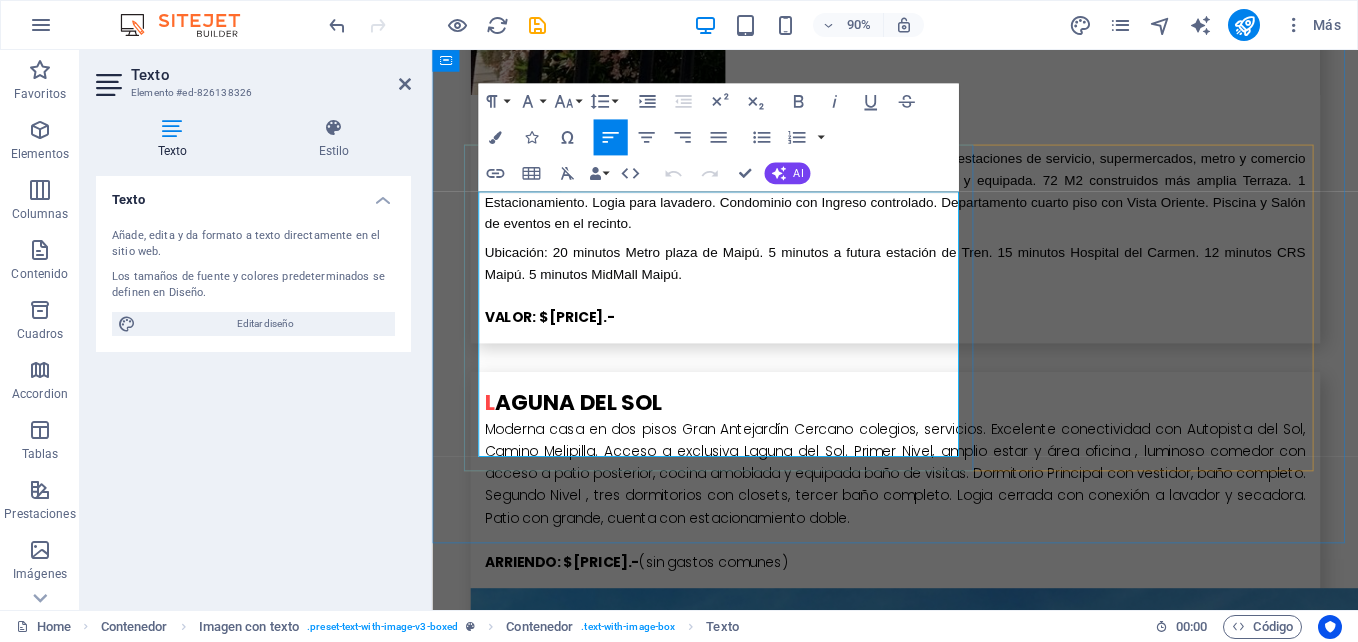 click on "Supermercados, colegios, strip center y servicios en general." at bounding box center [947, 6993] 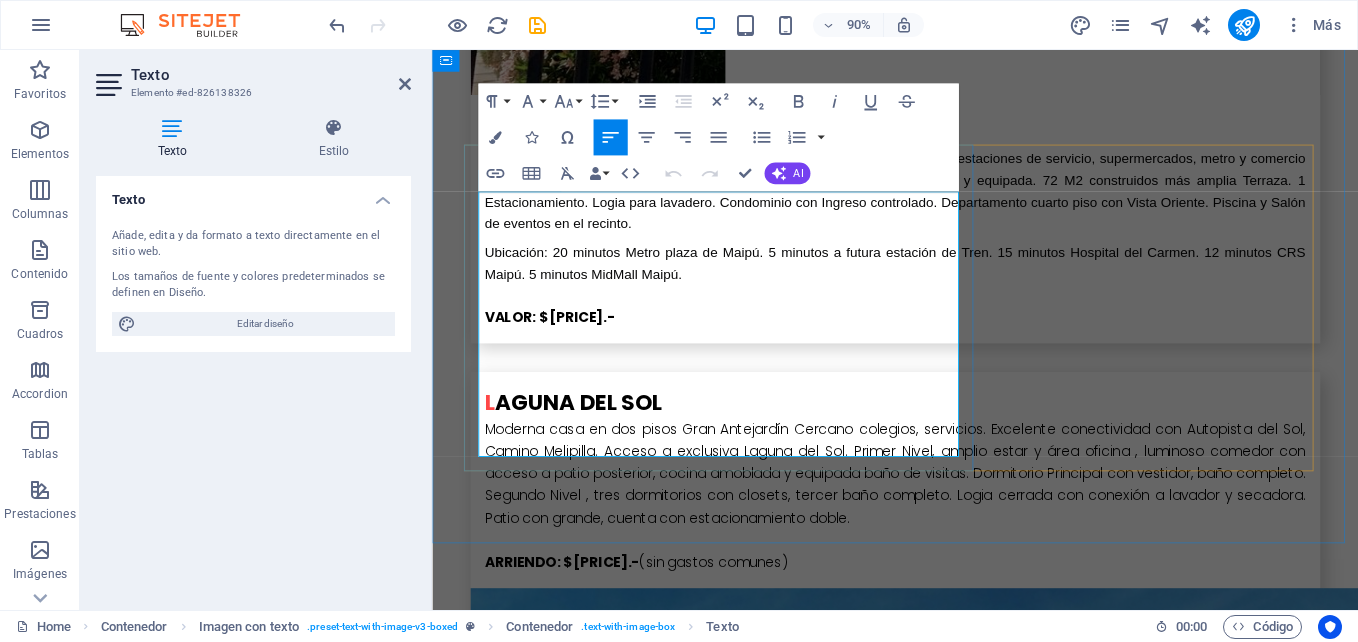 drag, startPoint x: 486, startPoint y: 219, endPoint x: 950, endPoint y: 476, distance: 530.4196 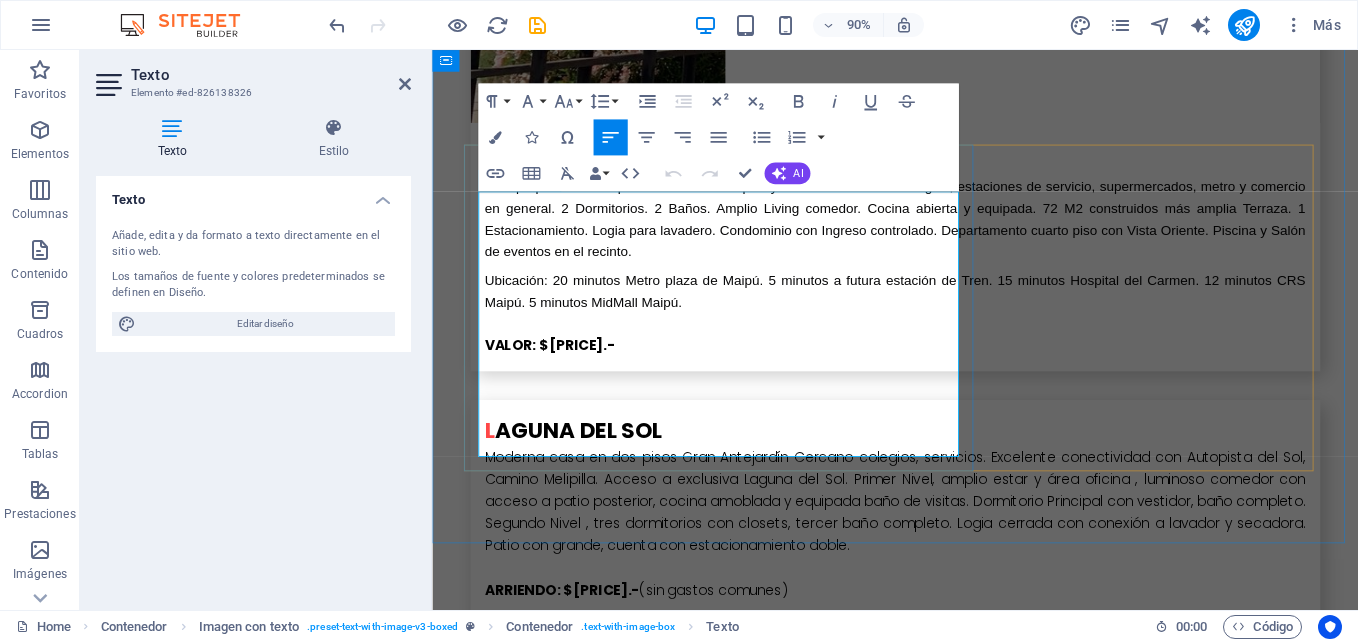 copy on "Amplia y confortable ubicada en exclusivo condominio [BRAND] I, Avenida La Laguna, [CITY]. Acceso por autopista del Sol y a minutos de Melipilla. Supermercados, colegios, strip center y servicios en general. Sala de estar-comedor, amplia cocina totalmente equipada. Baño visita y dormitorio principal en suite con gran espacio multiuso y amplios walking-closet.  En 2do. piso amplia sala de estar, 2 dormitorios, 1 sala de baño. Además cuenta con Loggia con gran espacio multiuso, antejardín y gran patio cercado y conexión para riego automático por el entorno.  ARRIENDO: $[PRICE].-" 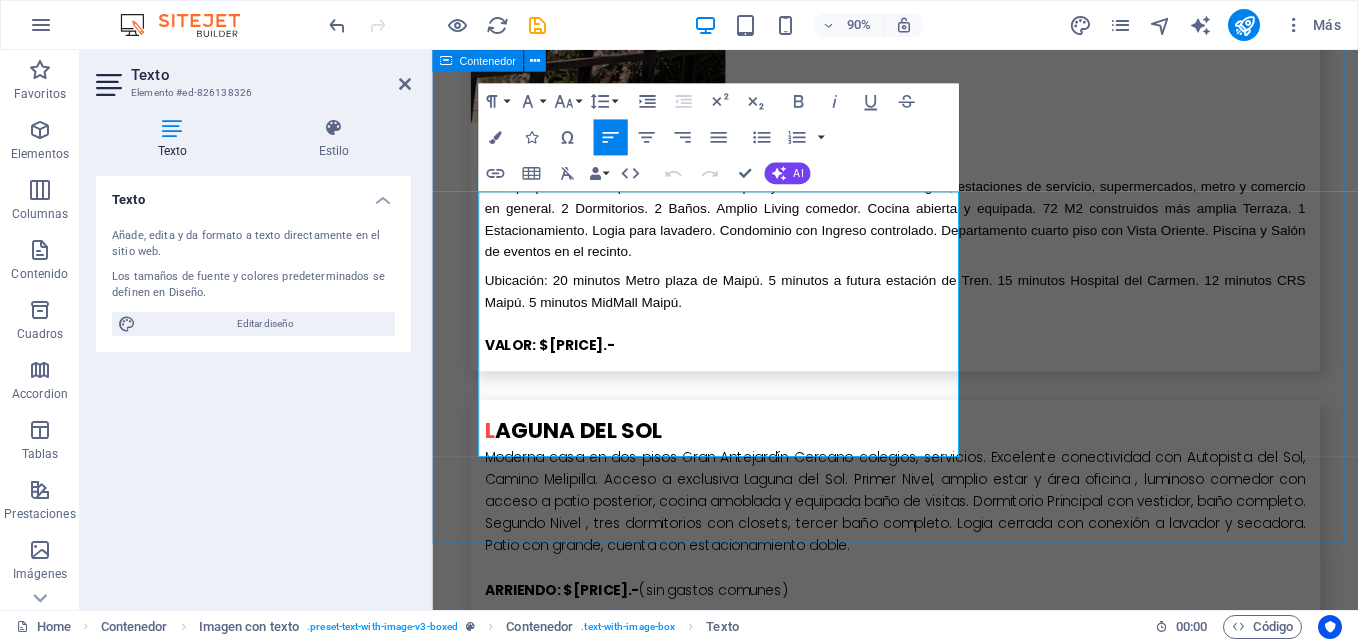 click on "b arRiO eL gOMERO propiedad en Barrio el Gomero de Ciudad Satélite, en calle y no pasaje. Cuenta con dos pisos, en el primero, Dormitorio principal con baño y walk in closet, Amplia Cocina, Living Comedor, en el segundo piso 2 dormitorios y un baño completo. Patio y antejardín. Casa aislada con mas de 200 metros cuadrados y más de 100 metros cuadrados construidos. Todas las ventanas en Termopanel y piso en Porcelanato en toda la Casa. VALOR: $160.000.000.- L a Cisterna Casa aislada en sector netamente residencial, con gran terreno en La Cisterna. Aproximadamente 78 mts² construidos y 280 mts² de superficie total de terreno. Cuenta con 3 dormitorios living comedor Baño y cocina. Además cuenta con Habitación de servicio con baño independiente, sector de terraza y comedor de diario. También incluye una pequeña bodega. En el acceso hay cobertizo para vehículos. Amplias terrazas de baldosas. VALOR: $190.000.000.- P arcela de agrado VALOR: $150.000.000.- B Arrio los Castaños VALOR: $100.000.000.- C" at bounding box center [946, 1683] 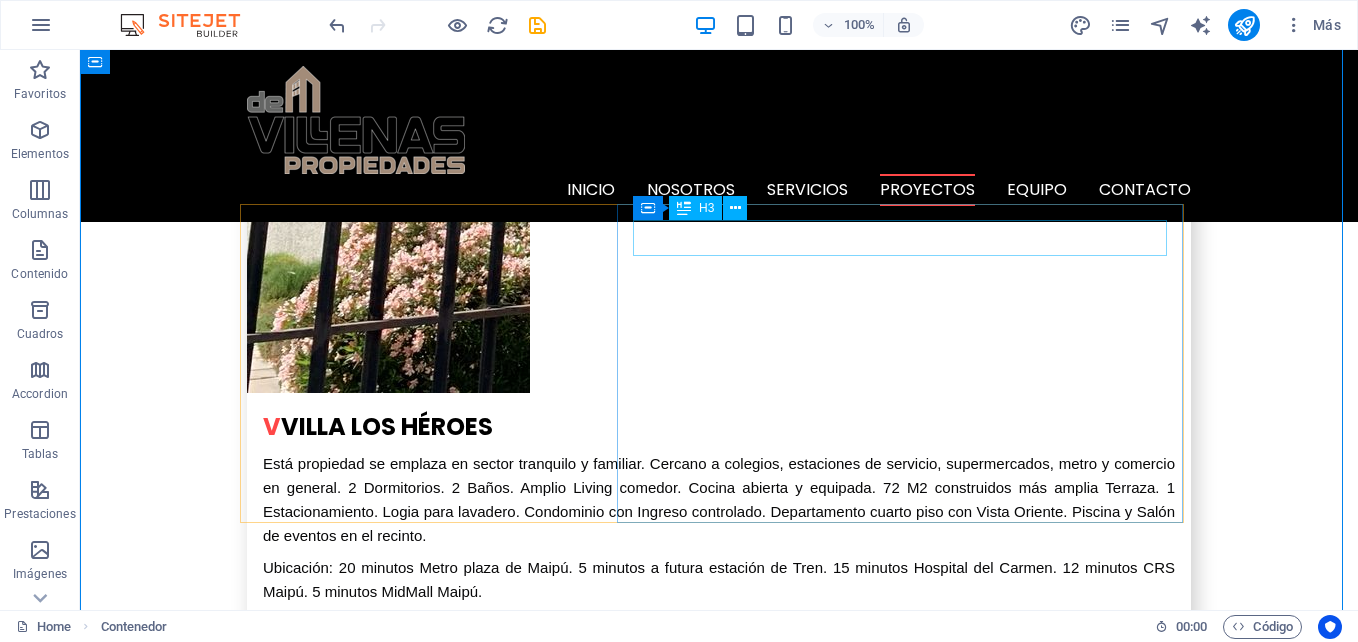 scroll, scrollTop: 7840, scrollLeft: 0, axis: vertical 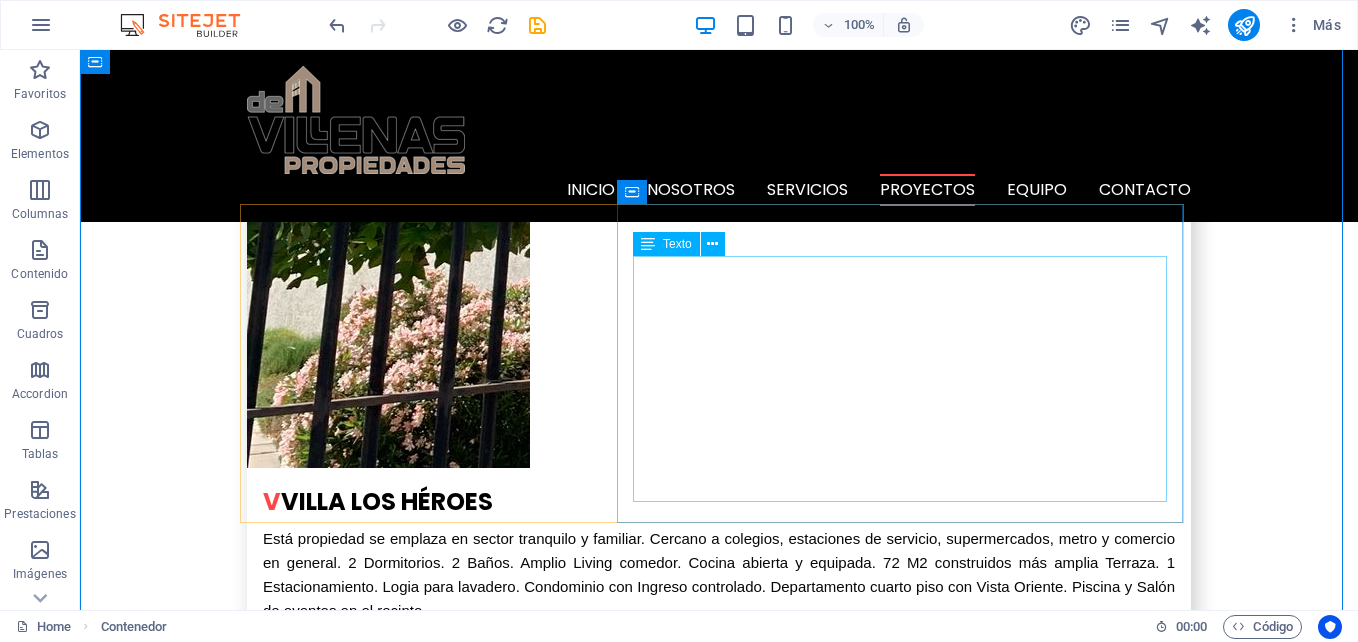 click on "Segundo piso con ventanas en Termopanel, aire acondicionado, 3 baños. Cocina con espacio para un comedor de diario, equipada con encimera, horno eléctrico y campana. Amplio patio trasero con Quincho, 3 habitaciones una en suite y todas con Closet. Estacionamiento techado con reja alta y portón de corredera." at bounding box center [719, 7090] 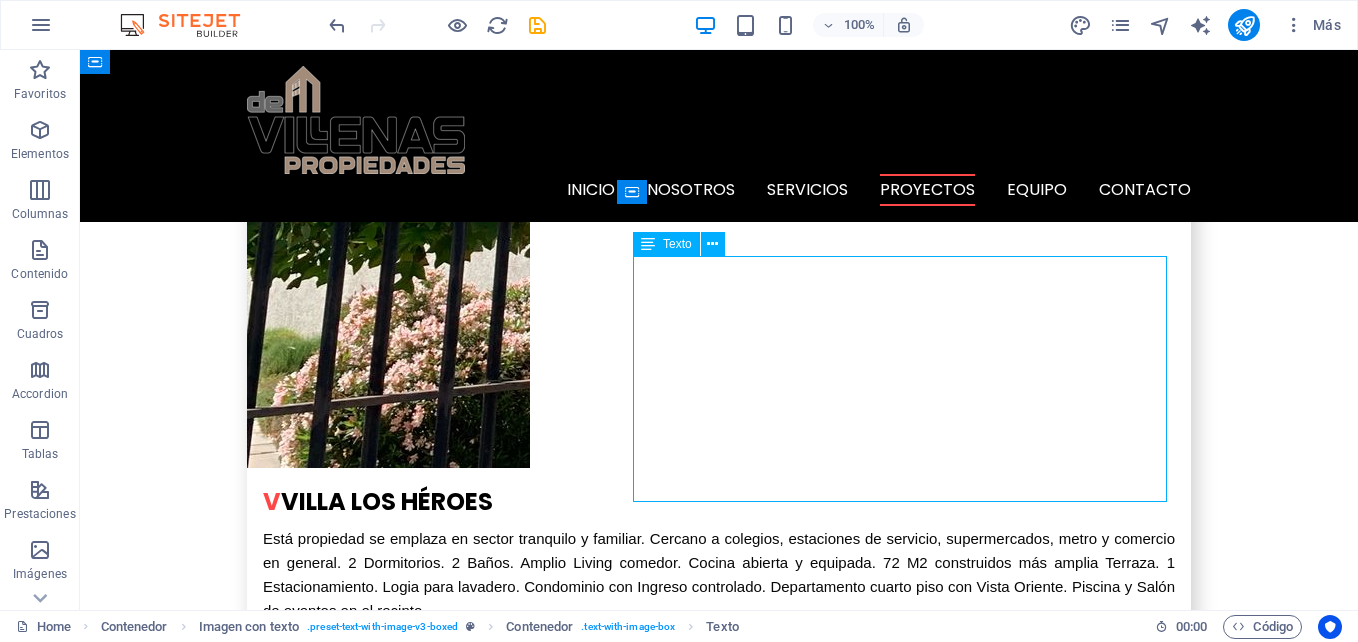 click on "Segundo piso con ventanas en Termopanel, aire acondicionado, 3 baños. Cocina con espacio para un comedor de diario, equipada con encimera, horno eléctrico y campana. Amplio patio trasero con Quincho, 3 habitaciones una en suite y todas con Closet. Estacionamiento techado con reja alta y portón de corredera." at bounding box center (719, 7090) 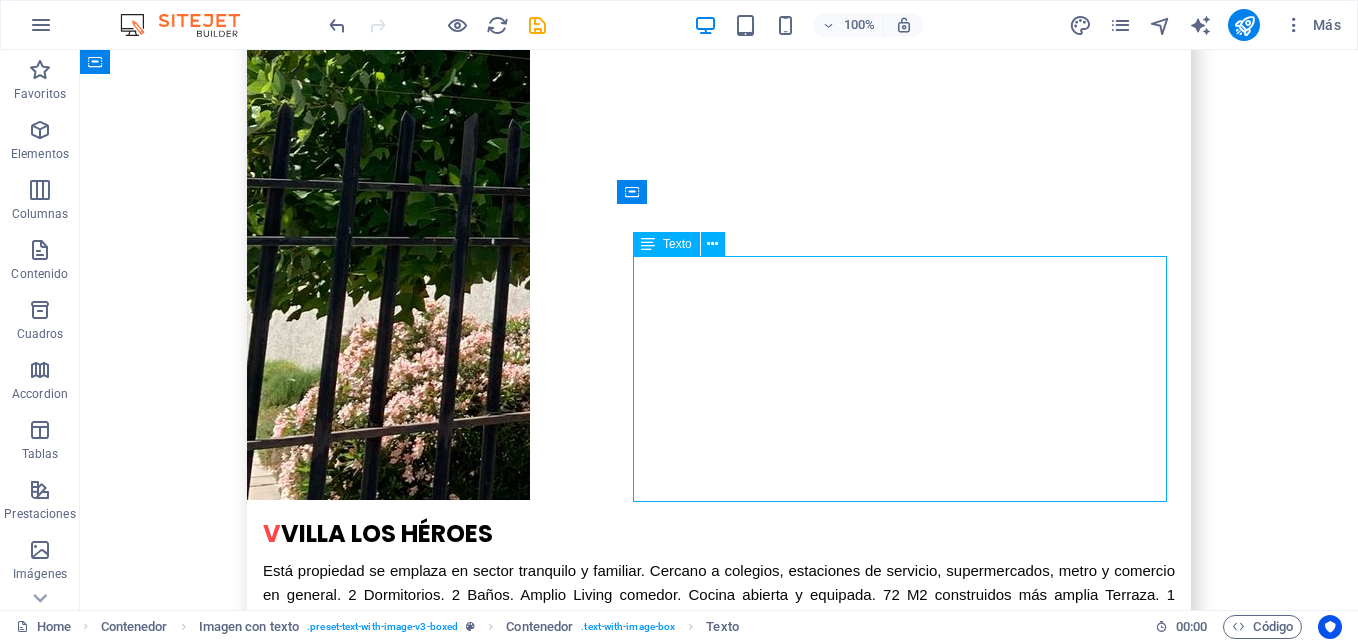 click at bounding box center [388, 6848] 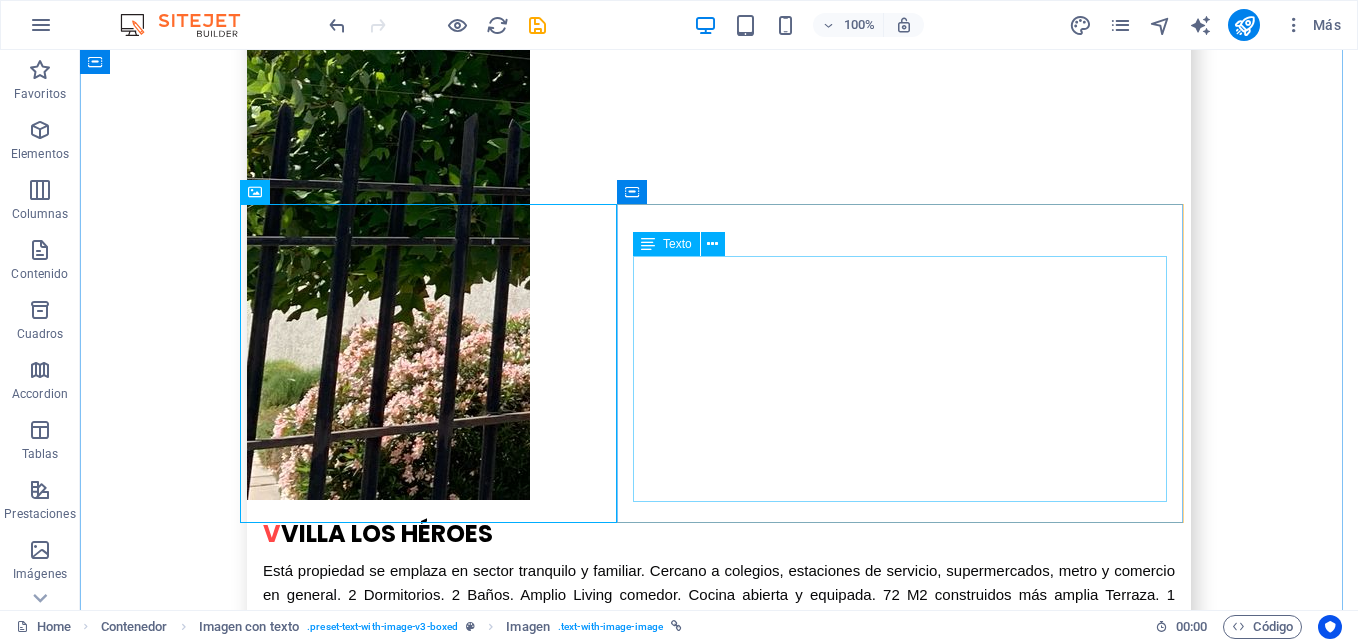 click on "Hermosa casa en [CITY], rodeada de áreas verdes, colegios, supermercados, centros comerciales y otros. Segundo piso con ventanas en Termopanel, aire acondicionado, 3 baños. Cocina con espacio para un comedor de diario, equipada con encimera, horno eléctrico y campana. Amplio patio trasero con Quincho, 3 habitaciones una en suite y todas con Closet. Estacionamiento techado con reja alta y portón de corredera.   VALOR: $[PRICE].-" at bounding box center [719, 7146] 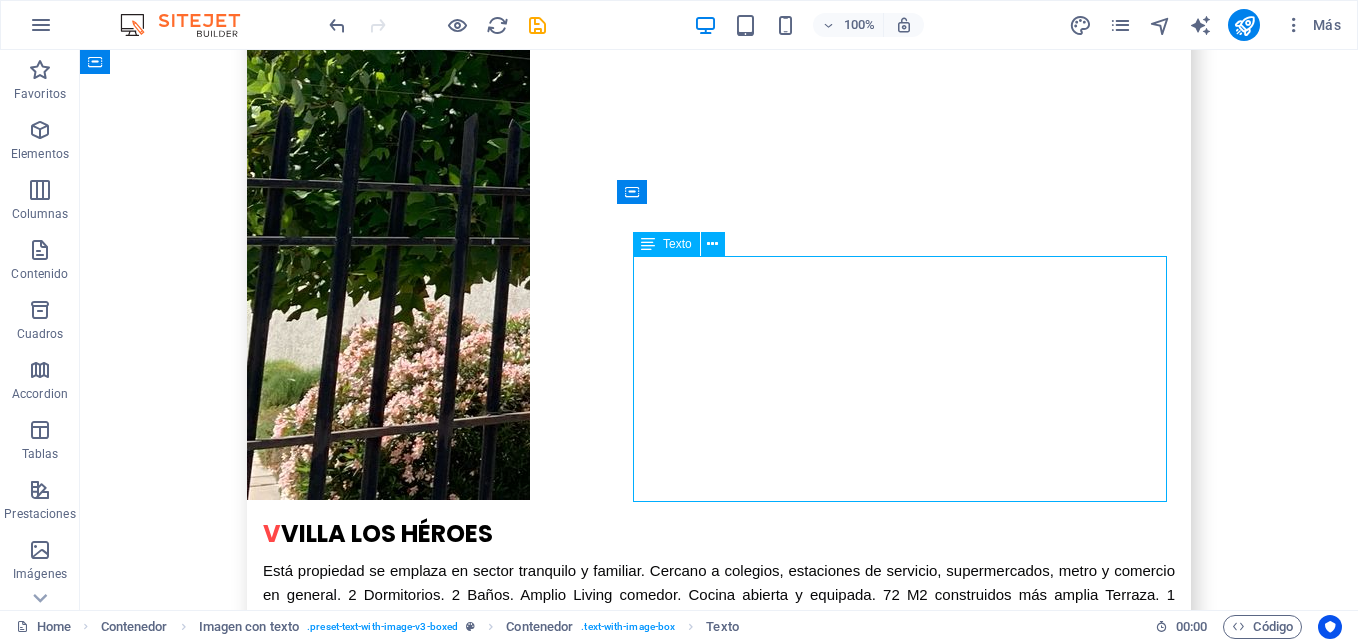 click on "Hermosa casa en [CITY], rodeada de áreas verdes, colegios, supermercados, centros comerciales y otros. Segundo piso con ventanas en Termopanel, aire acondicionado, 3 baños. Cocina con espacio para un comedor de diario, equipada con encimera, horno eléctrico y campana. Amplio patio trasero con Quincho, 3 habitaciones una en suite y todas con Closet. Estacionamiento techado con reja alta y portón de corredera.   VALOR: $[PRICE].-" at bounding box center [719, 7146] 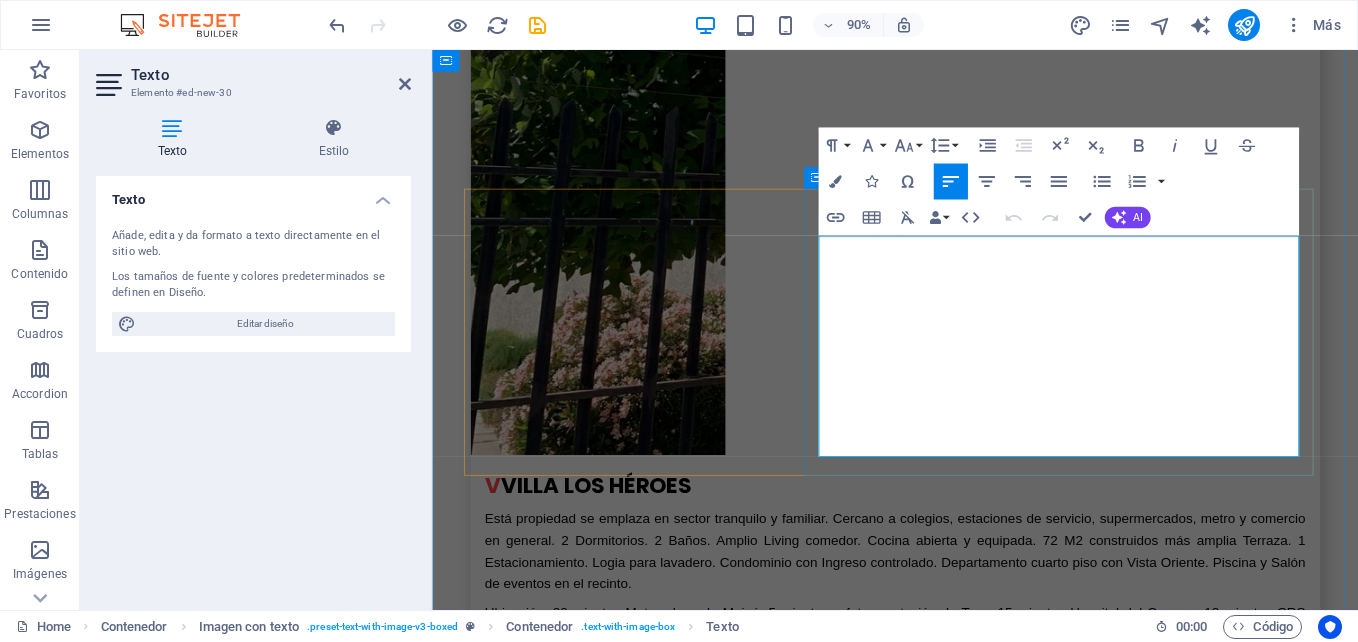 click on "Hermosa casa en Ciudad Satélite, rodeada de áreas verdes, colegios, supermercados, centros comerciales y otros." at bounding box center (947, 7072) 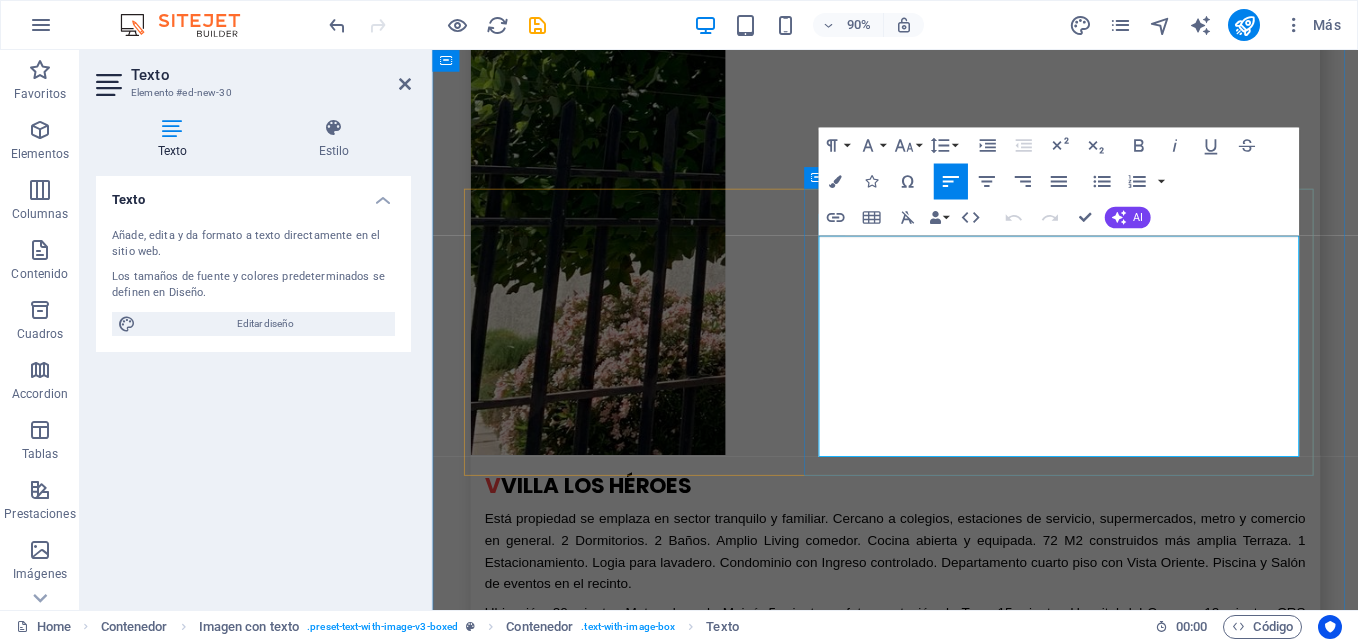 drag, startPoint x: 863, startPoint y: 267, endPoint x: 1153, endPoint y: 515, distance: 381.58093 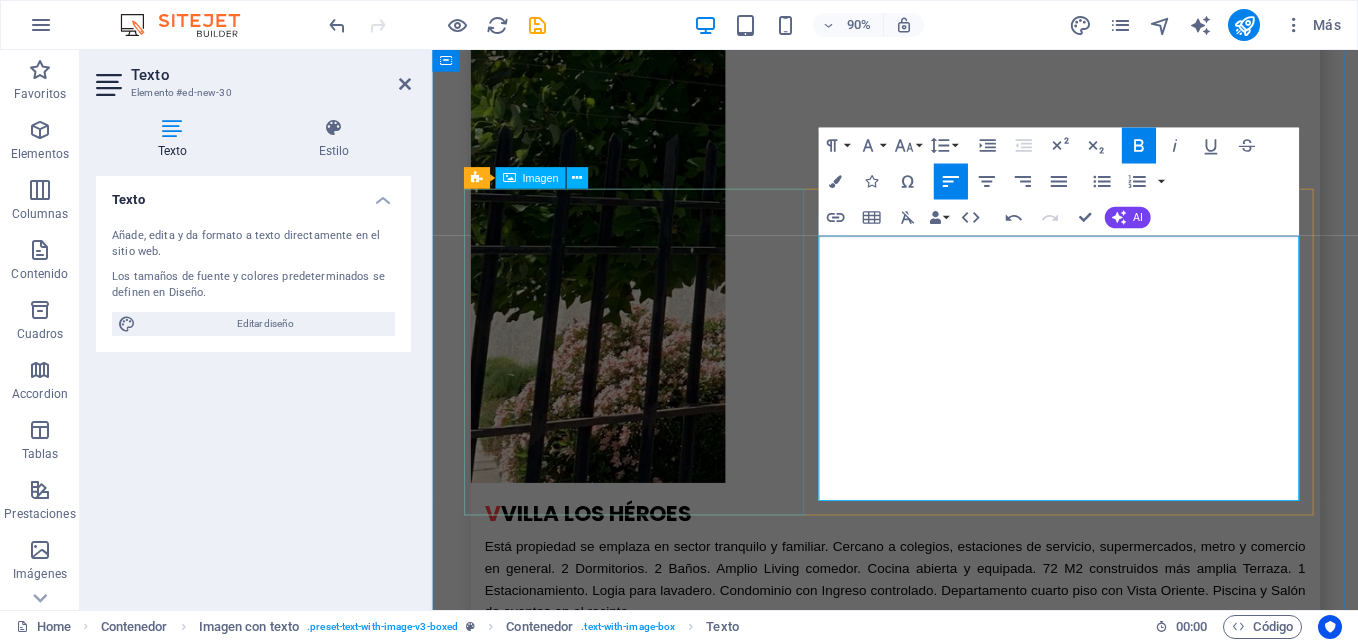 click at bounding box center (616, 6879) 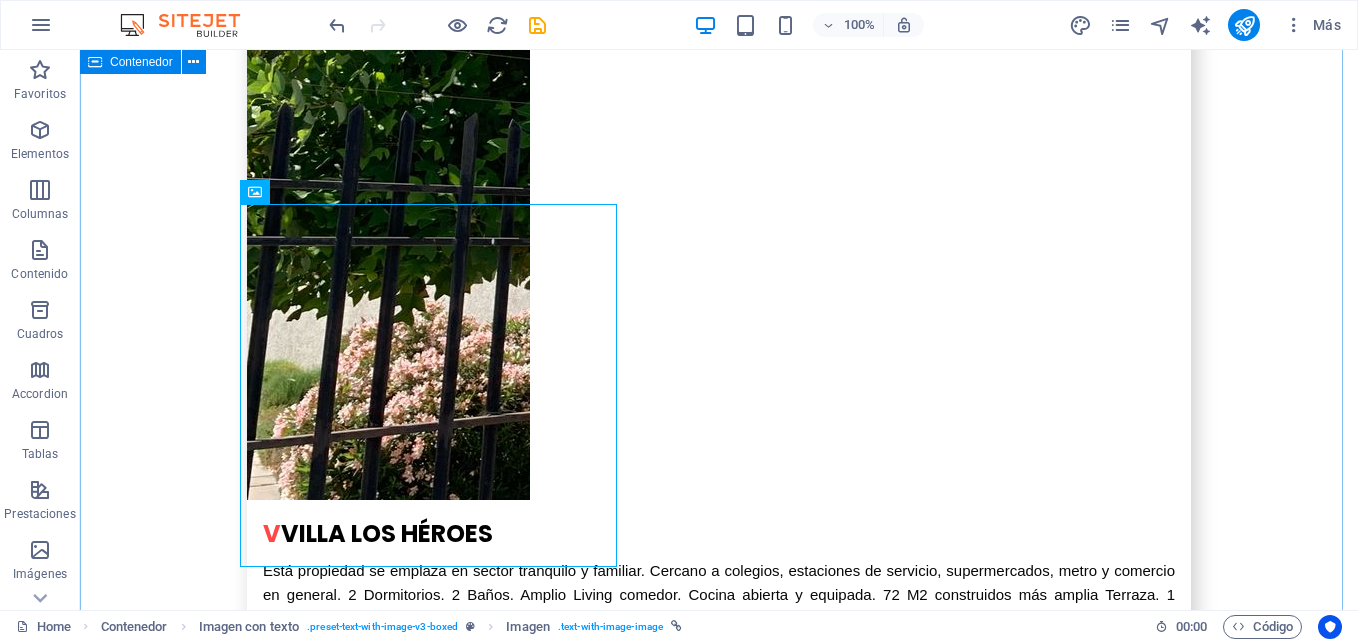 click on "b arRiO eL gOMERO propiedad en Barrio el Gomero de Ciudad Satélite, en calle y no pasaje. Cuenta con dos pisos, en el primero, Dormitorio principal con baño y walk in closet, Amplia Cocina, Living Comedor, en el segundo piso 2 dormitorios y un baño completo. Patio y antejardín. Casa aislada con mas de 200 metros cuadrados y más de 100 metros cuadrados construidos. Todas las ventanas en Termopanel y piso en Porcelanato en toda la Casa. VALOR: $160.000.000.- L a Cisterna Casa aislada en sector netamente residencial, con gran terreno en La Cisterna. Aproximadamente 78 mts² construidos y 280 mts² de superficie total de terreno. Cuenta con 3 dormitorios living comedor Baño y cocina. Además cuenta con Habitación de servicio con baño independiente, sector de terraza y comedor de diario. También incluye una pequeña bodega. En el acceso hay cobertizo para vehículos. Amplias terrazas de baldosas. VALOR: $190.000.000.- P arcela de agrado VALOR: $150.000.000.- B Arrio los Castaños VALOR: $100.000.000.- C" at bounding box center (719, 2077) 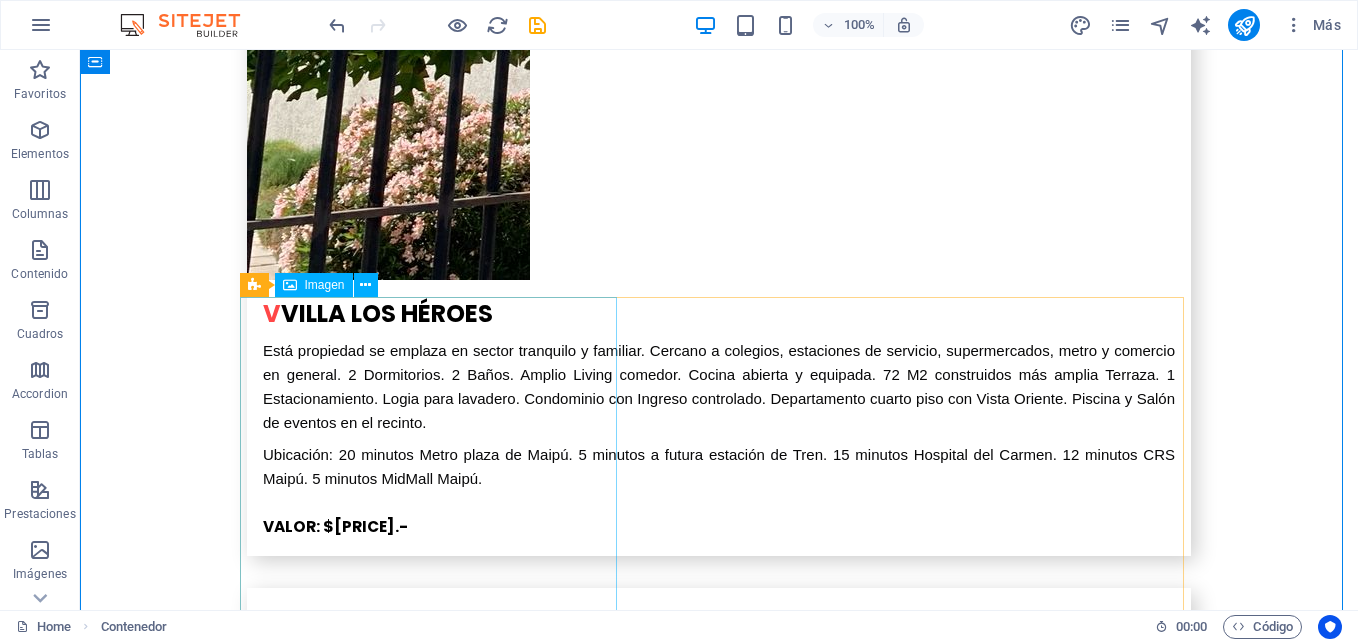 scroll, scrollTop: 8140, scrollLeft: 0, axis: vertical 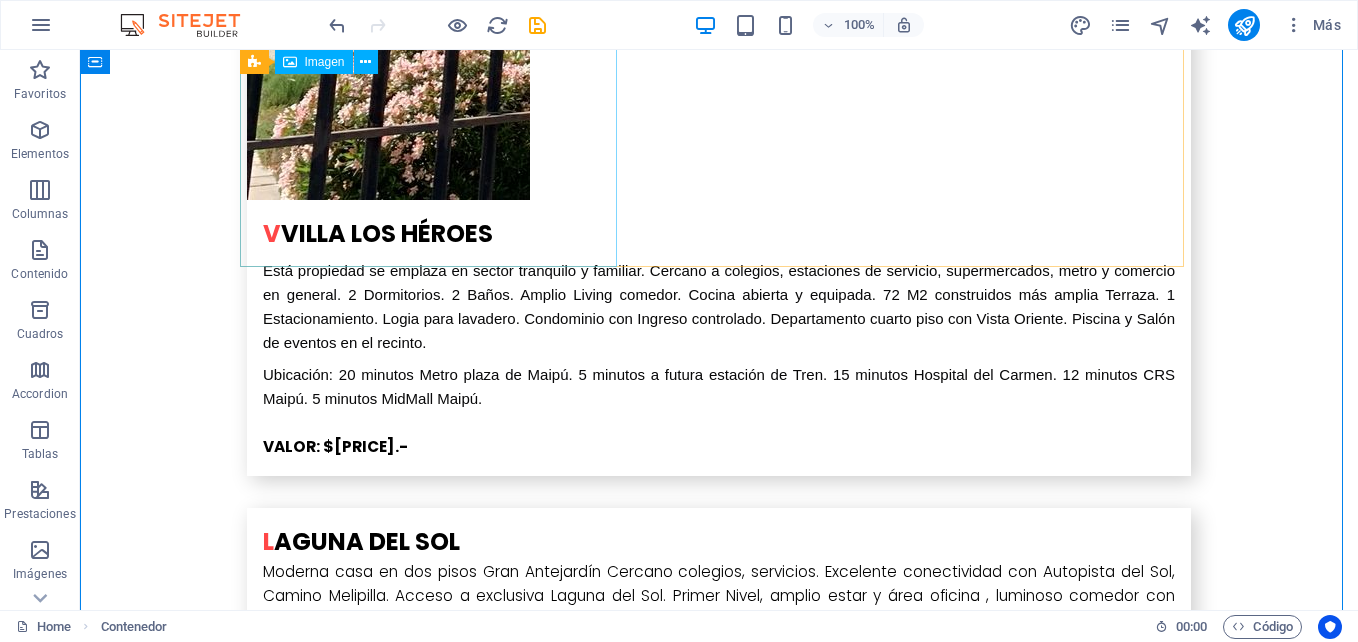 click at bounding box center [388, 6548] 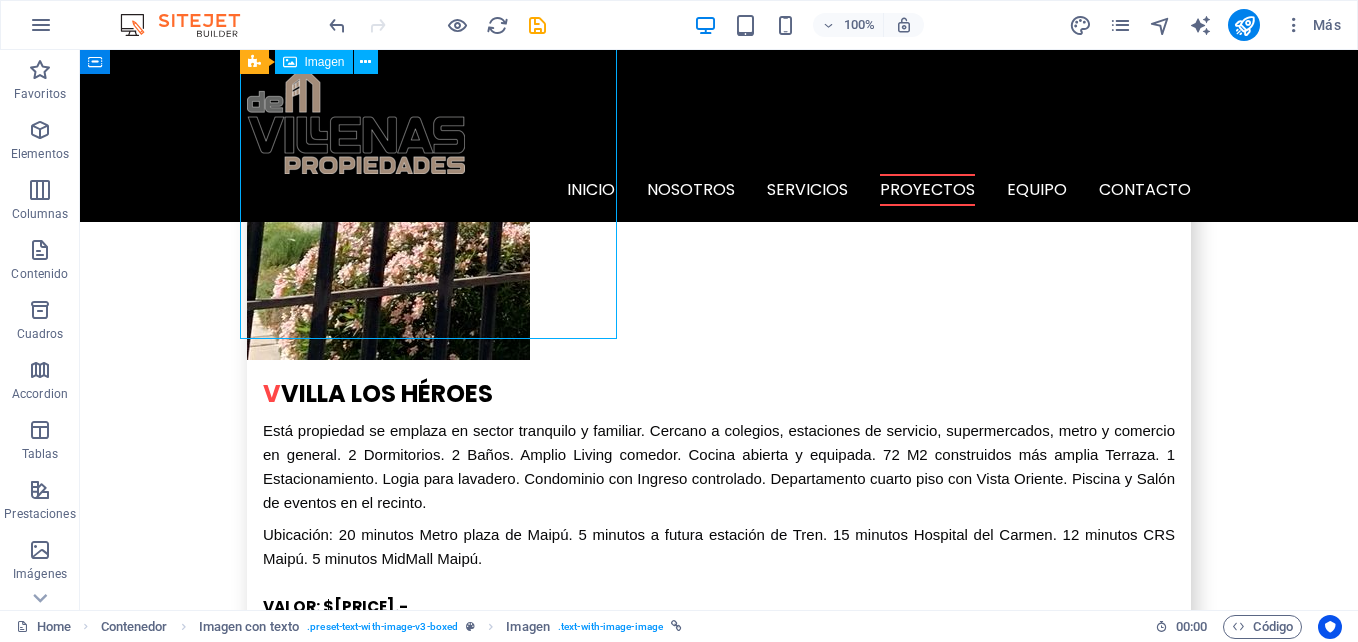 scroll, scrollTop: 7940, scrollLeft: 0, axis: vertical 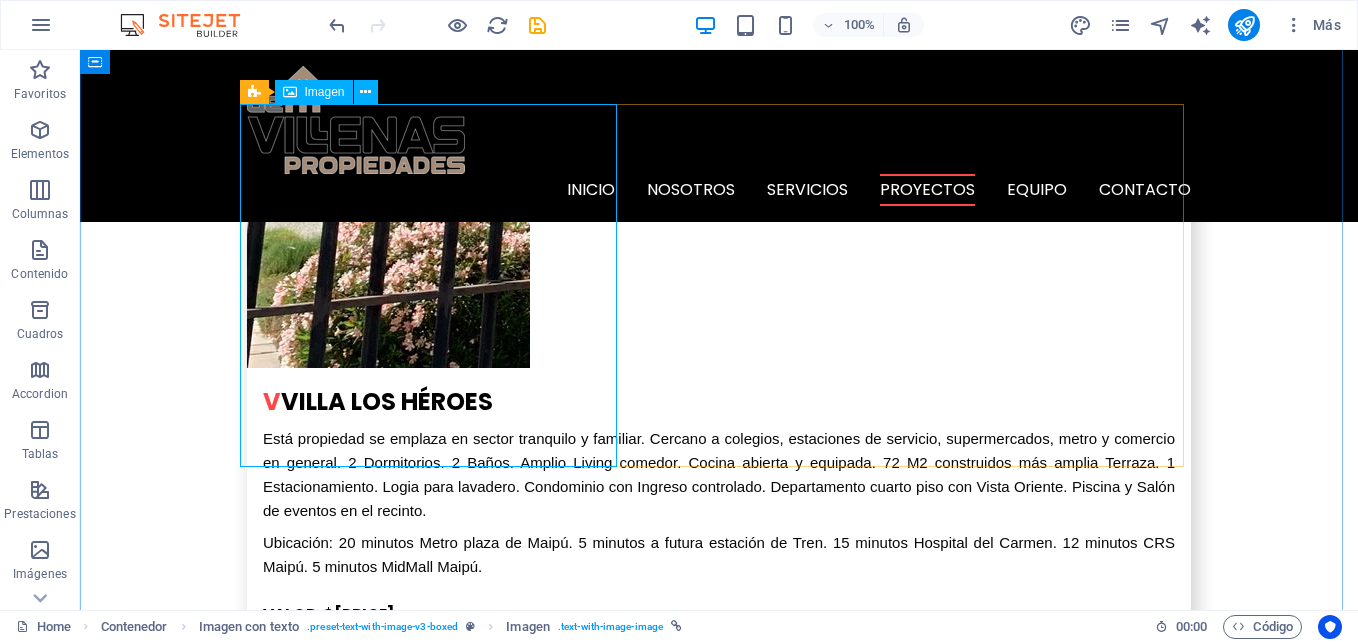 click at bounding box center [388, 6716] 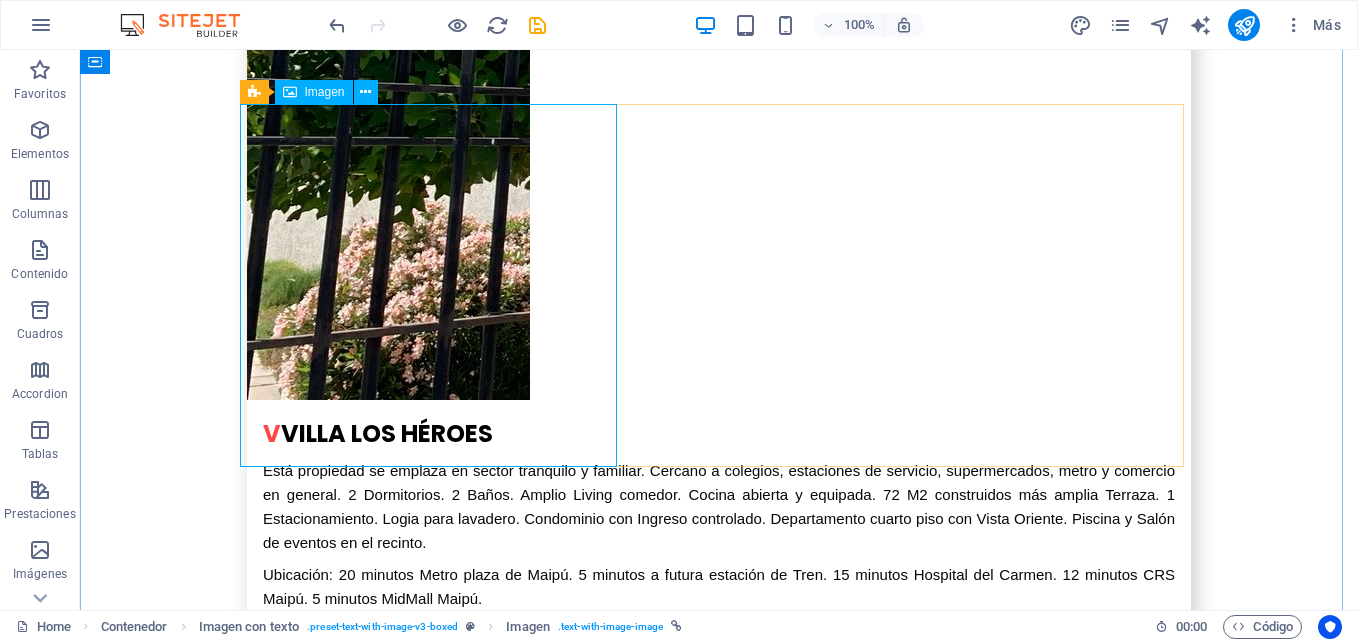 select on "px" 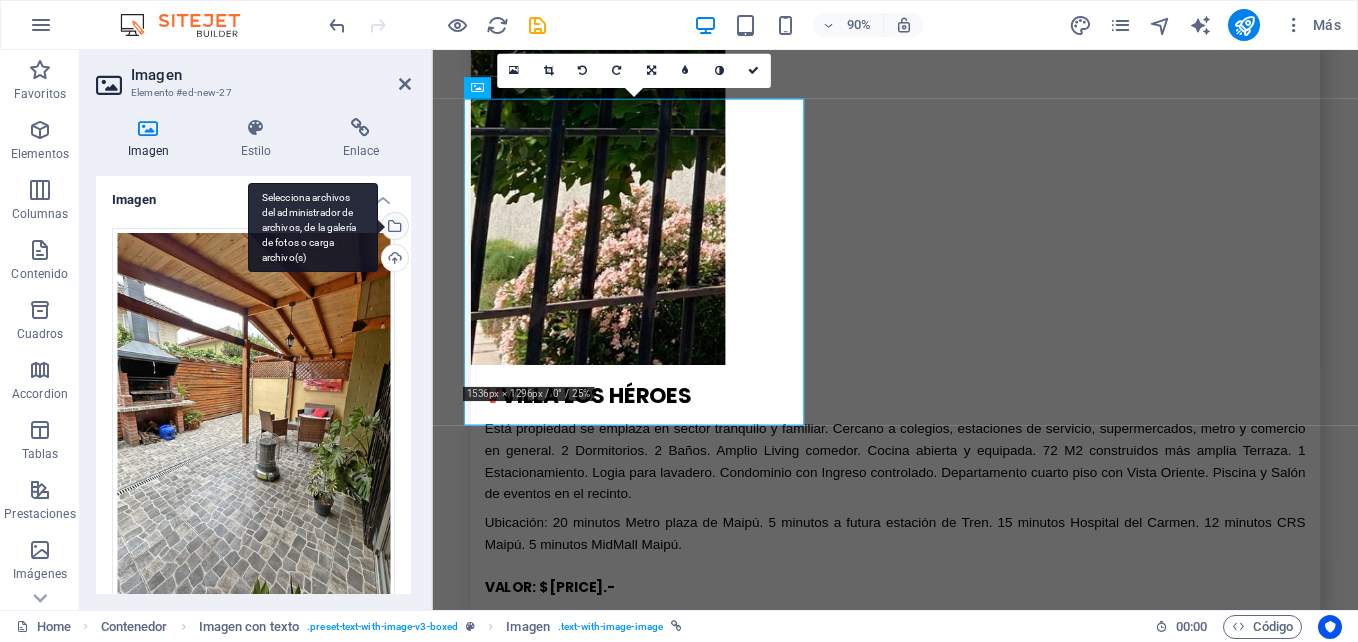 click on "Selecciona archivos del administrador de archivos, de la galería de fotos o carga archivo(s)" at bounding box center (313, 228) 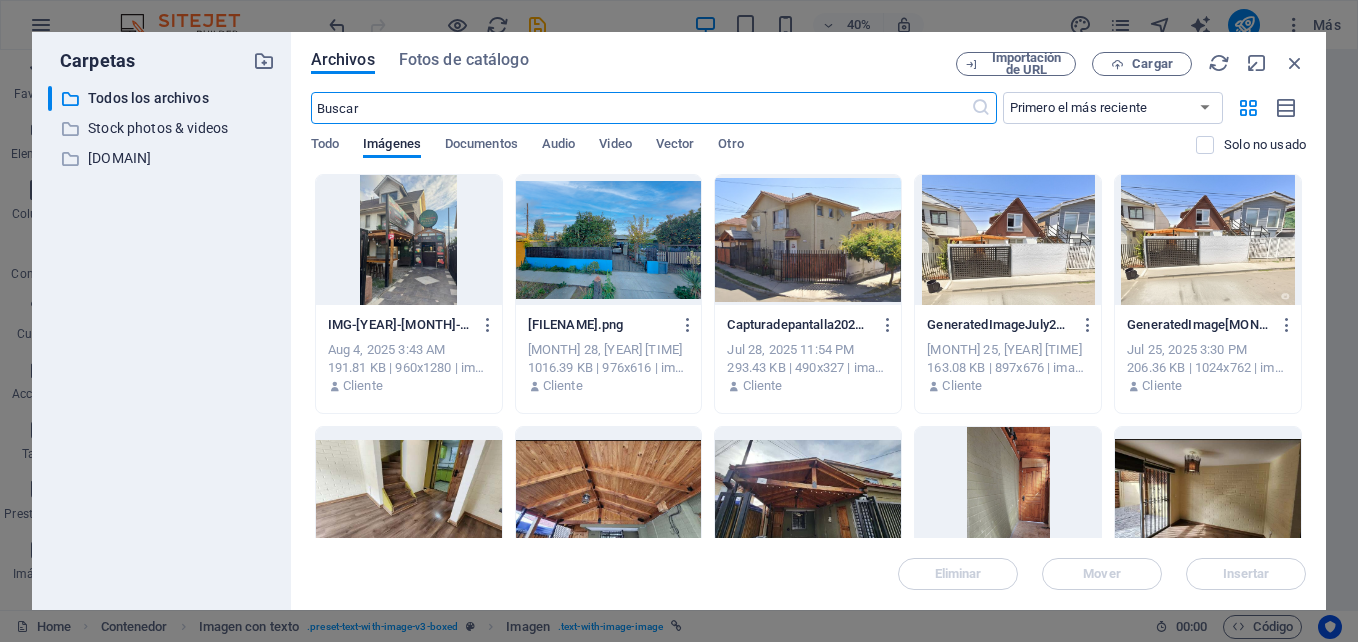 scroll, scrollTop: 8700, scrollLeft: 0, axis: vertical 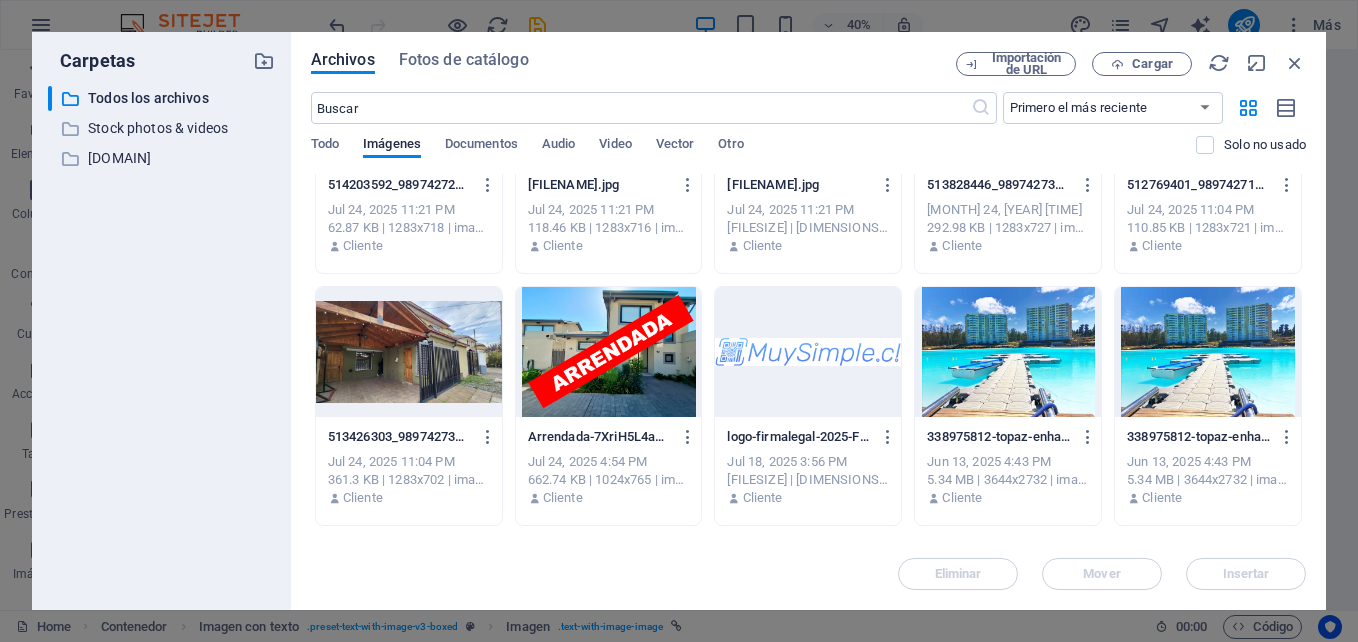 click at bounding box center (609, 352) 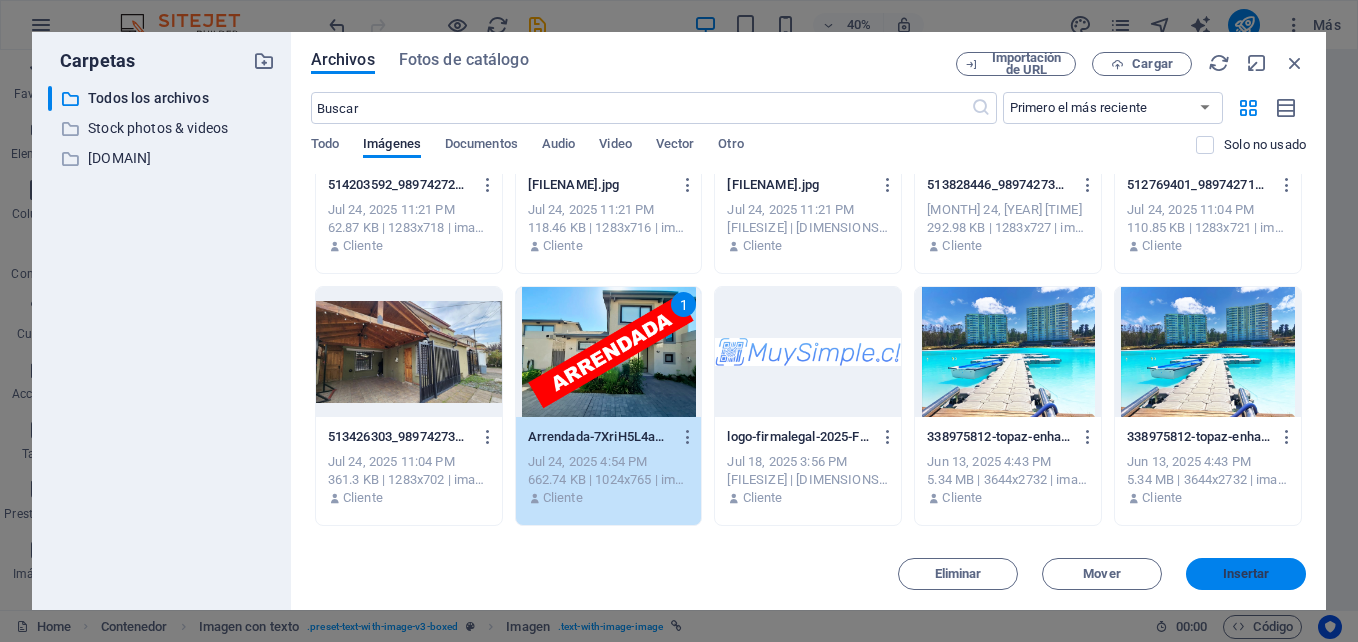 drag, startPoint x: 1245, startPoint y: 580, endPoint x: 889, endPoint y: 581, distance: 356.0014 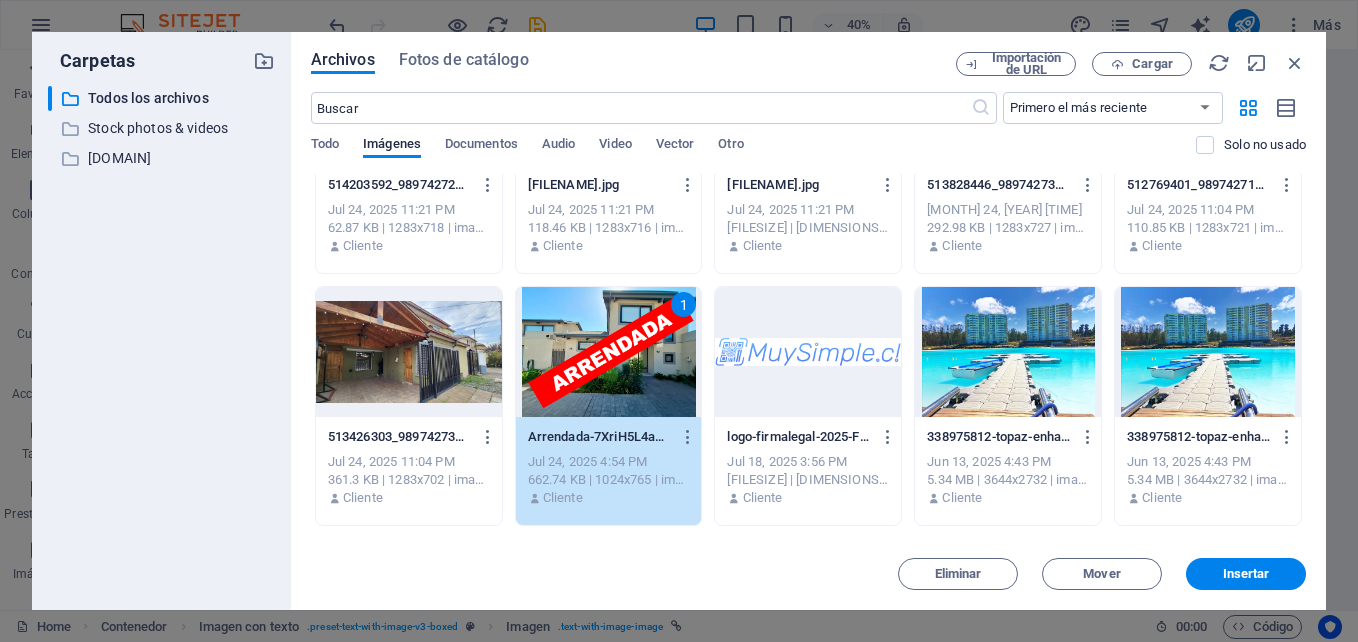 scroll, scrollTop: 7940, scrollLeft: 0, axis: vertical 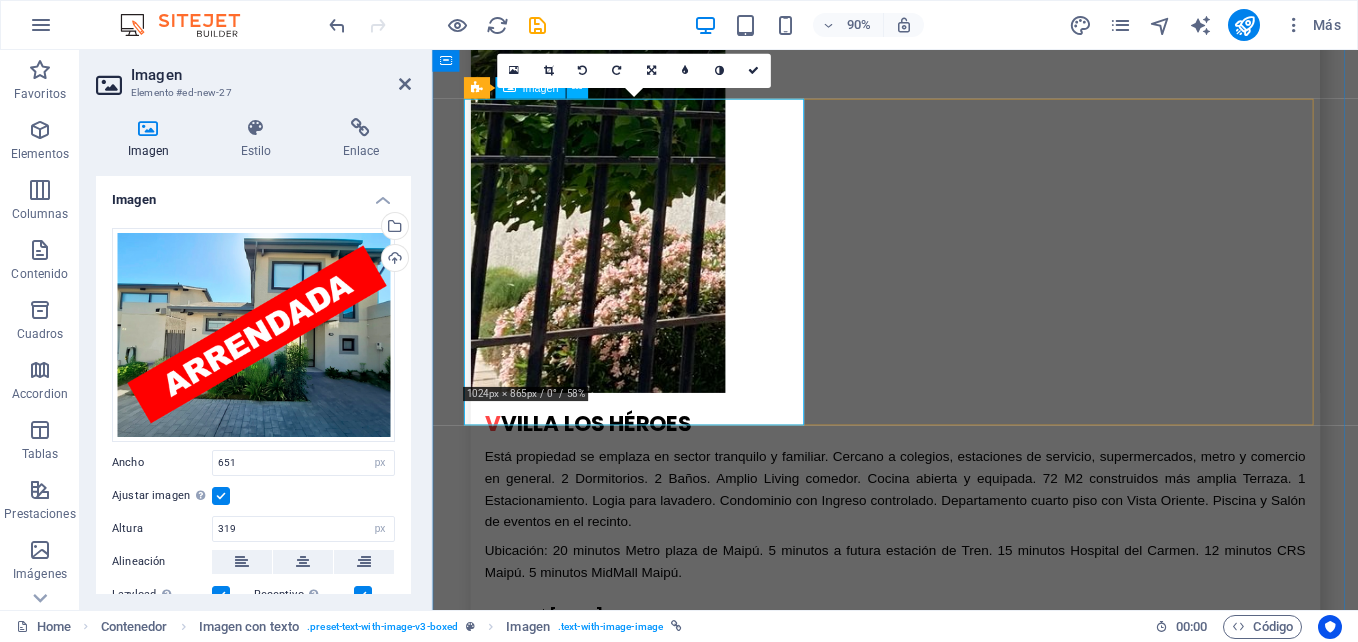click at bounding box center [616, 6779] 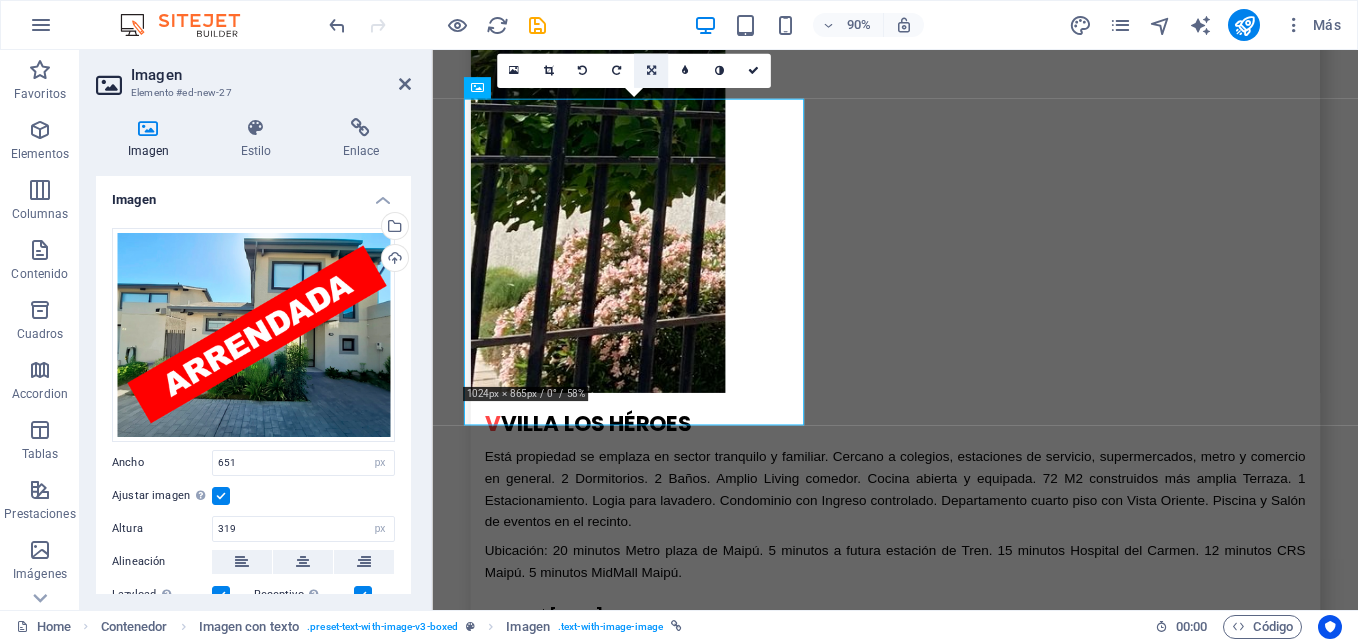 click at bounding box center [650, 71] 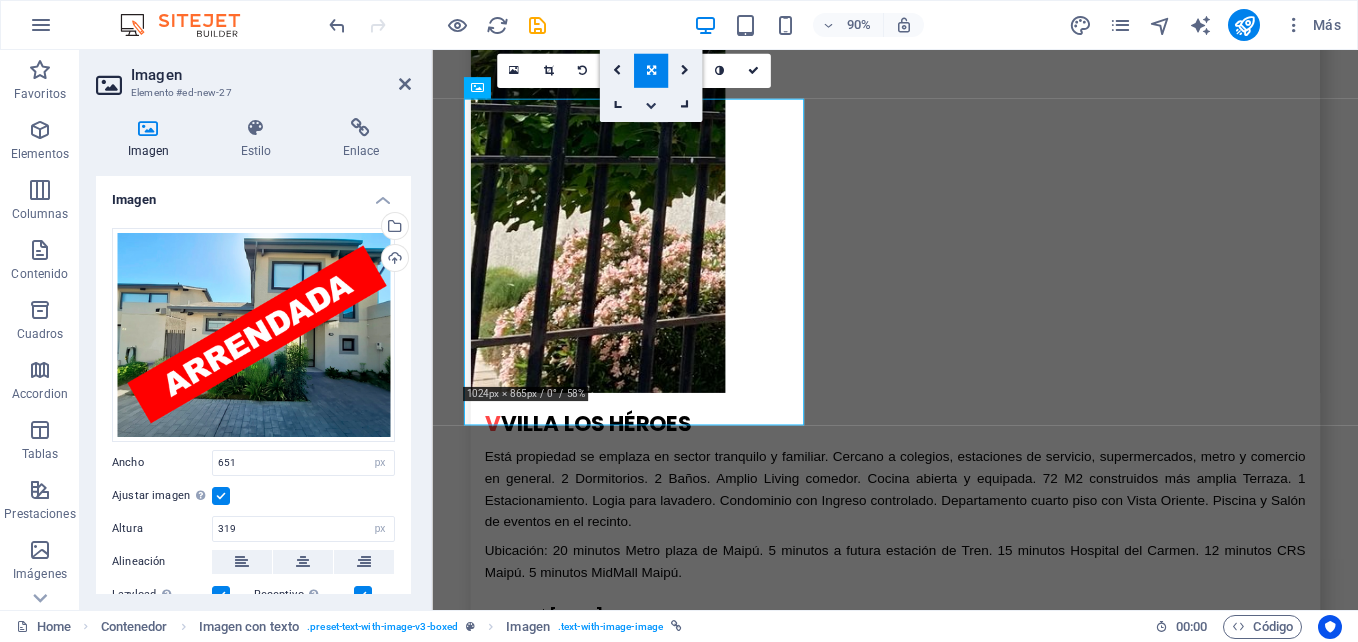 click at bounding box center (651, 105) 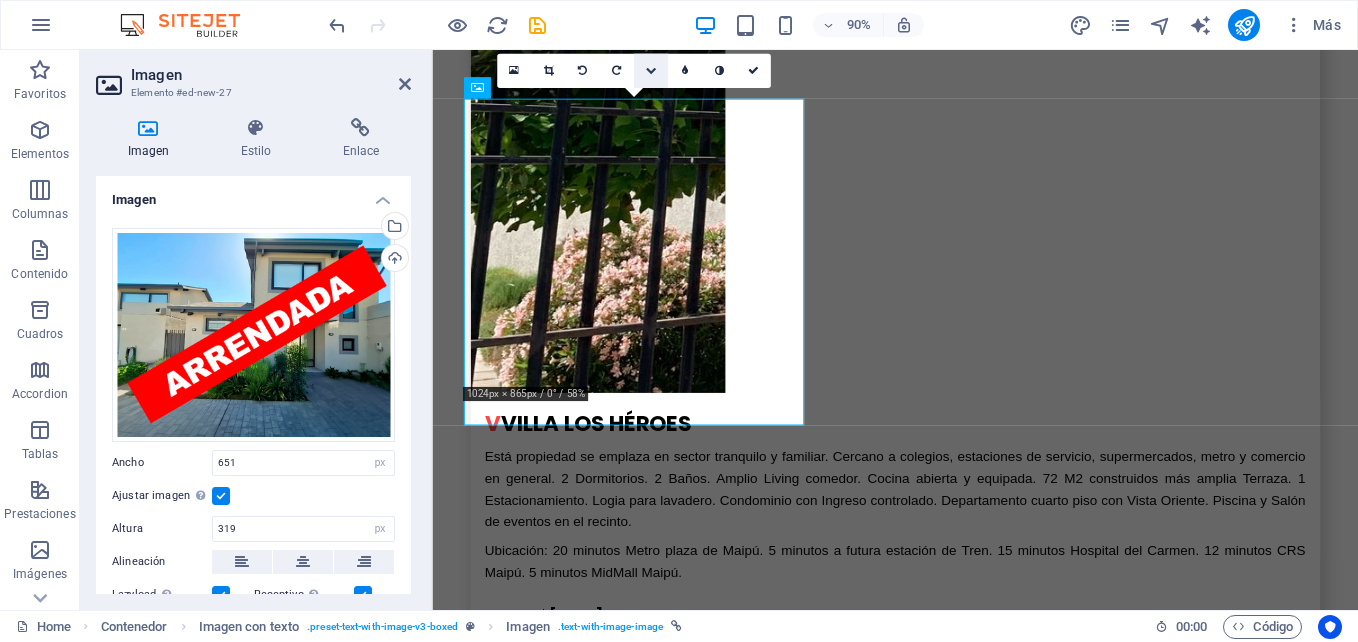 click at bounding box center [650, 71] 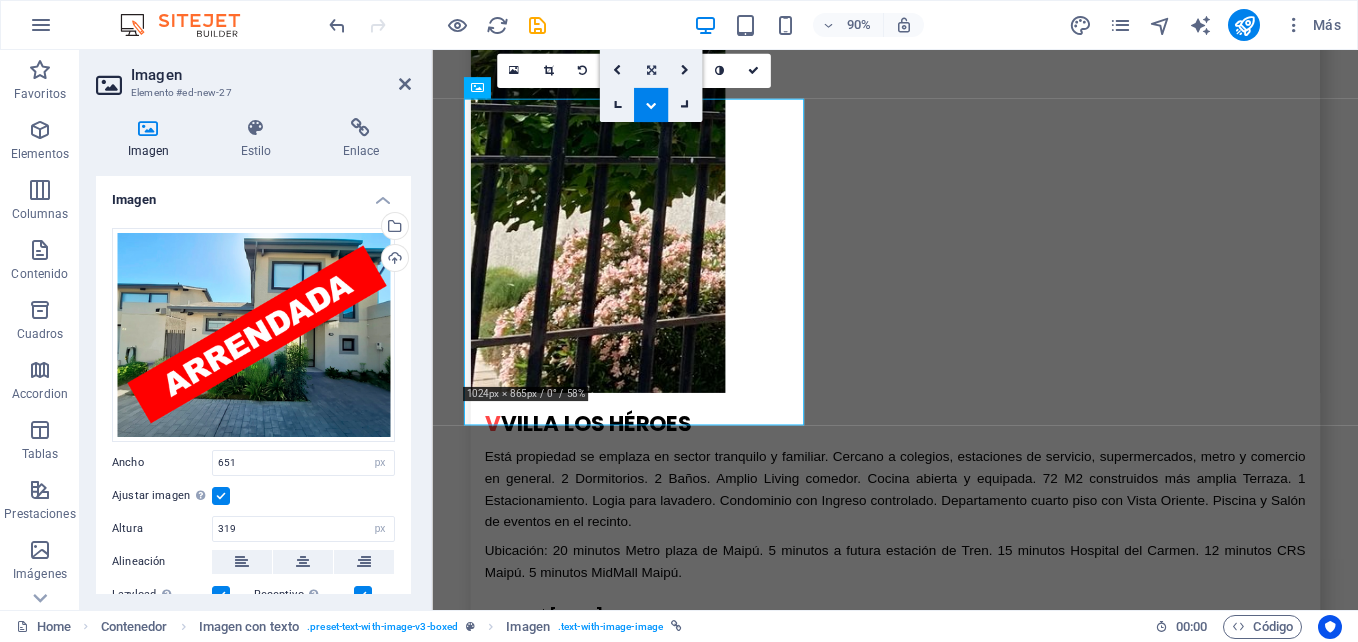click at bounding box center (650, 71) 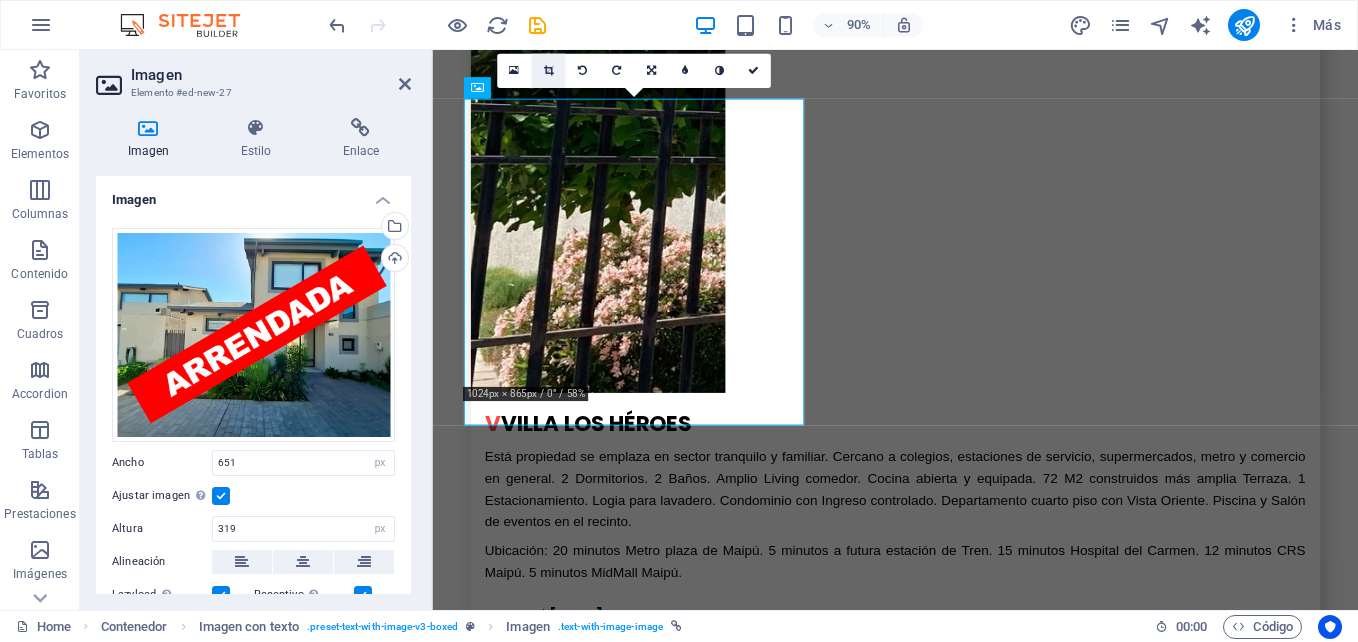 click at bounding box center [548, 71] 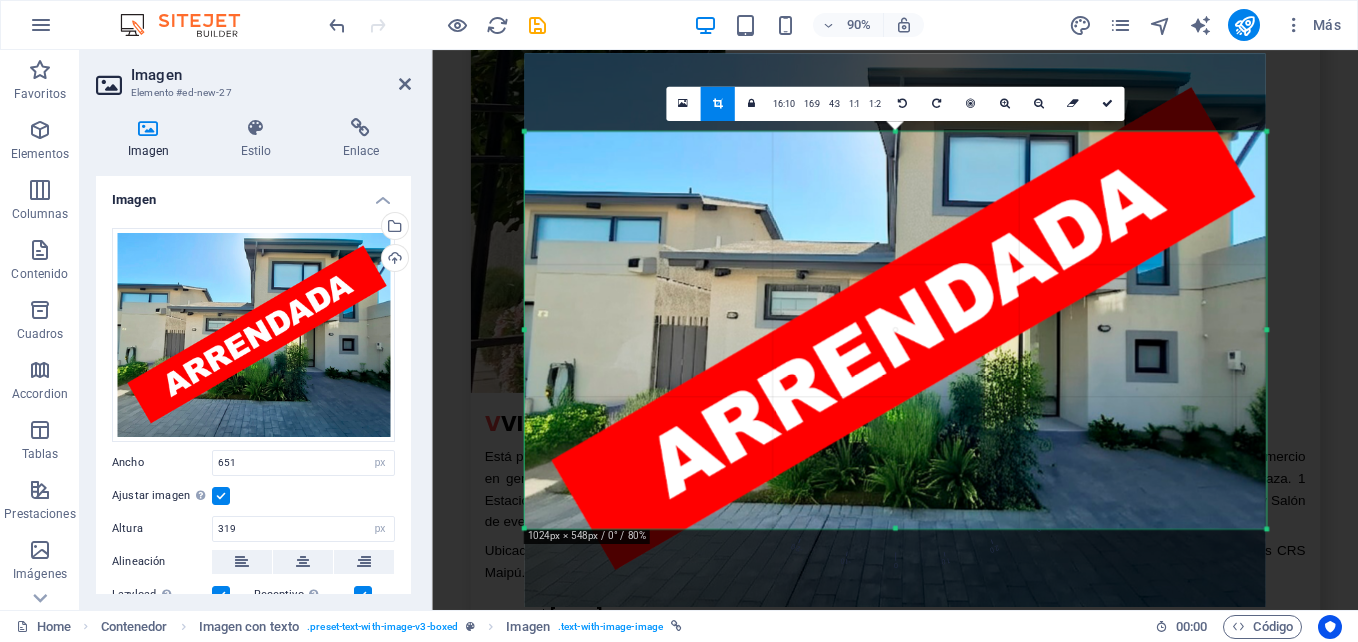 click at bounding box center [895, 329] 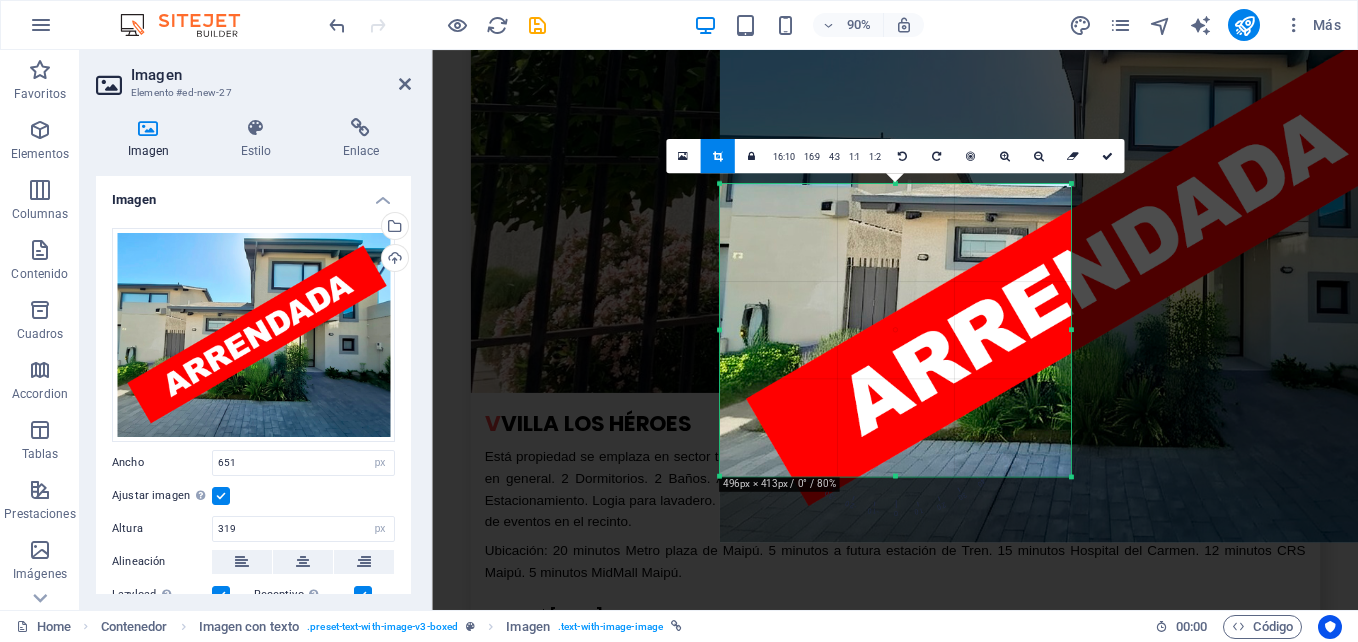 drag, startPoint x: 1269, startPoint y: 135, endPoint x: 835, endPoint y: 251, distance: 449.2349 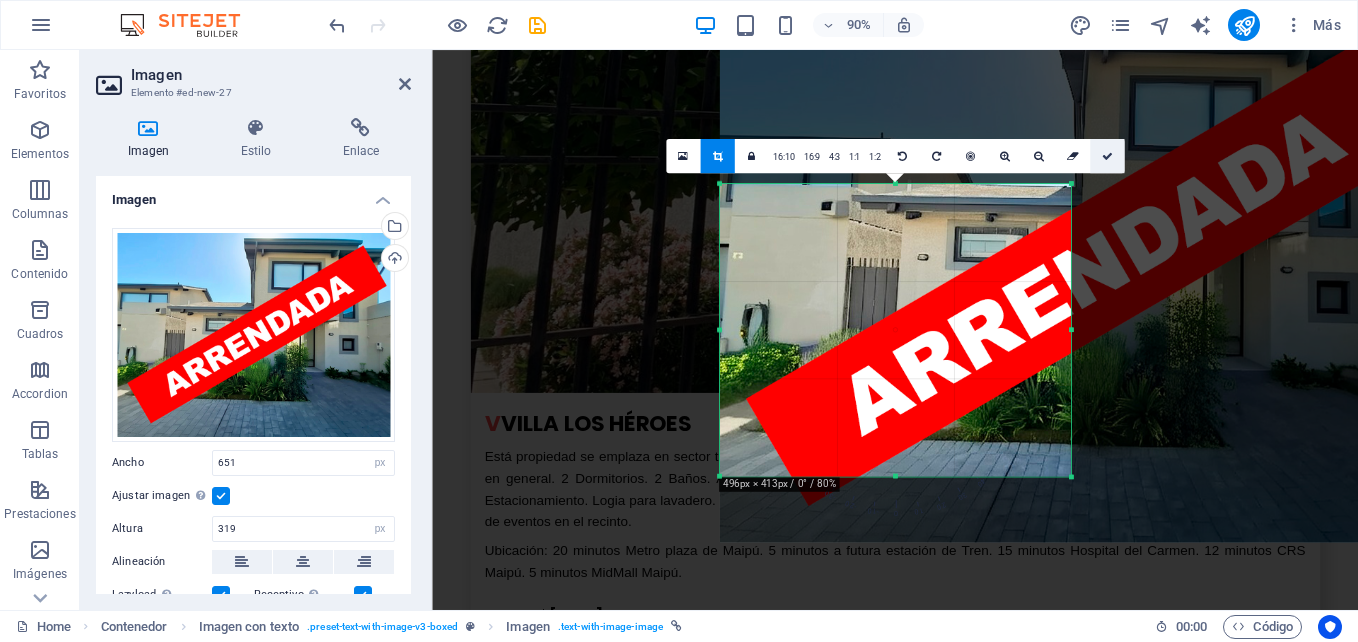 click at bounding box center [1106, 156] 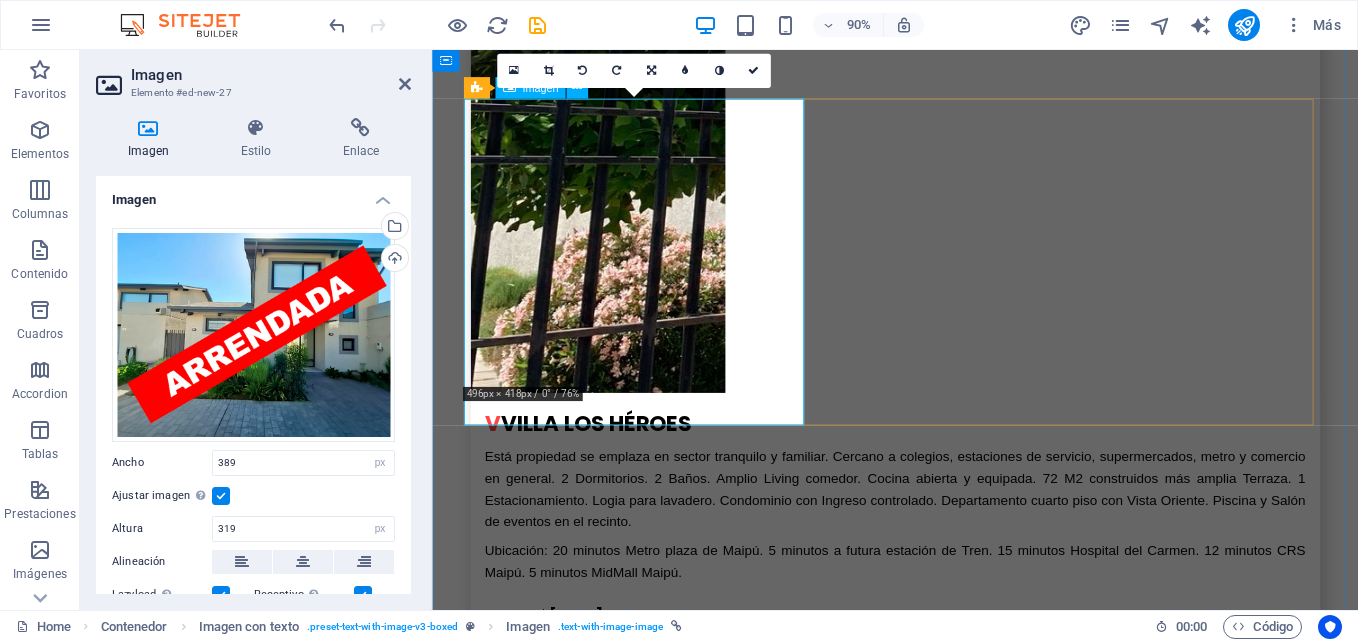click at bounding box center [616, 6779] 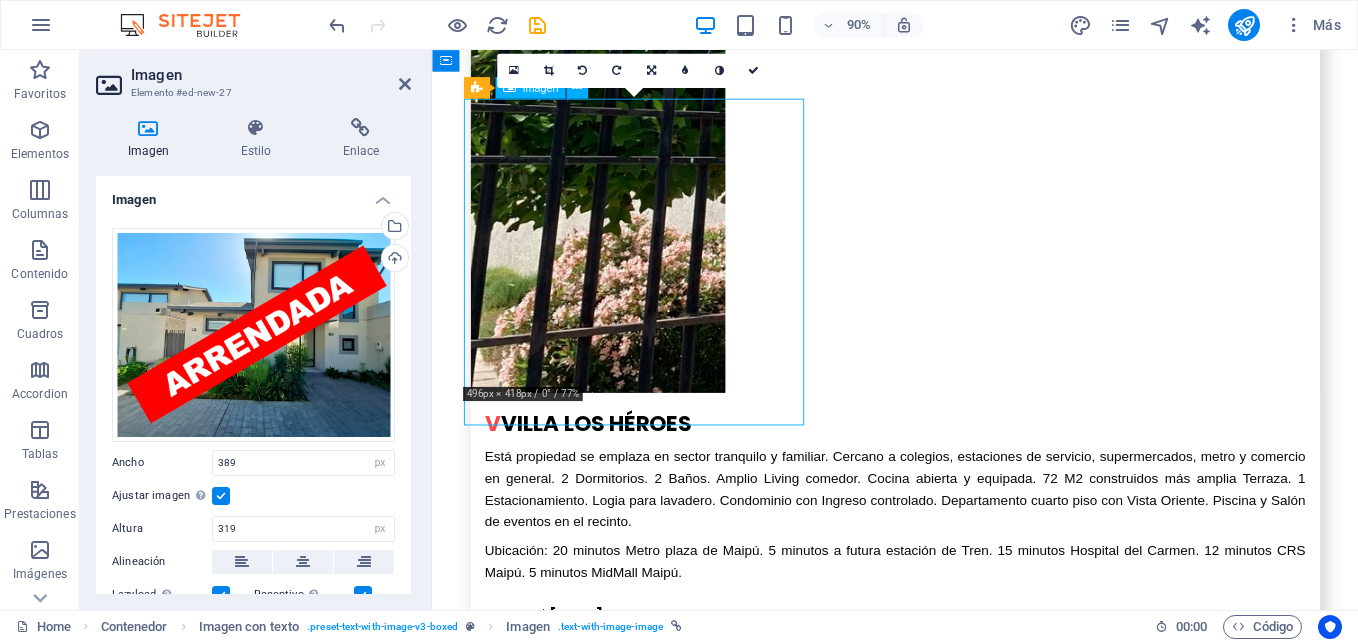 drag, startPoint x: 680, startPoint y: 317, endPoint x: 667, endPoint y: 358, distance: 43.011627 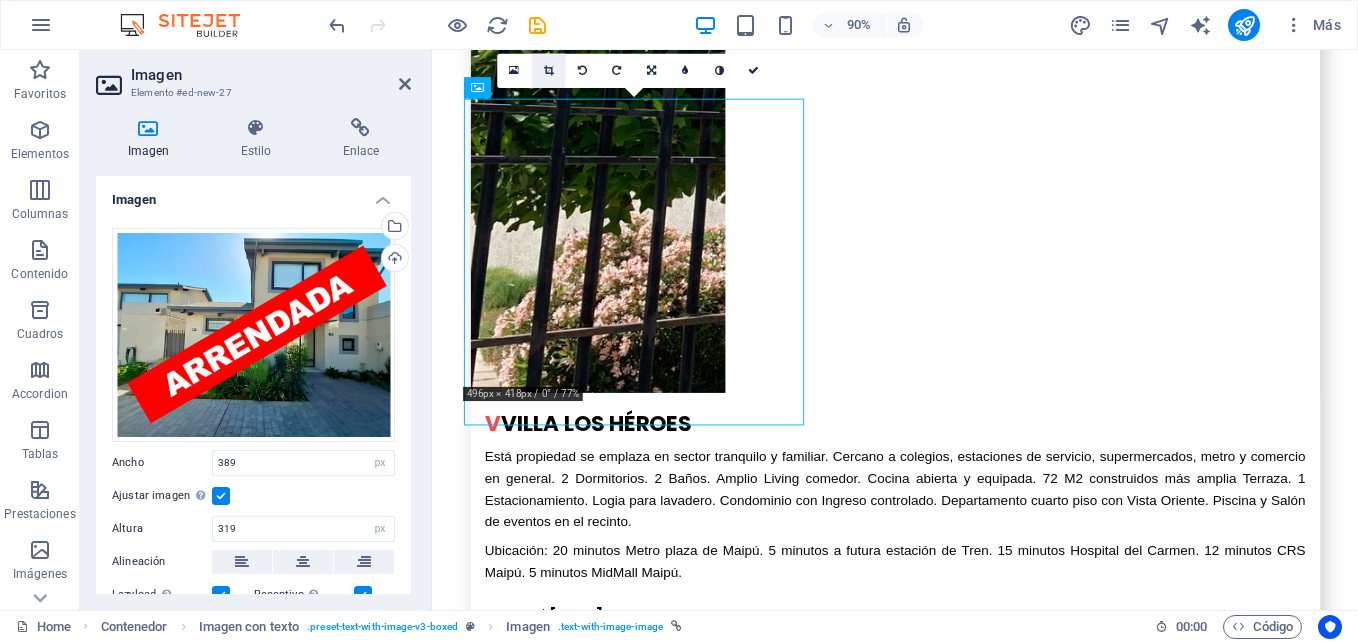 click at bounding box center (548, 71) 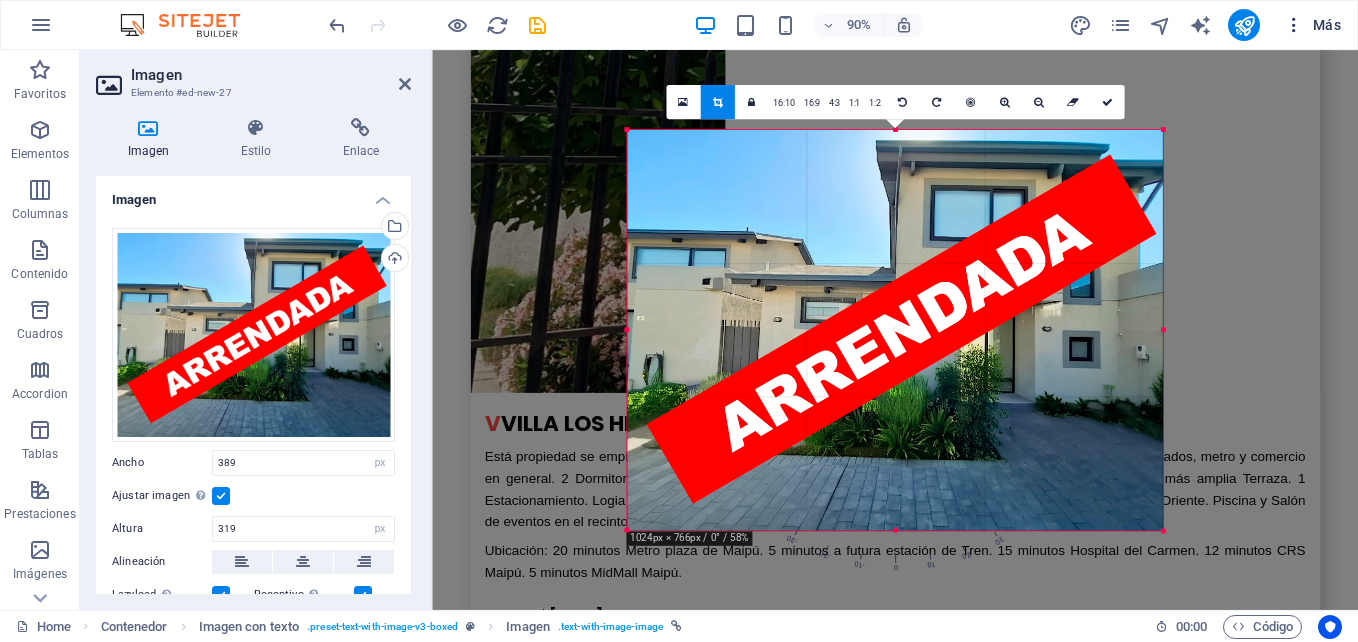 drag, startPoint x: 1028, startPoint y: 223, endPoint x: 1335, endPoint y: 18, distance: 369.15308 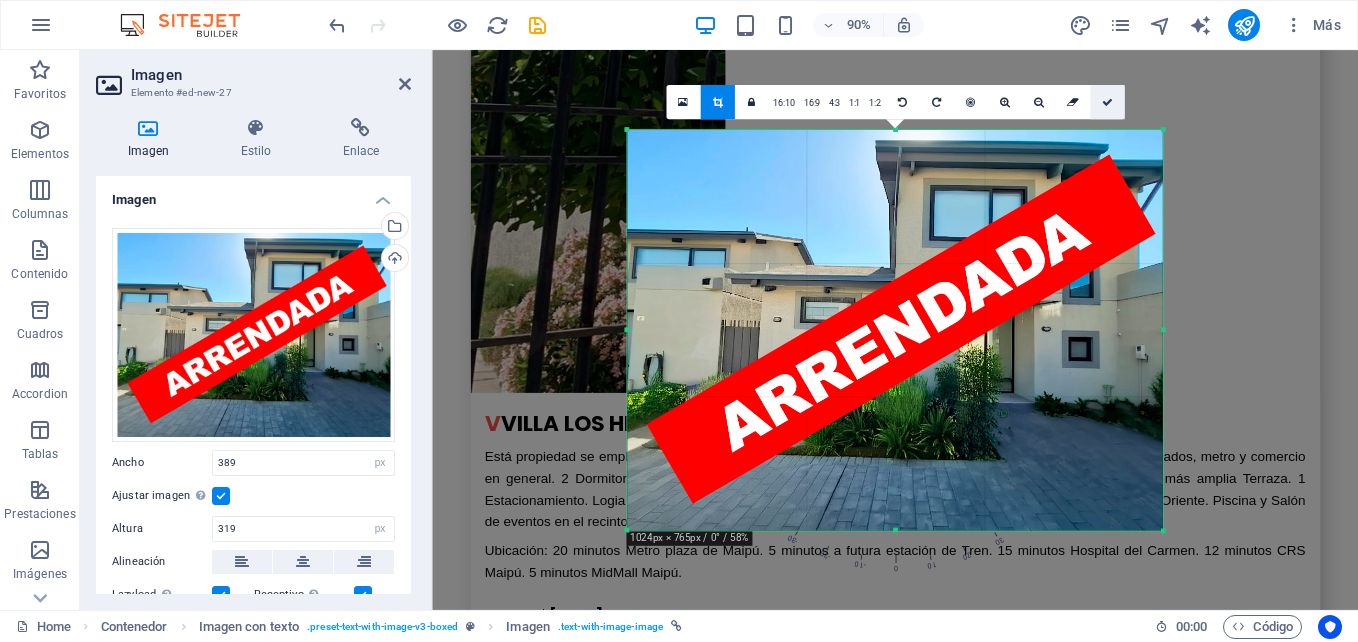 click at bounding box center (1106, 102) 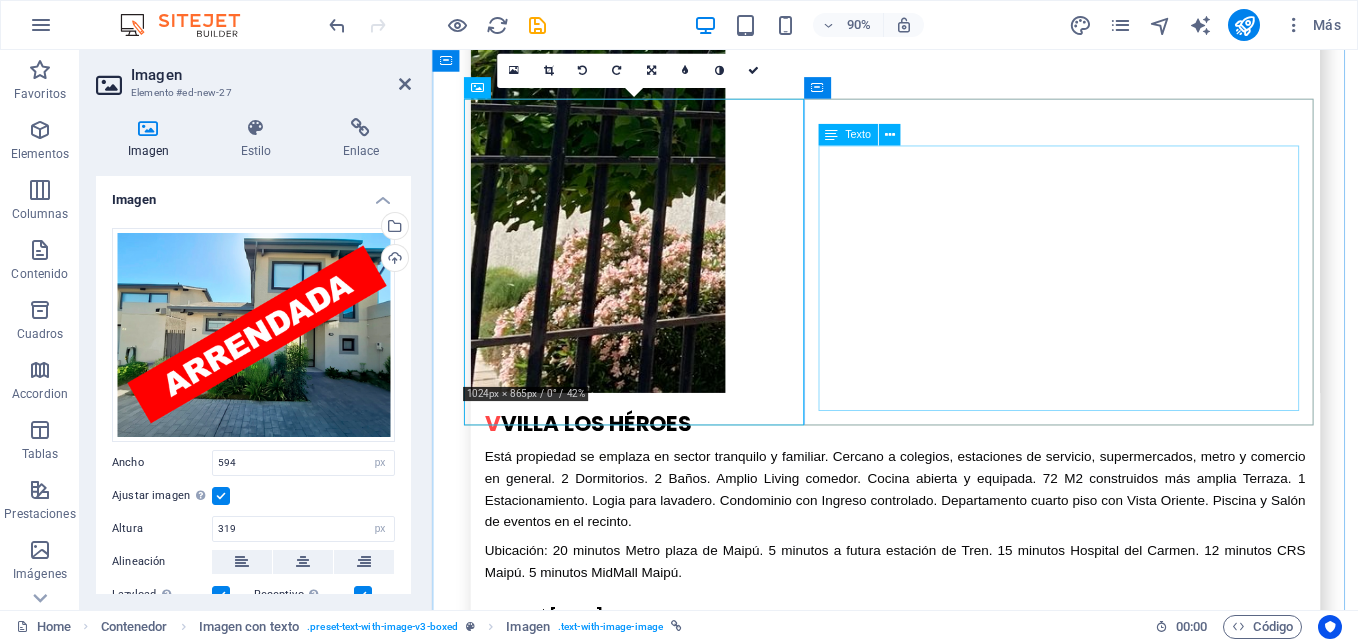 click on "Amplia y confortable ubicada en exclusivo condominio [BRAND] I, Avenida La Laguna, [CITY]. Acceso por autopista del Sol y a minutos de Melipilla. Supermercados, colegios, strip center y servicios en general. Sala de estar-comedor, amplia cocina totalmente equipada. Baño visita y dormitorio principal en suite con gran espacio multiuso y amplios walking-closet.  En 2do. piso amplia sala de estar, 2 dormitorios, 1 sala de baño. Además cuenta con Loggia con gran espacio multiuso, antejardín y gran patio cercado y conexión para riego automático por el entorno.  ARRIENDO: $[PRICE].-" at bounding box center (947, 7101) 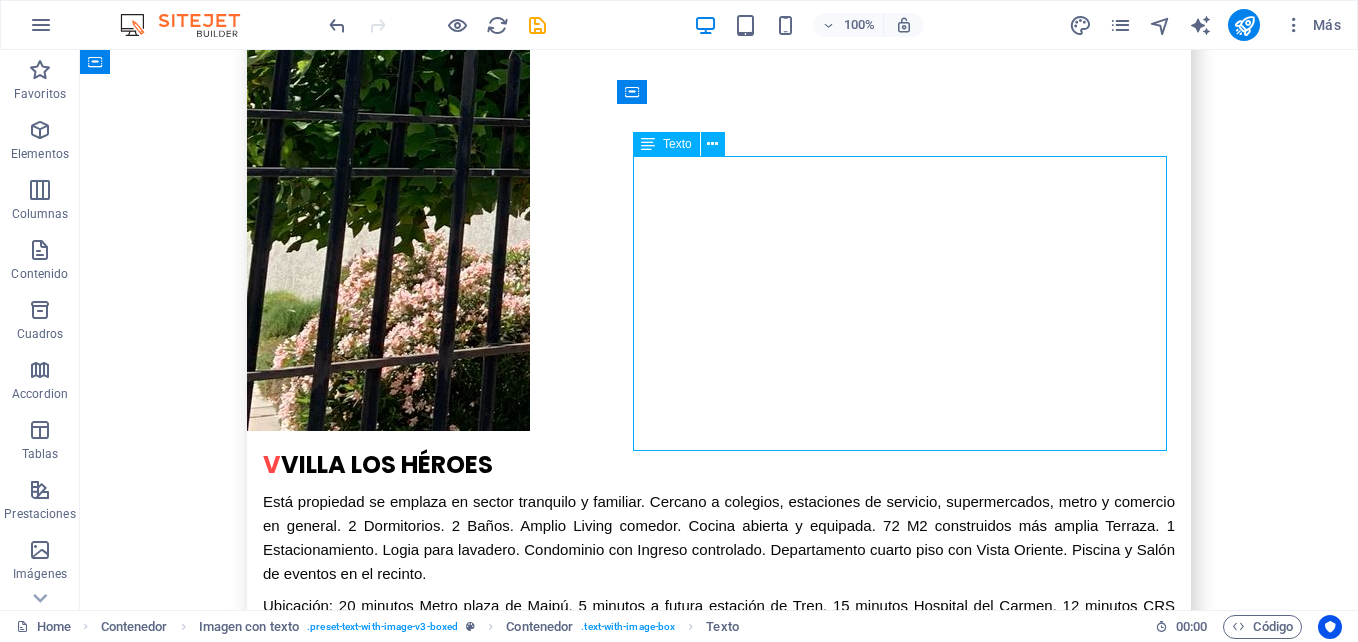 click on "Amplia y confortable ubicada en exclusivo condominio [BRAND] I, Avenida La Laguna, [CITY]. Acceso por autopista del Sol y a minutos de Melipilla. Supermercados, colegios, strip center y servicios en general. Sala de estar-comedor, amplia cocina totalmente equipada. Baño visita y dormitorio principal en suite con gran espacio multiuso y amplios walking-closet.  En 2do. piso amplia sala de estar, 2 dormitorios, 1 sala de baño. Además cuenta con Loggia con gran espacio multiuso, antejardín y gran patio cercado y conexión para riego automático por el entorno.  ARRIENDO: $[PRICE].-" at bounding box center (719, 7101) 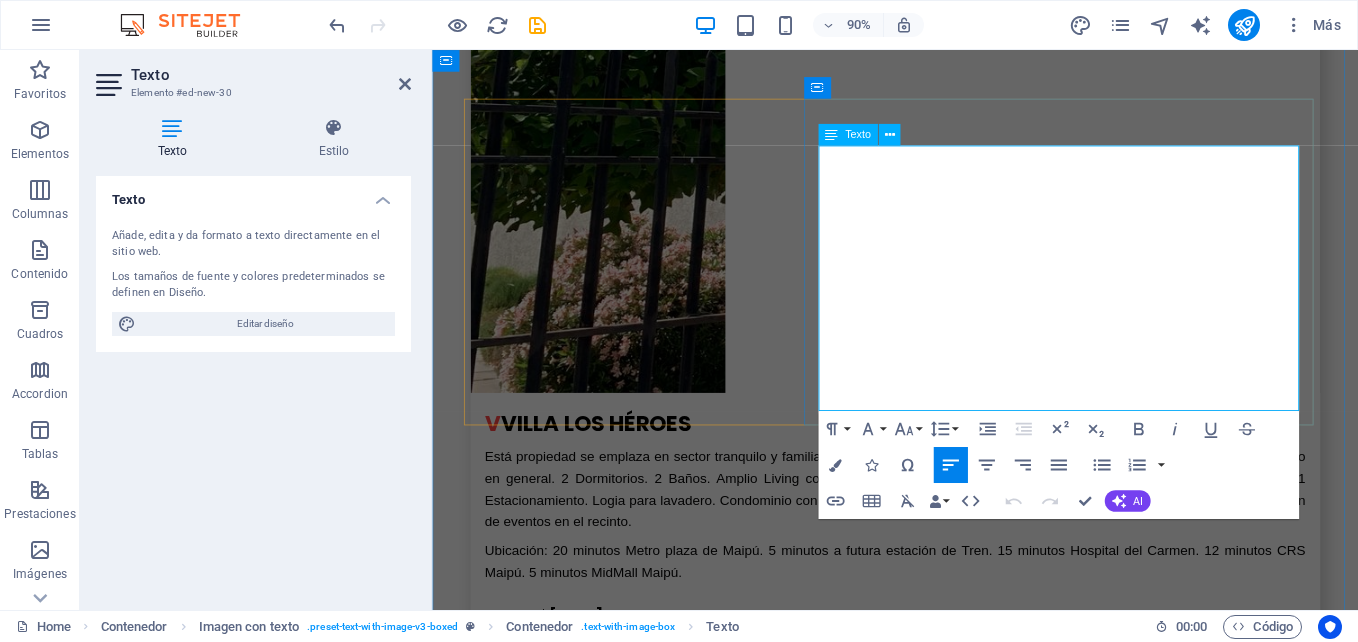 click on "Amplia y confortable ubicada en exclusivo condominio [BRAND] I, Avenida La Laguna, [CITY]. Acceso por autopista del Sol y a minutos de Camino a Melipilla." at bounding box center [947, 7015] 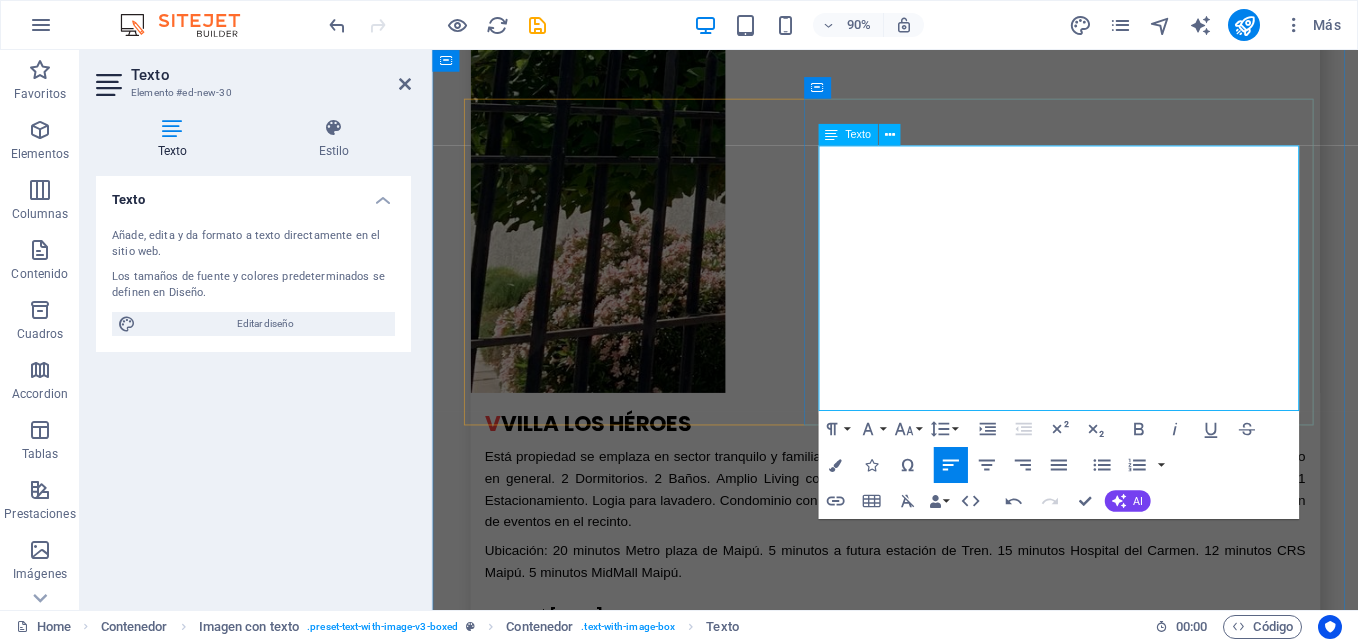 type 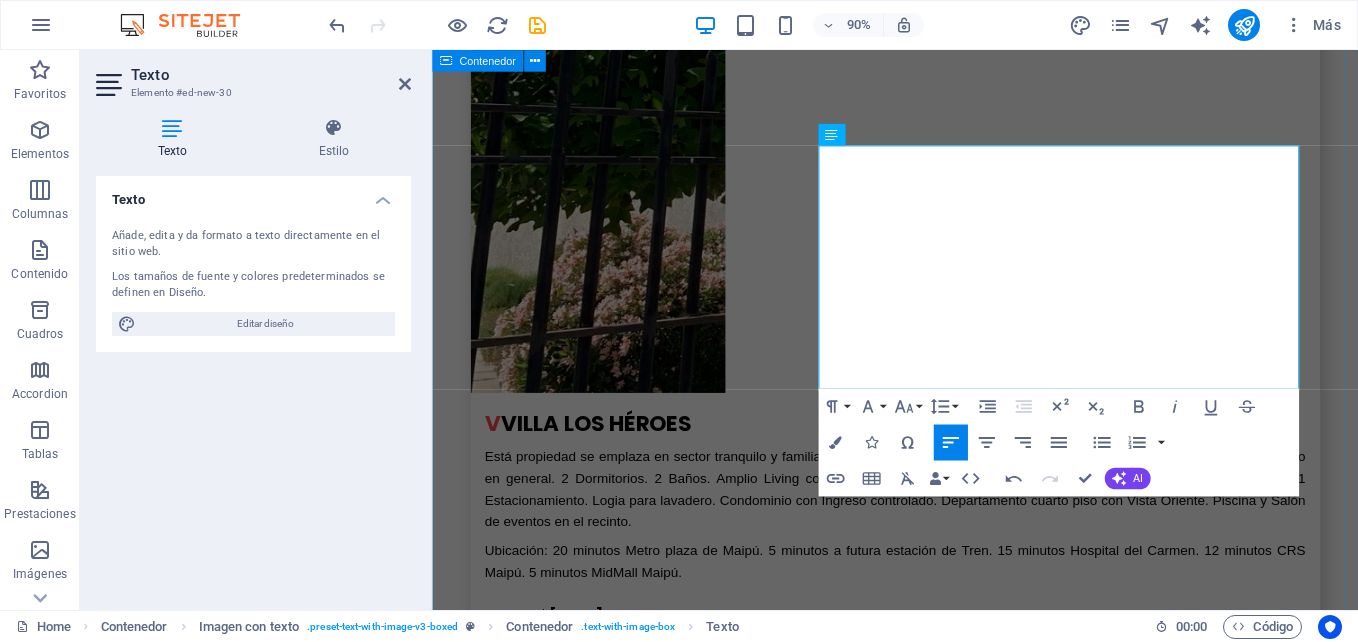 click on "b arRiO eL gOMERO propiedad en Barrio el Gomero de Ciudad Satélite, en calle y no pasaje. Cuenta con dos pisos, en el primero, Dormitorio principal con baño y walk in closet, Amplia Cocina, Living Comedor, en el segundo piso 2 dormitorios y un baño completo. Patio y antejardín. Casa aislada con mas de 200 metros cuadrados y más de 100 metros cuadrados construidos. Todas las ventanas en Termopanel y piso en Porcelanato en toda la Casa. VALOR: $160.000.000.- L a Cisterna Casa aislada en sector netamente residencial, con gran terreno en La Cisterna. Aproximadamente 78 mts² construidos y 280 mts² de superficie total de terreno. Cuenta con 3 dormitorios living comedor Baño y cocina. Además cuenta con Habitación de servicio con baño independiente, sector de terraza y comedor de diario. También incluye una pequeña bodega. En el acceso hay cobertizo para vehículos. Amplias terrazas de baldosas. VALOR: $190.000.000.- P arcela de agrado VALOR: $150.000.000.- B Arrio los Castaños VALOR: $100.000.000.- C" at bounding box center [946, 1996] 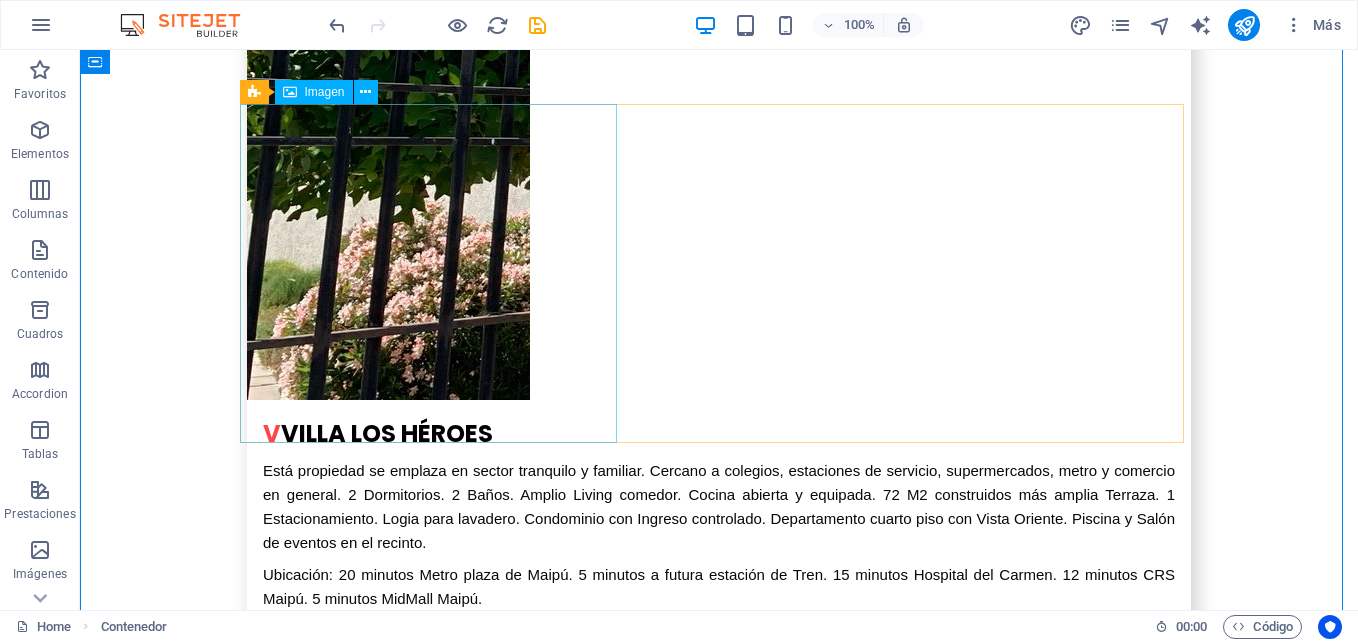 click at bounding box center [388, 6748] 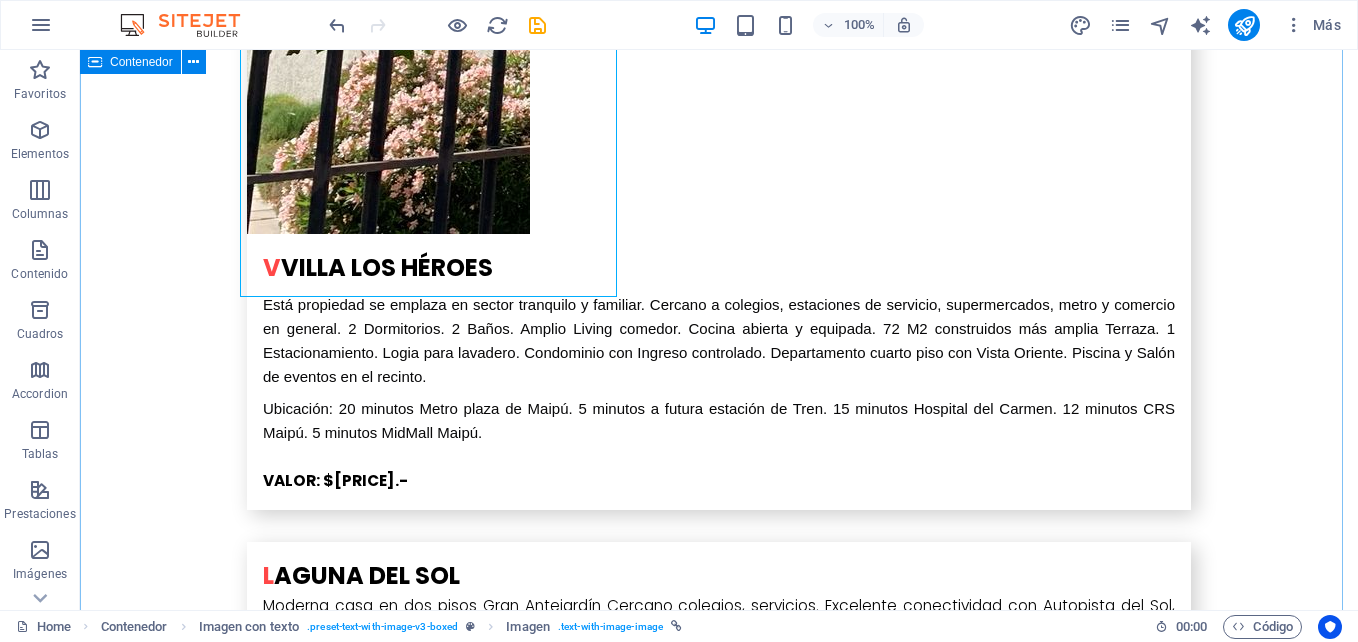 scroll, scrollTop: 8240, scrollLeft: 0, axis: vertical 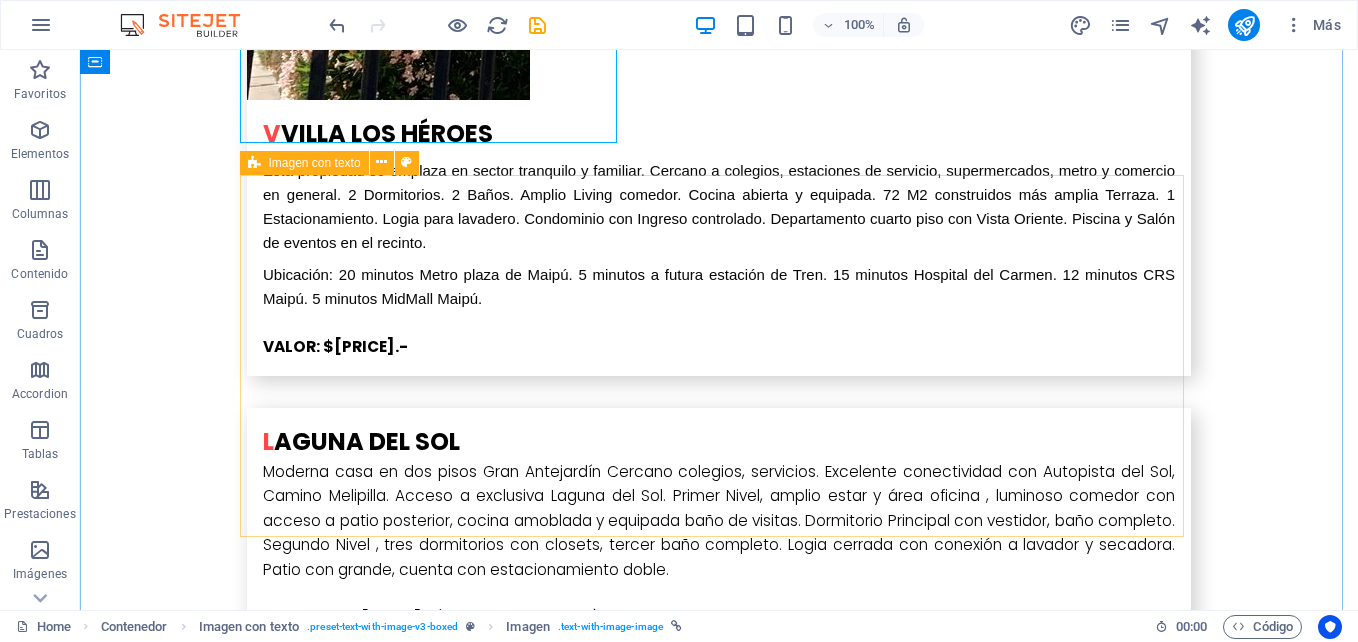 click at bounding box center [254, 163] 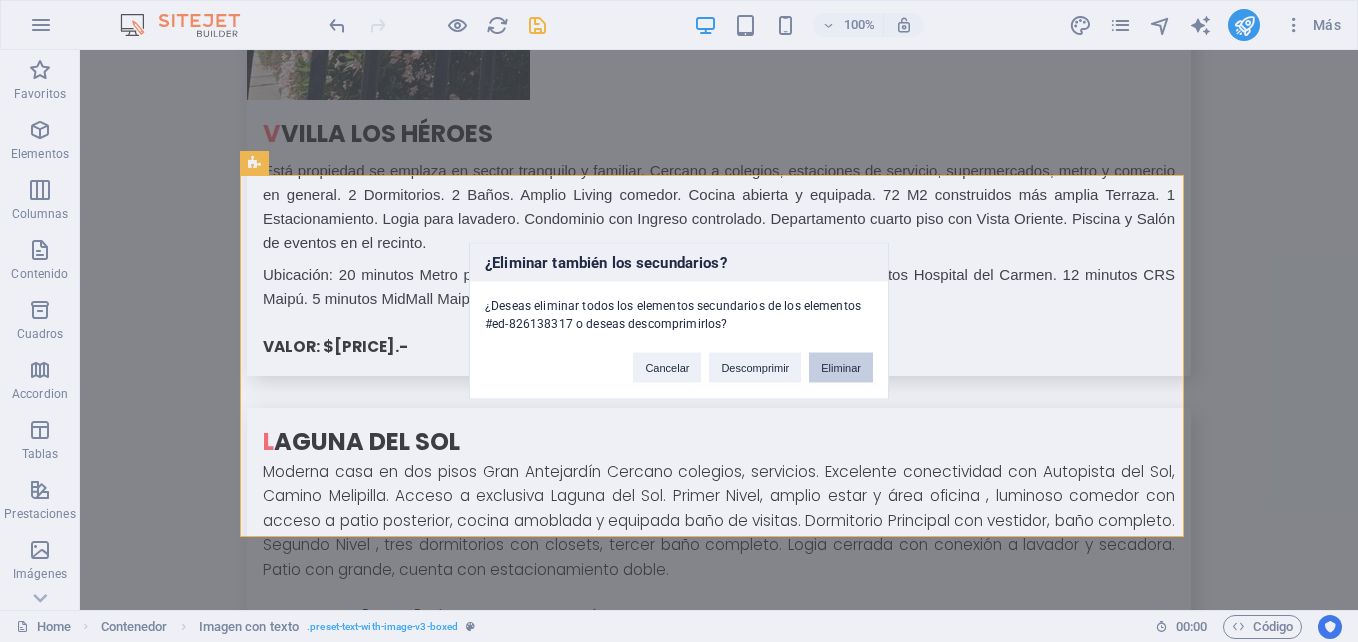 click on "Eliminar" at bounding box center (841, 368) 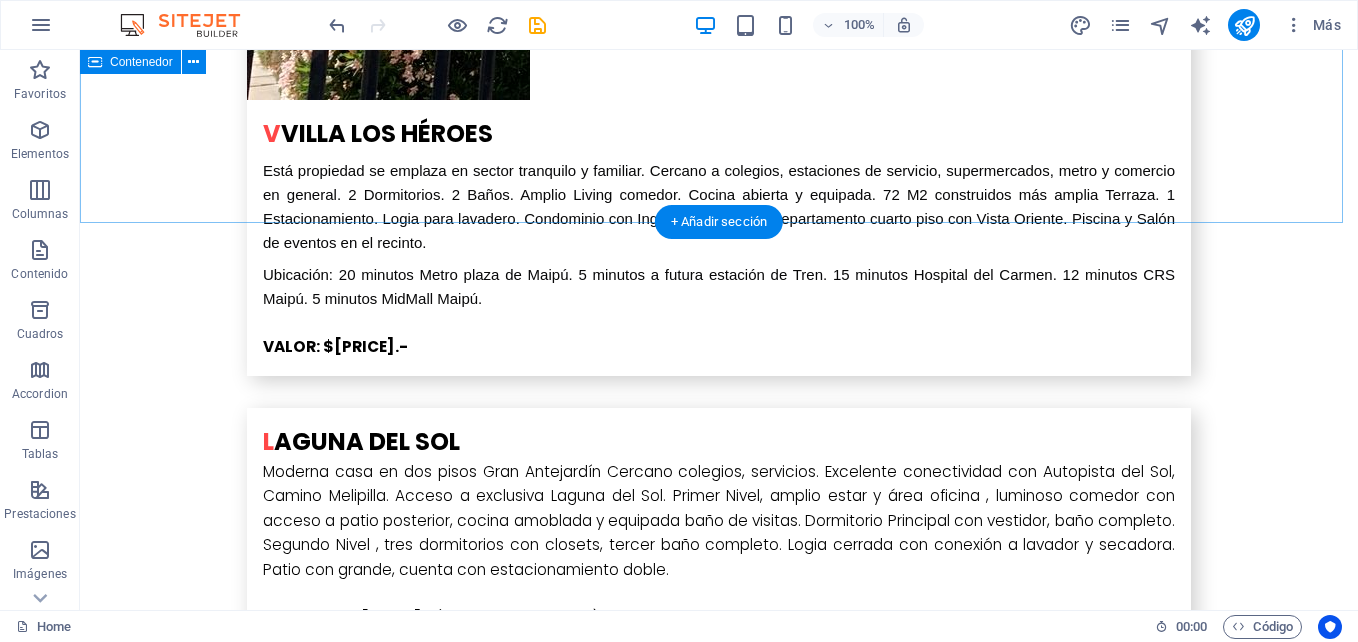 click on "b arRiO eL gOMERO propiedad en Barrio el Gomero de Ciudad Satélite, en calle y no pasaje. Cuenta con dos pisos, en el primero, Dormitorio principal con baño y walk in closet, Amplia Cocina, Living Comedor, en el segundo piso 2 dormitorios y un baño completo. Patio y antejardín. Casa aislada con mas de 200 metros cuadrados y más de 100 metros cuadrados construidos. Todas las ventanas en Termopanel y piso en Porcelanato en toda la Casa. VALOR: $160.000.000.- L a Cisterna Casa aislada en sector netamente residencial, con gran terreno en La Cisterna. Aproximadamente 78 mts² construidos y 280 mts² de superficie total de terreno. Cuenta con 3 dormitorios living comedor Baño y cocina. Además cuenta con Habitación de servicio con baño independiente, sector de terraza y comedor de diario. También incluye una pequeña bodega. En el acceso hay cobertizo para vehículos. Amplias terrazas de baldosas. VALOR: $190.000.000.- P arcela de agrado VALOR: $150.000.000.- B Arrio los Castaños VALOR: $100.000.000.- C" at bounding box center (719, 1398) 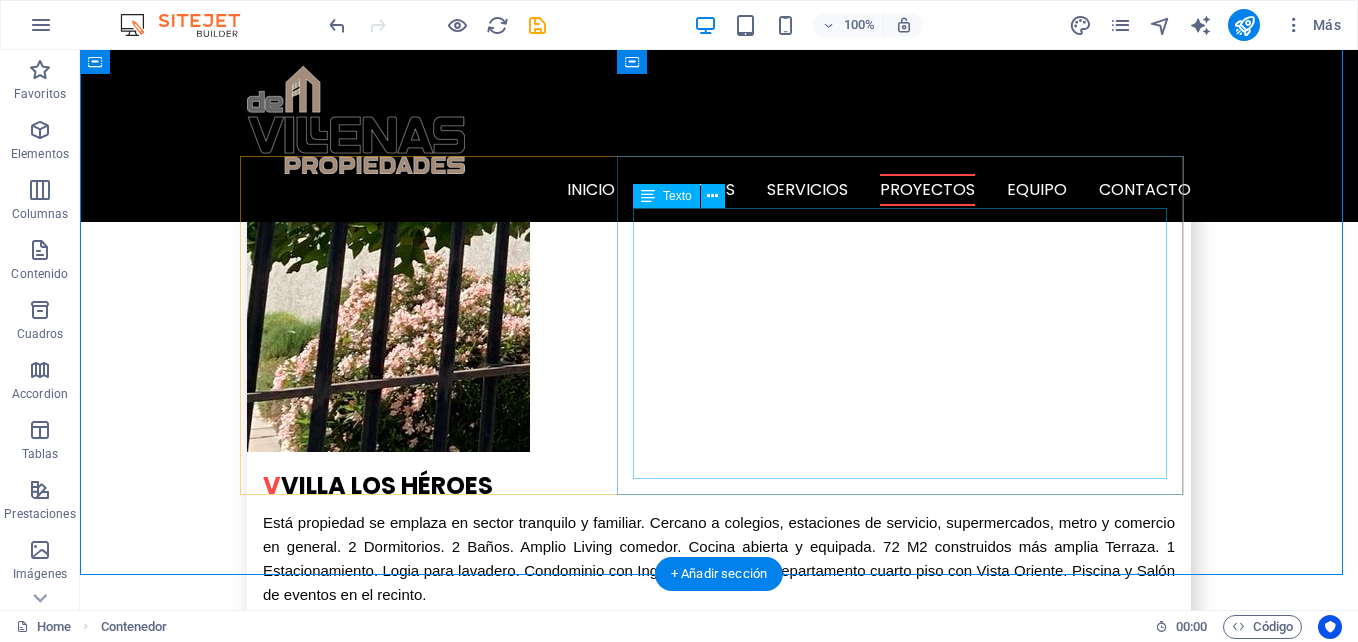 scroll, scrollTop: 7840, scrollLeft: 0, axis: vertical 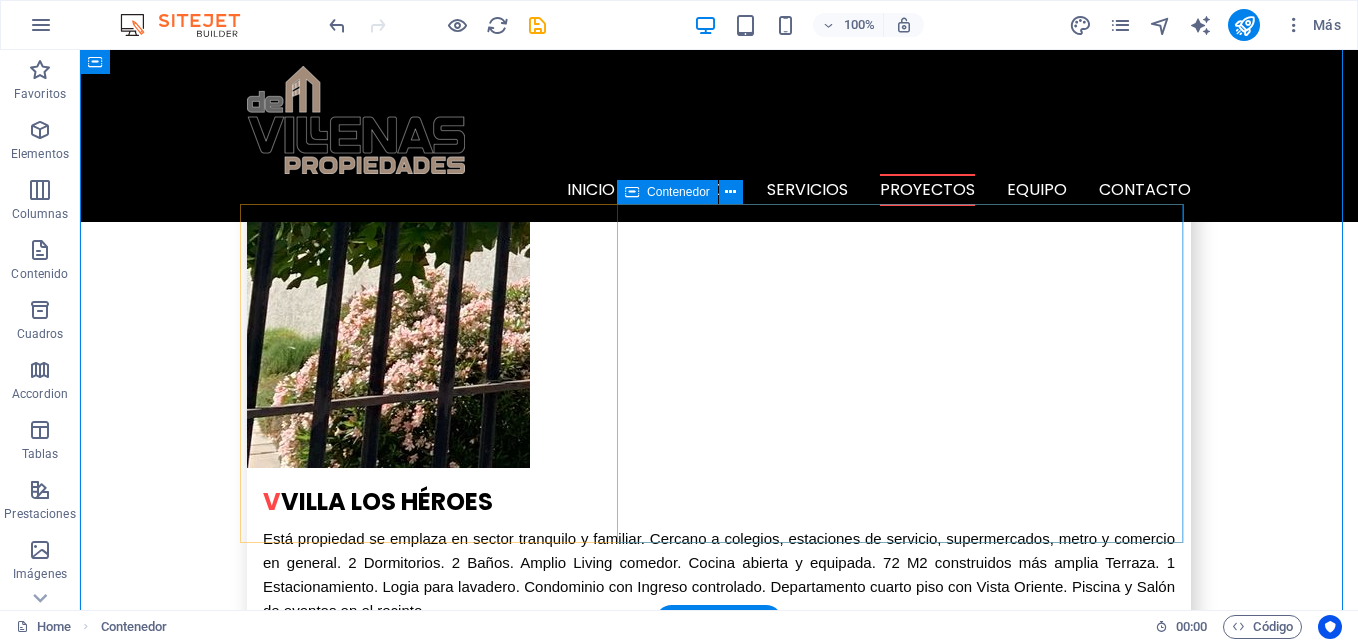 click on "C ondominio lancuyen i Amplia y confortable ubicada en exclusivo condominio Lancuyen I, Avenida La Laguna, Padre Hurtado. Acceso por autopista del Sol y a minutos de Camino a Melipilla. Supermercados, colegios, strip center y servicios en general. Sala de estar-comedor, amplia cocina totalmente equipada. Baño visita y dormitorio principal en suite con gran espacio multiuso y amplios walking-closet. En 2do. piso amplia sala de estar, 2 dormitorios, 1 sala de baño. Además cuenta con Loggia con gran espacio multiuso, antejardín y gran patio cercado y conexión para riego automático por el entorno. ARRIENDO: $1.200.000.-" at bounding box center (719, 7108) 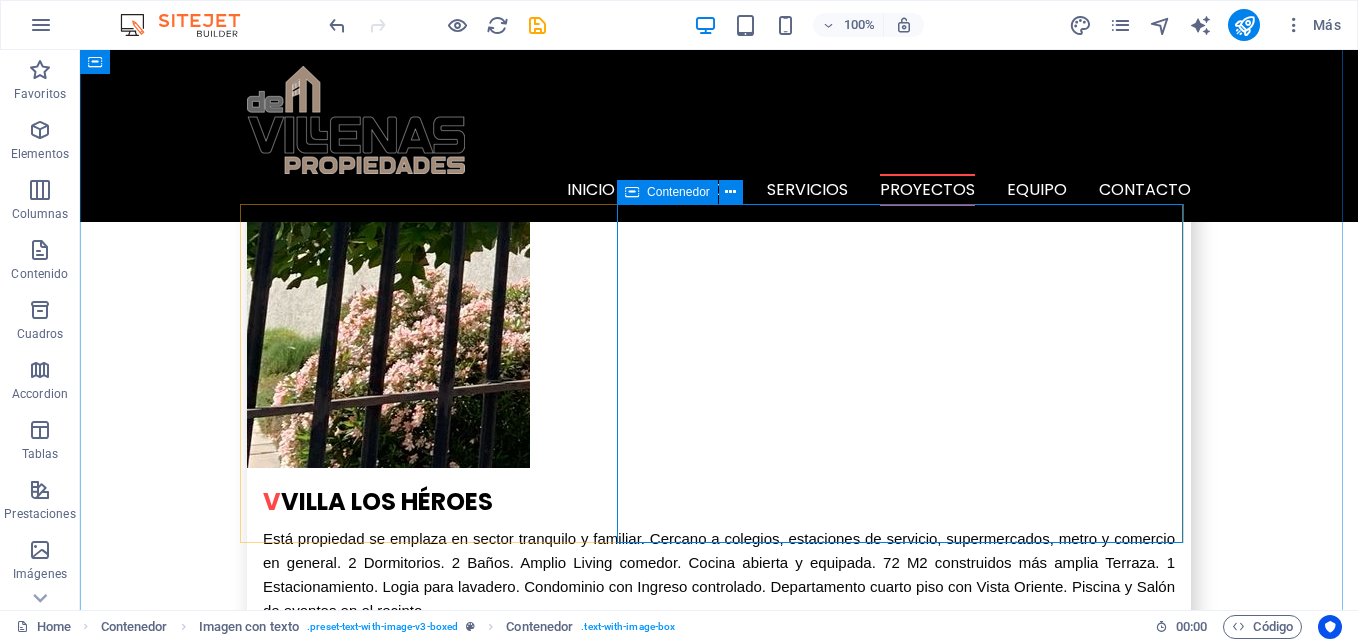 click on "Contenedor" at bounding box center [678, 192] 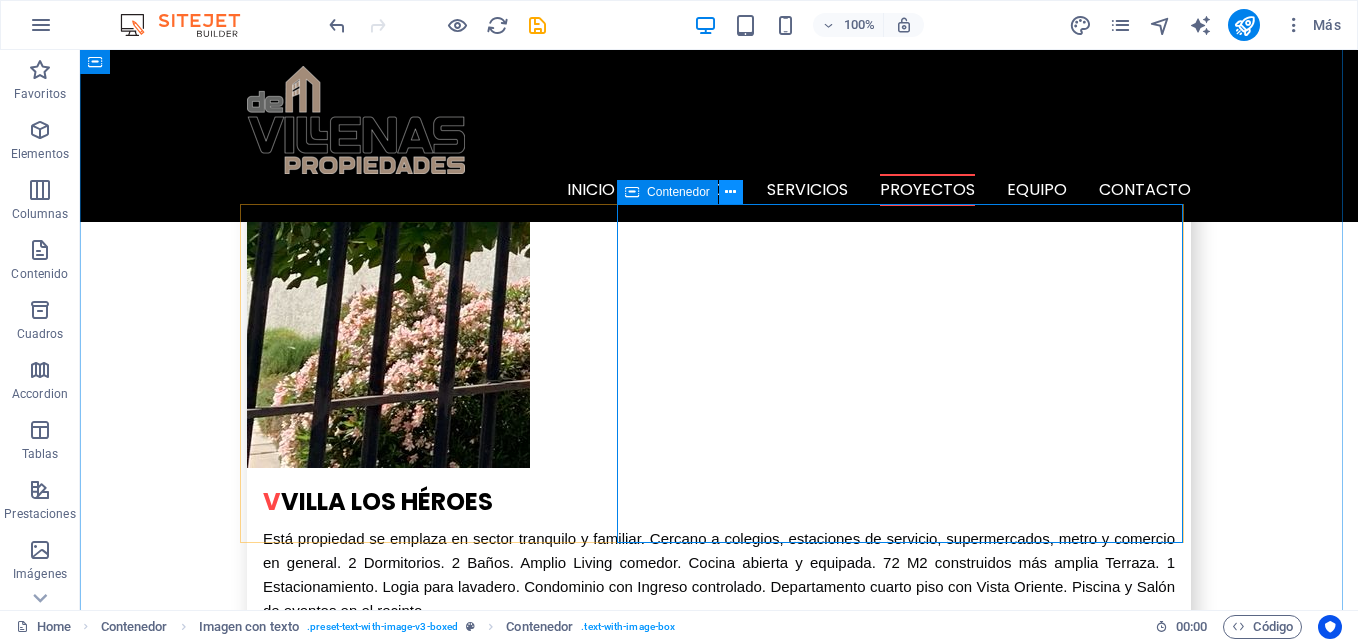 click at bounding box center [730, 192] 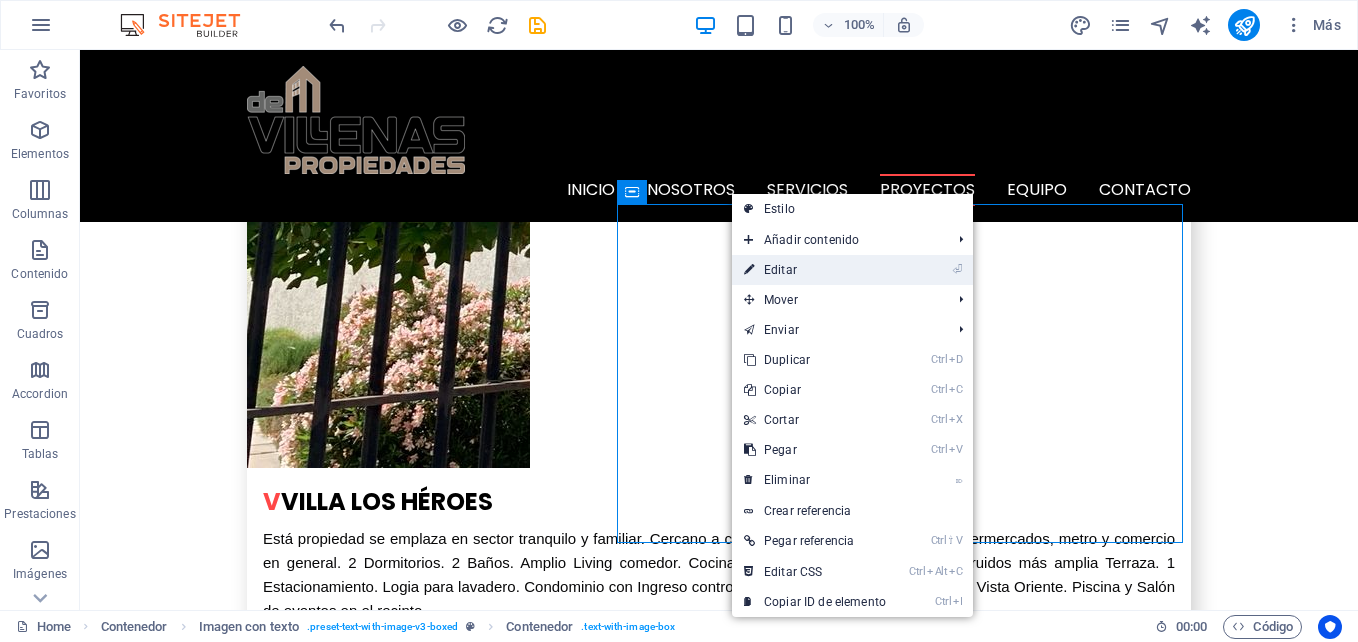click on "⏎  Editar" at bounding box center [815, 270] 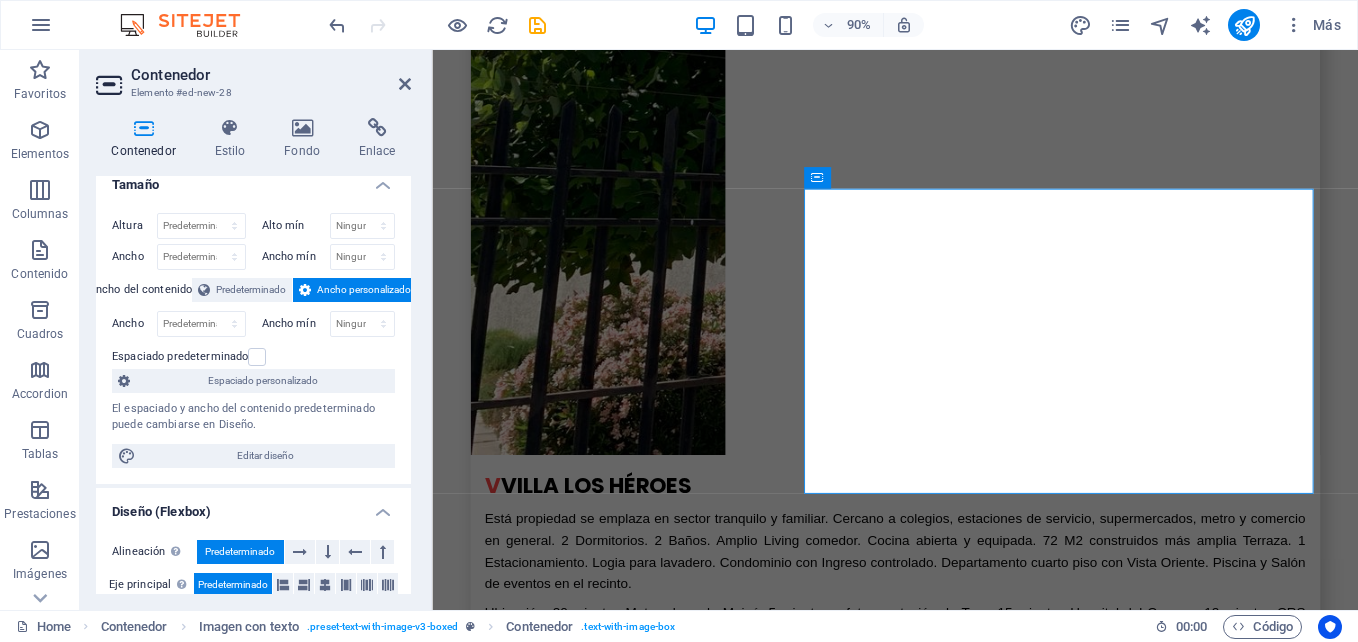 scroll, scrollTop: 0, scrollLeft: 0, axis: both 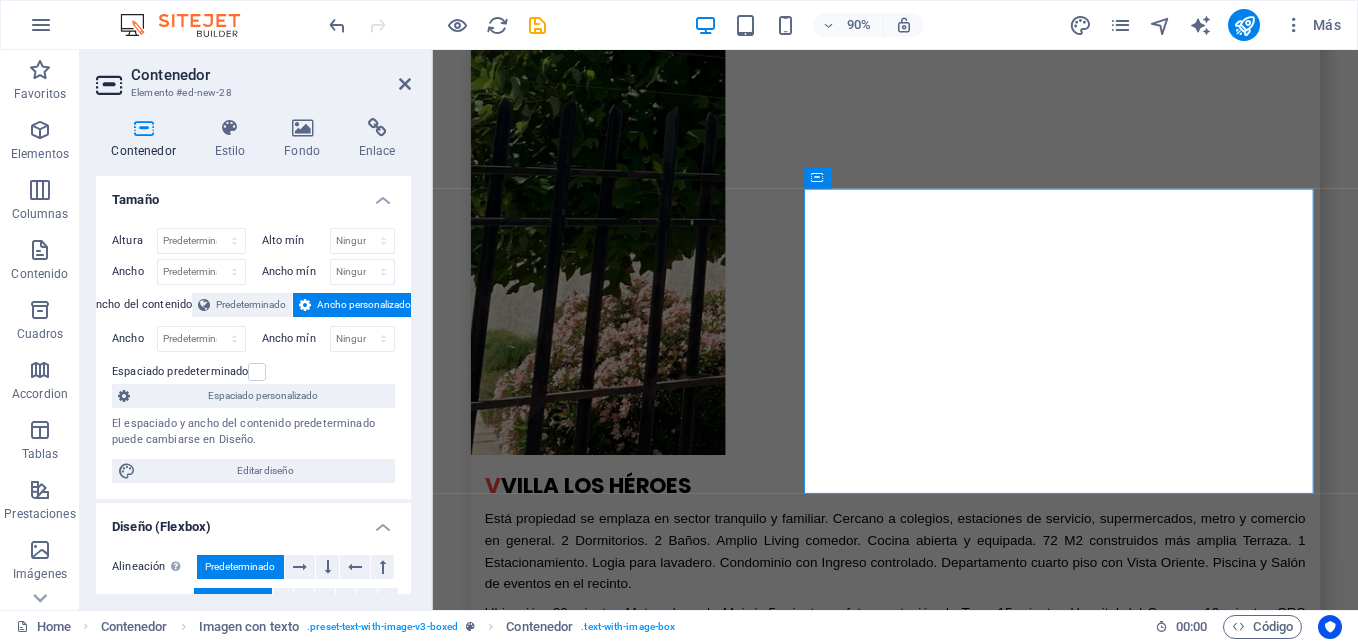 click on "Ancho mín" at bounding box center (296, 338) 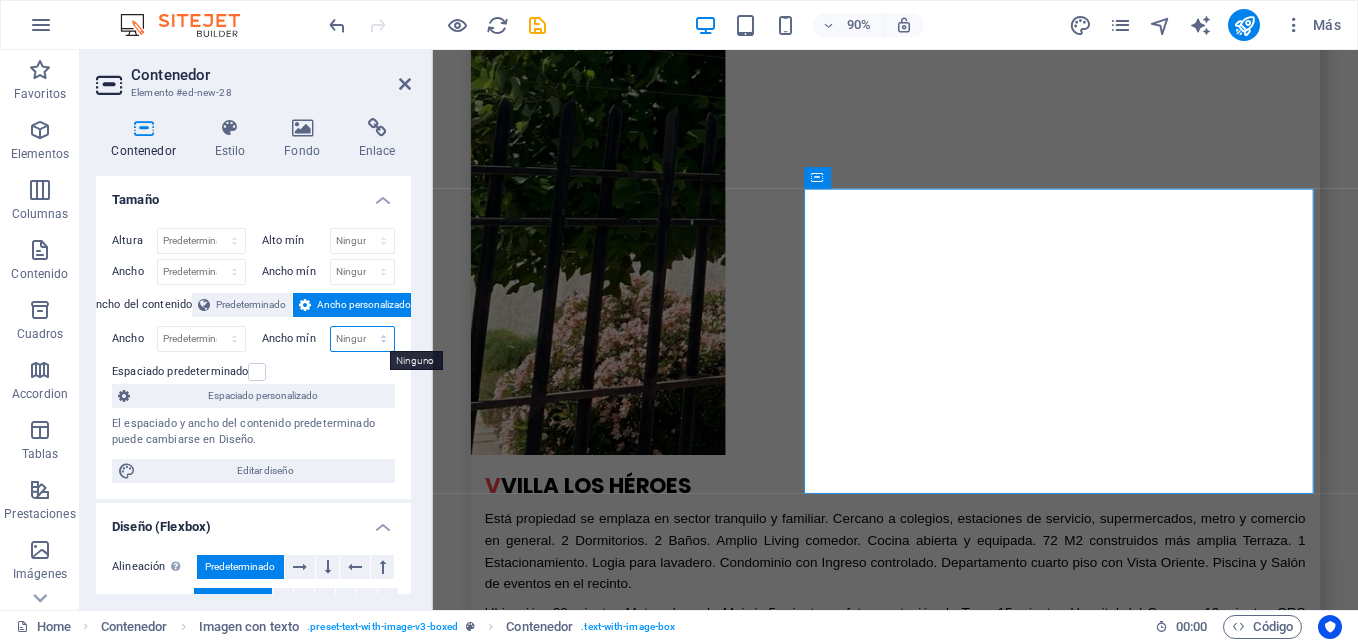 click on "Ninguno px rem % vh vw" at bounding box center (363, 339) 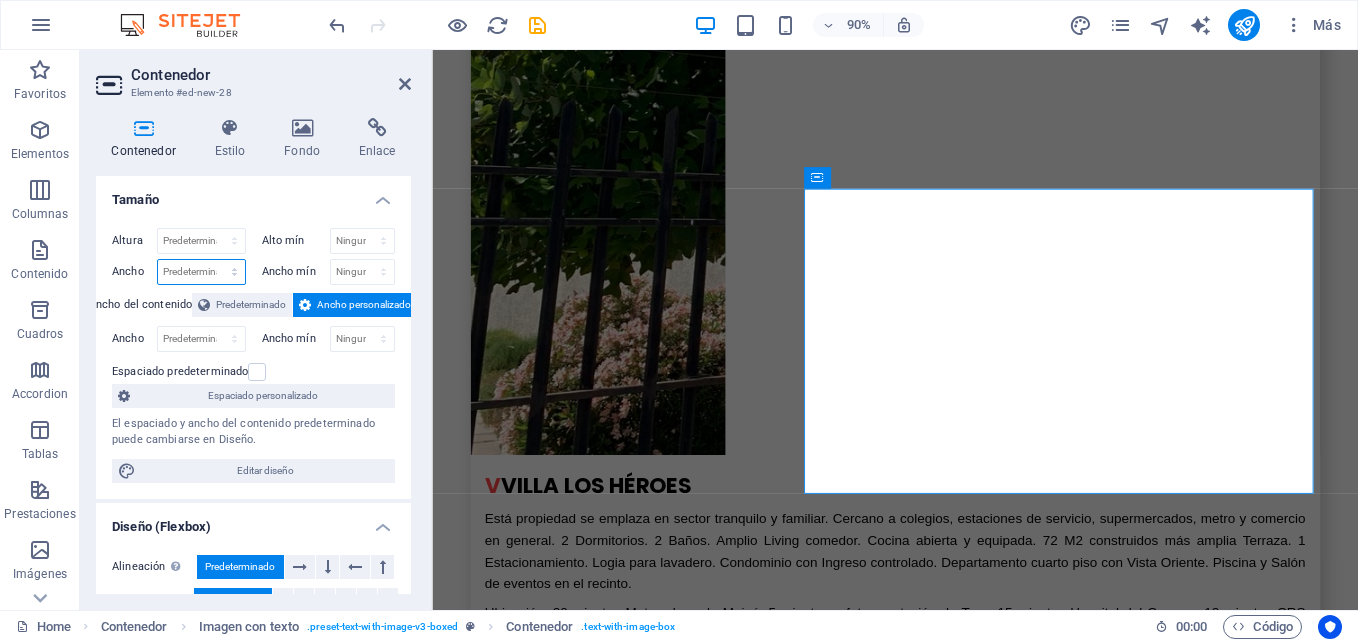 click on "Predeterminado px rem % em vh vw" at bounding box center (201, 272) 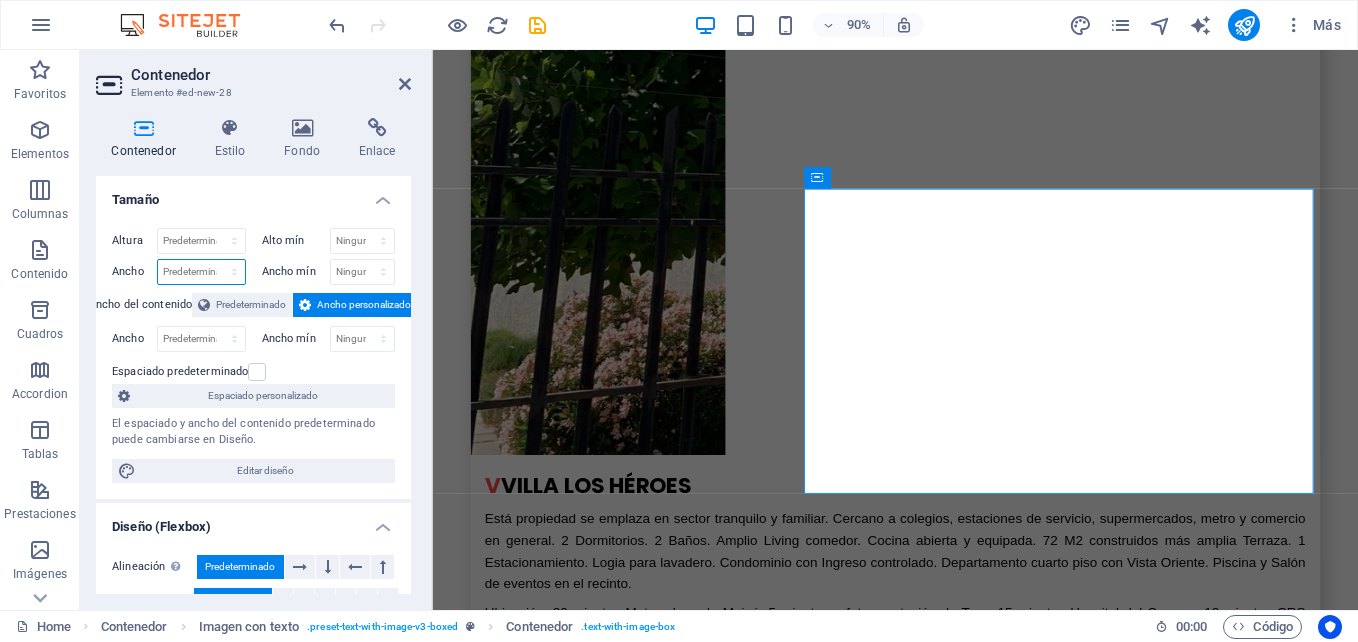 select on "px" 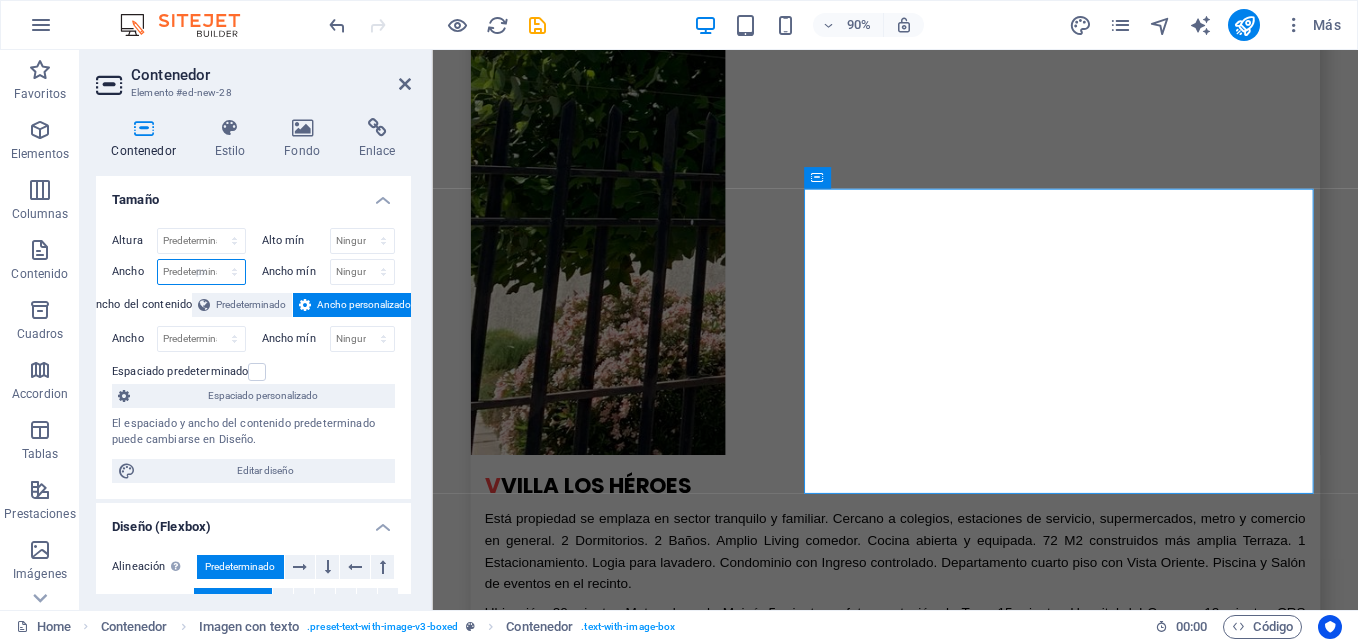 click on "Predeterminado px rem % em vh vw" at bounding box center (201, 272) 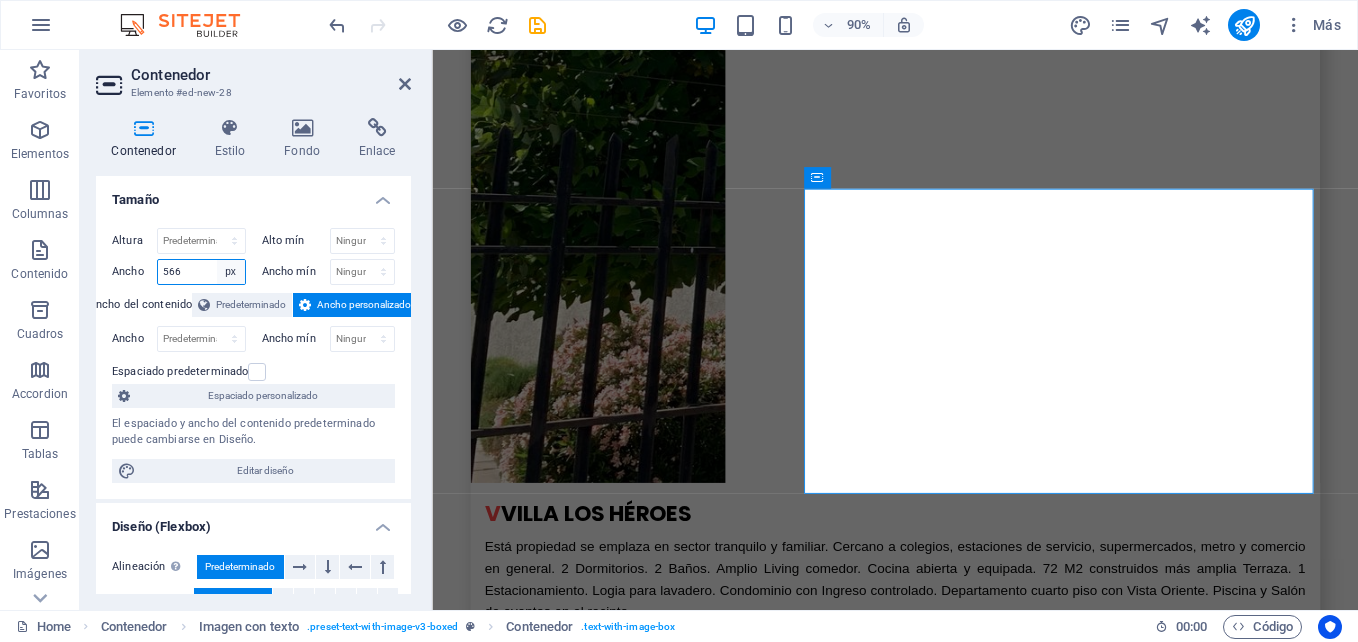 click on "Predeterminado px rem % em vh vw" at bounding box center [231, 272] 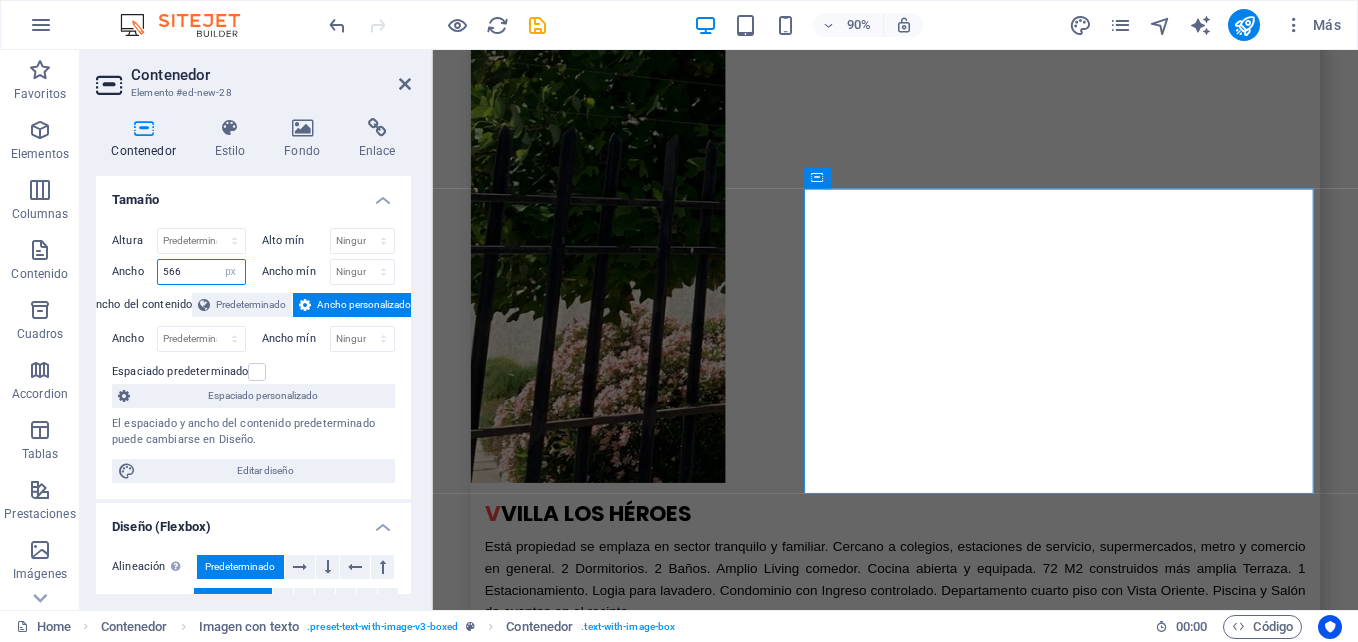 click on "566" at bounding box center [201, 272] 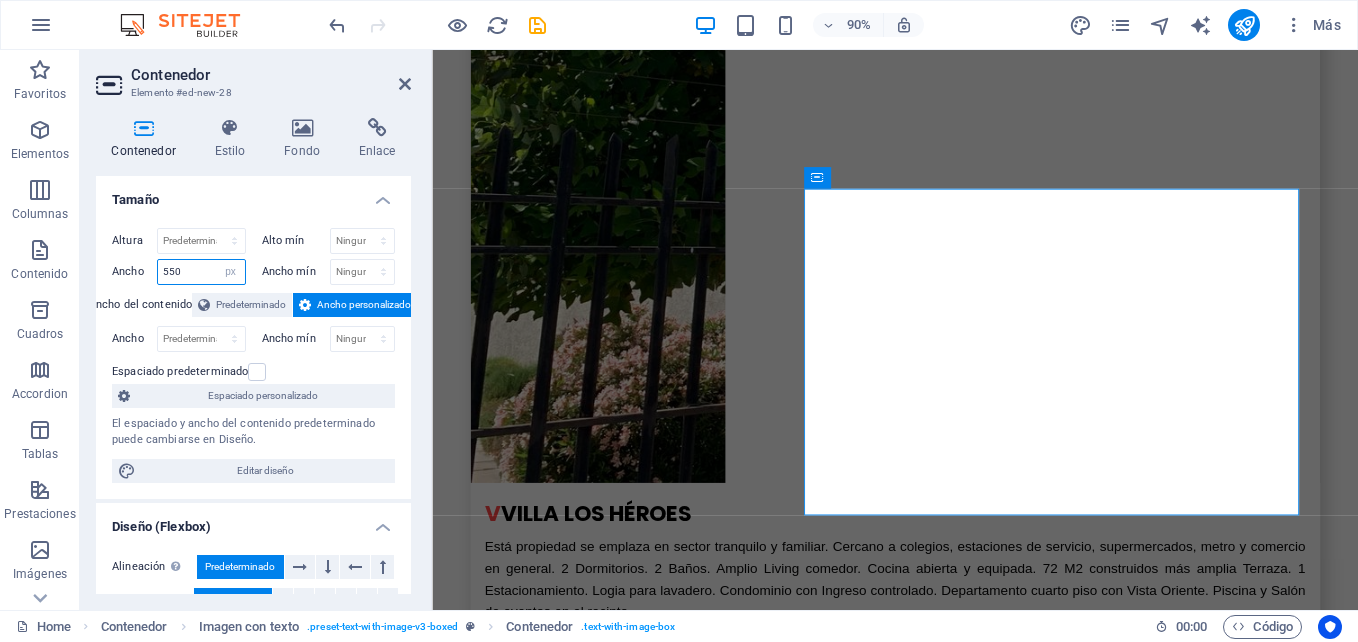 drag, startPoint x: 194, startPoint y: 264, endPoint x: 154, endPoint y: 271, distance: 40.60788 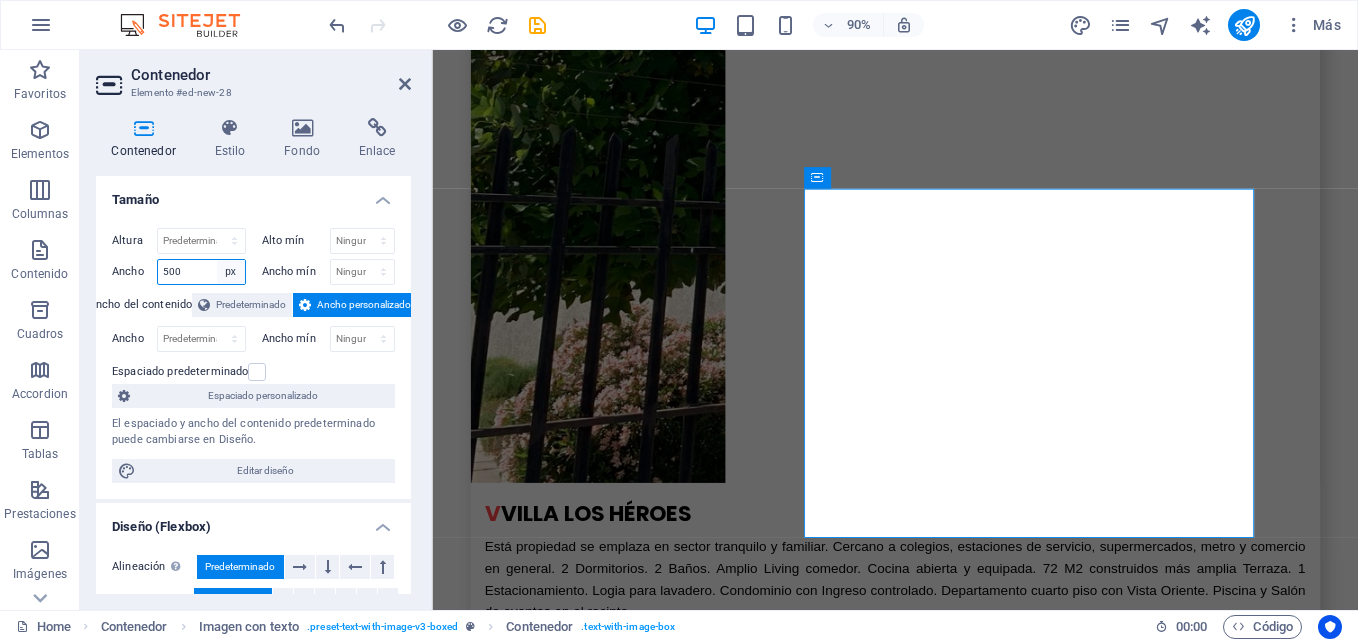 type on "500" 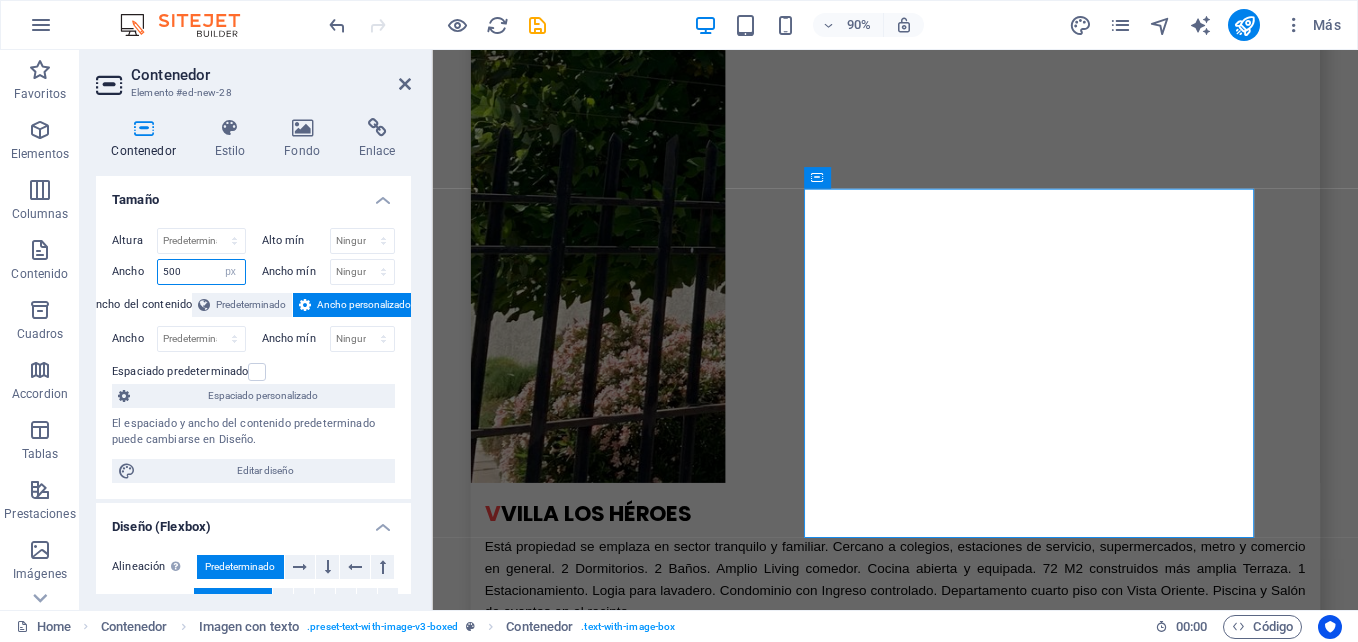 select on "default" 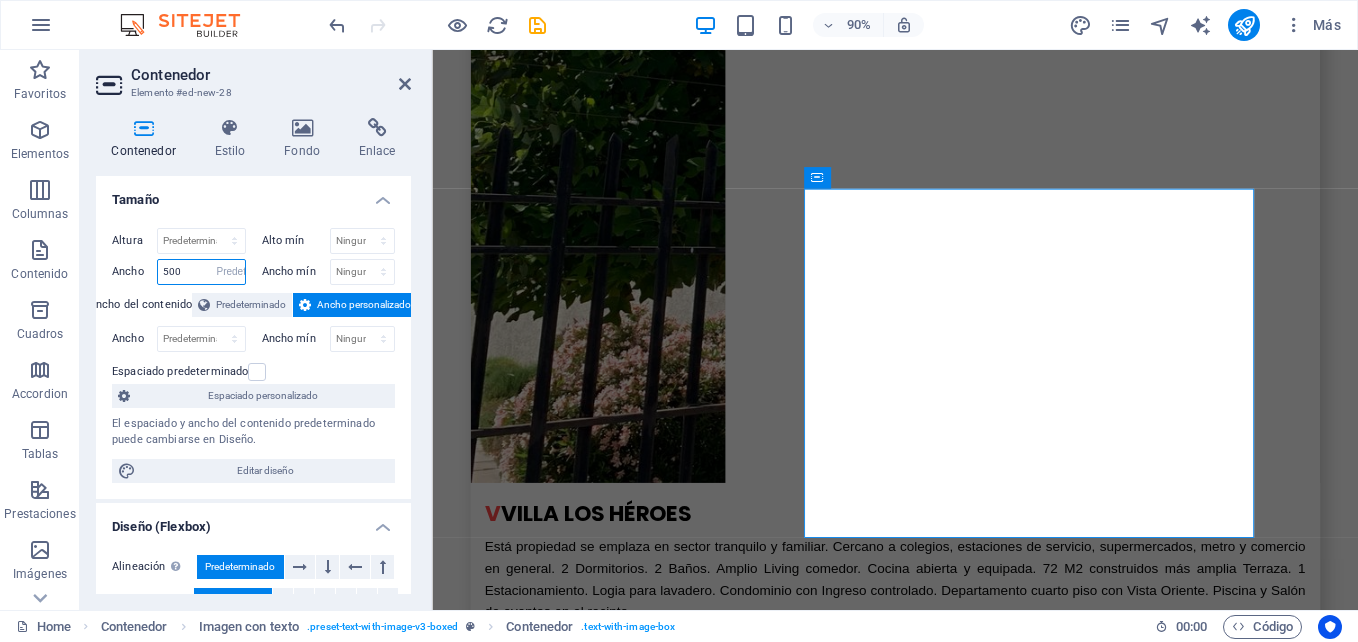 click on "Predeterminado px rem % em vh vw" at bounding box center [231, 272] 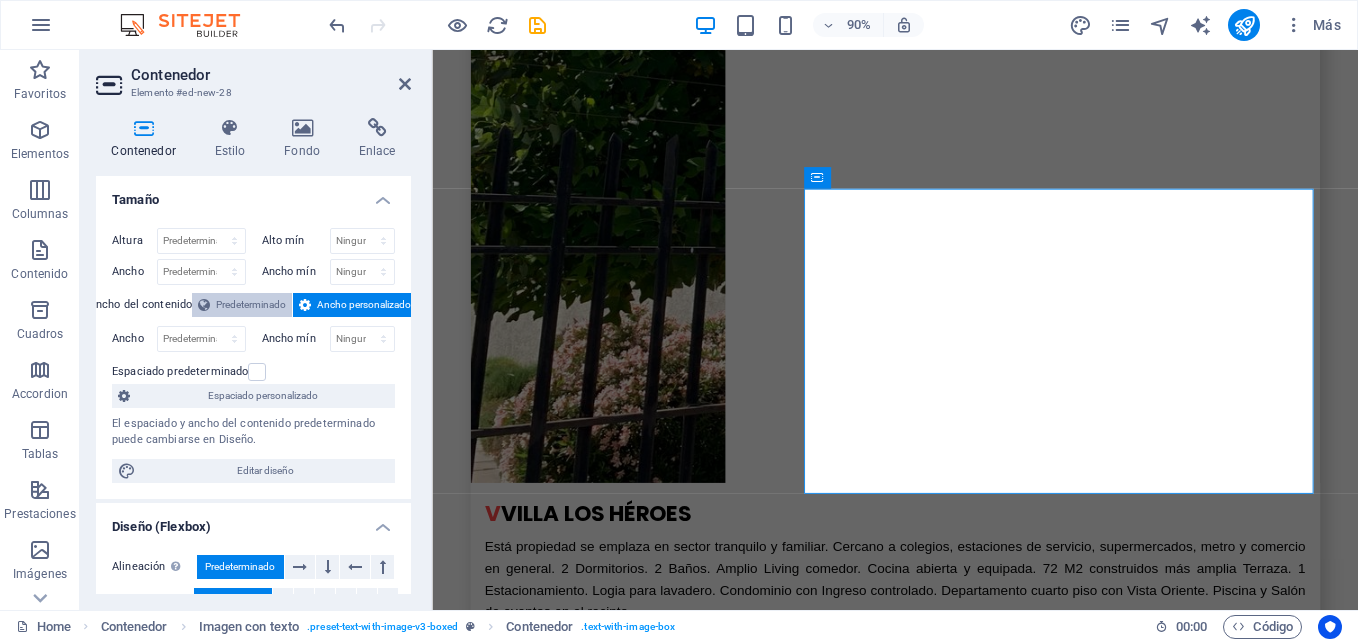 click on "Predeterminado" at bounding box center [251, 305] 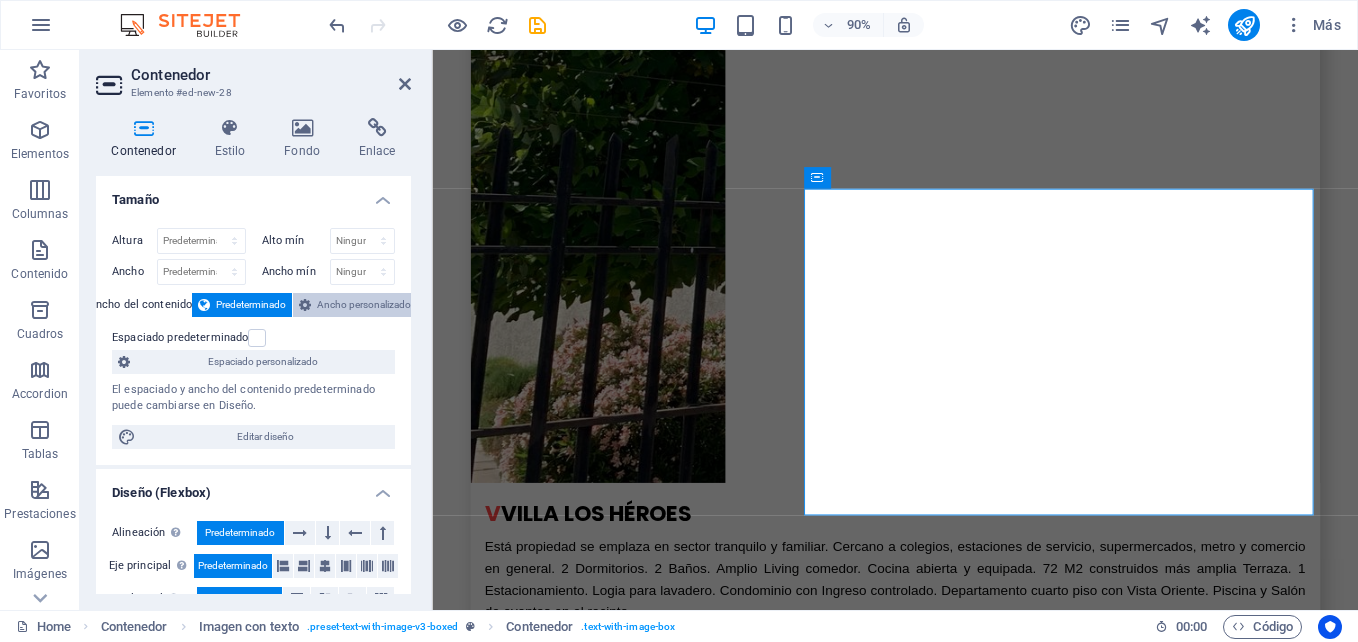 click on "Ancho personalizado" at bounding box center [364, 305] 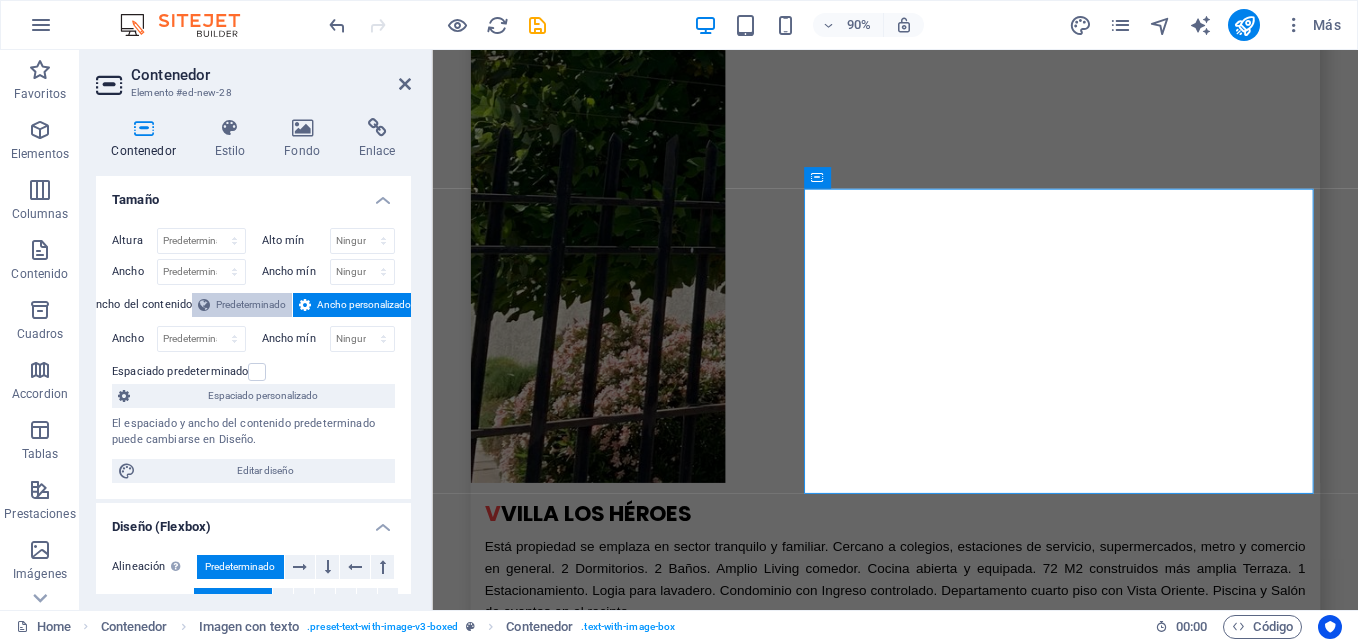 click on "Predeterminado" at bounding box center [251, 305] 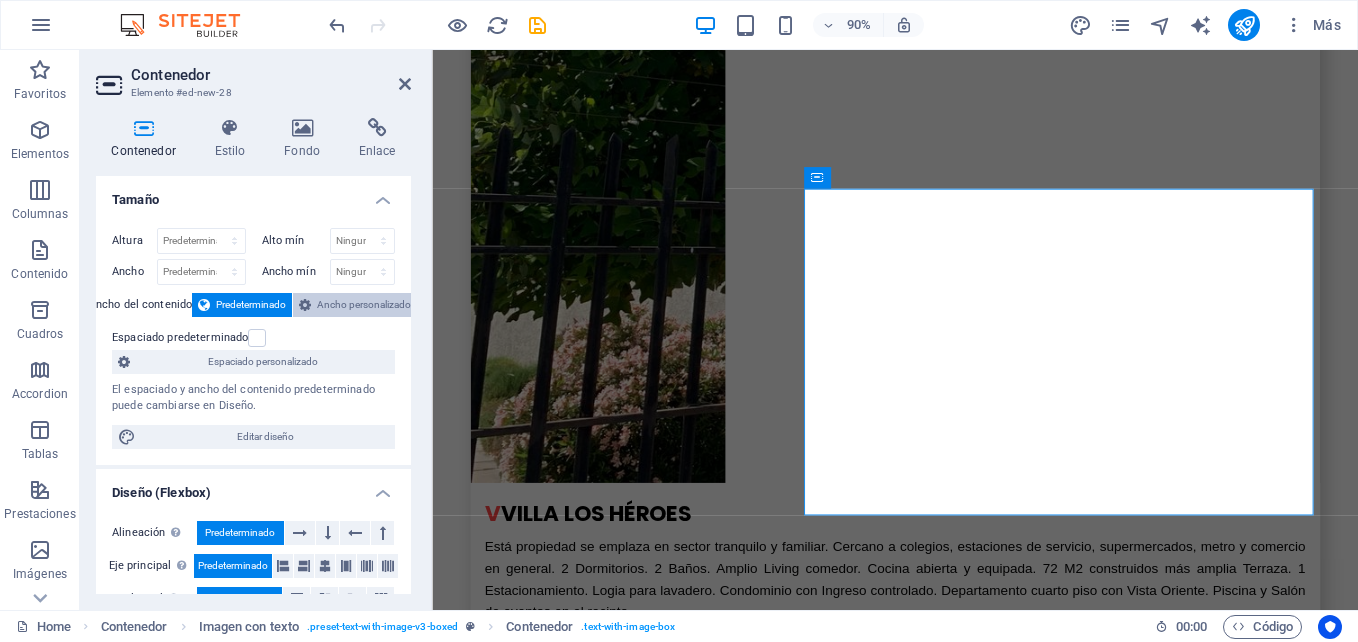 click on "Ancho personalizado" at bounding box center (364, 305) 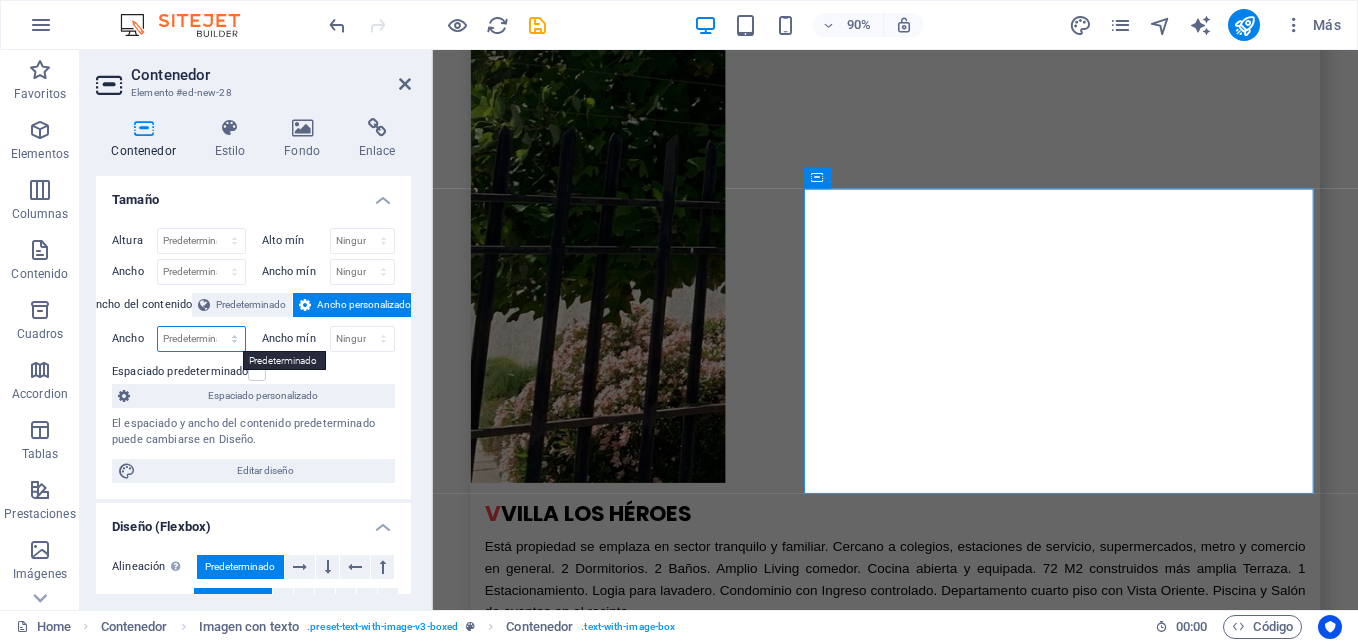 click on "Predeterminado px rem % em vh vw" at bounding box center (201, 339) 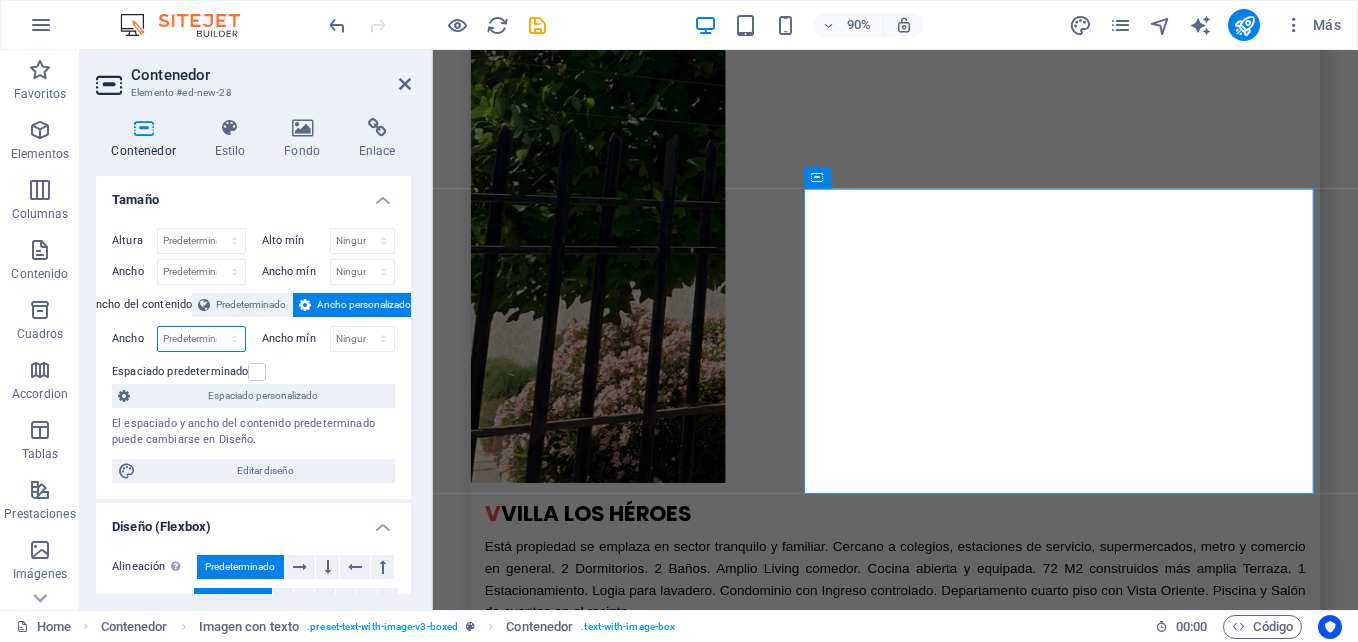 select on "%" 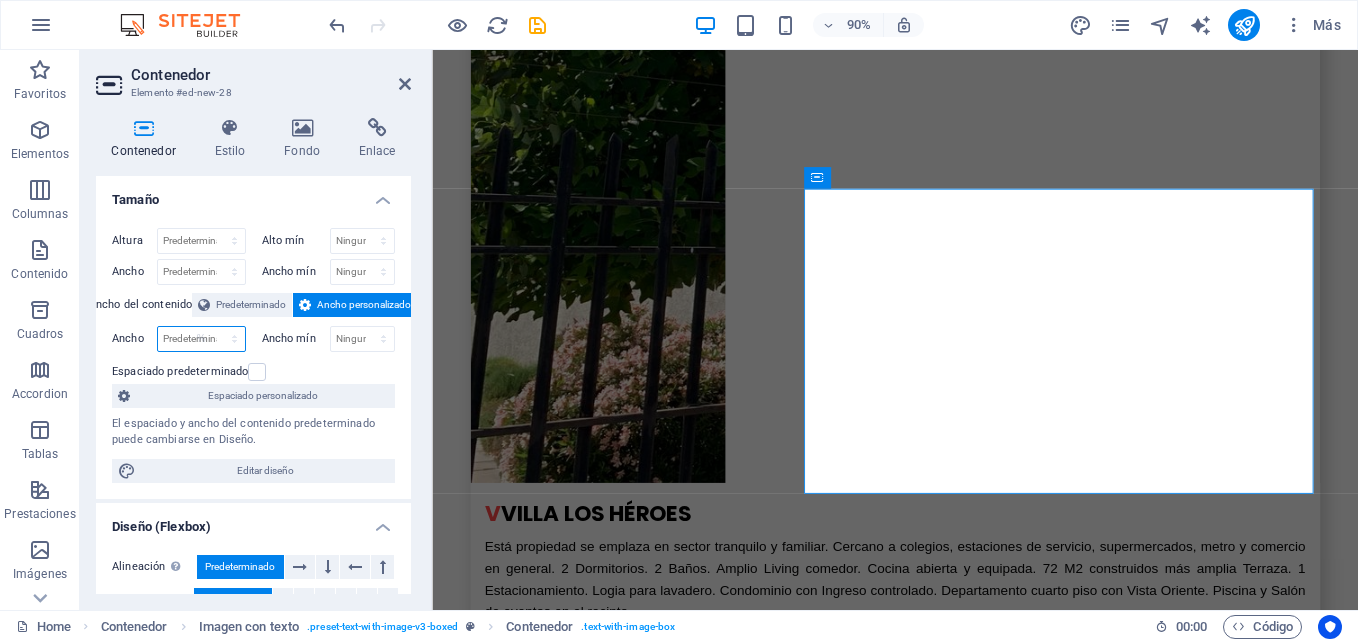 click on "Predeterminado px rem % em vh vw" at bounding box center [201, 339] 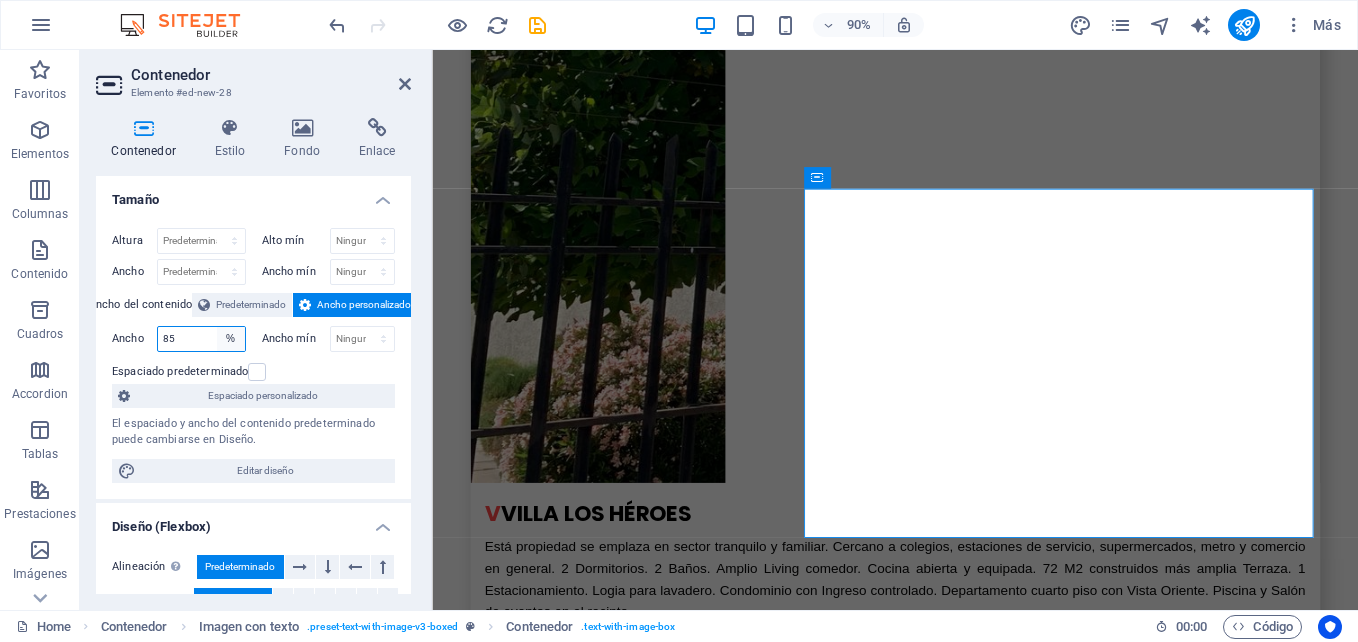 type on "85" 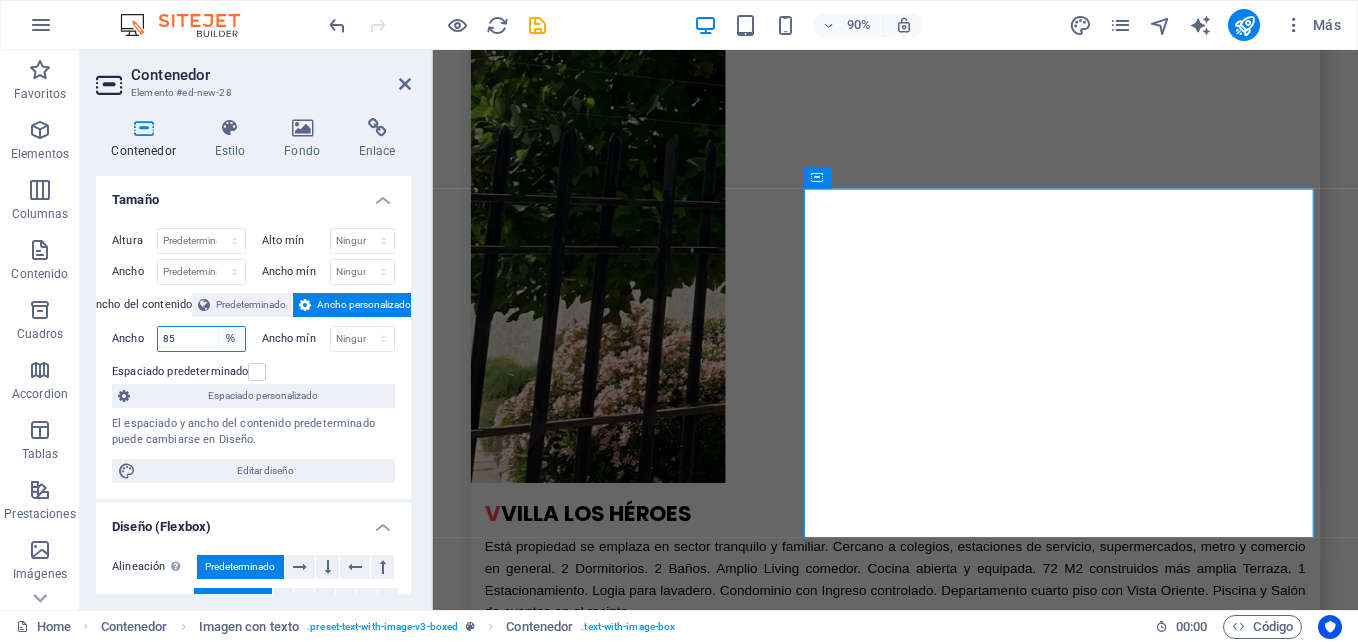 click on "Predeterminado px rem % em vh vw" at bounding box center [231, 339] 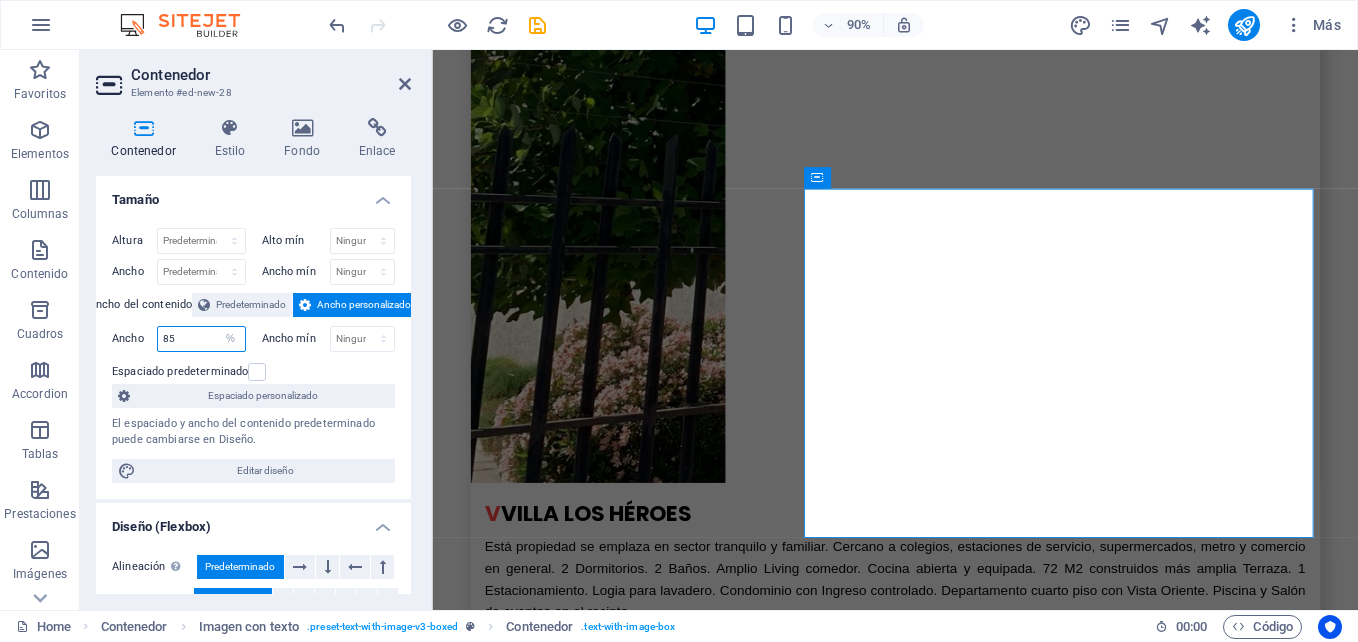 select on "88mrfhtk3c4" 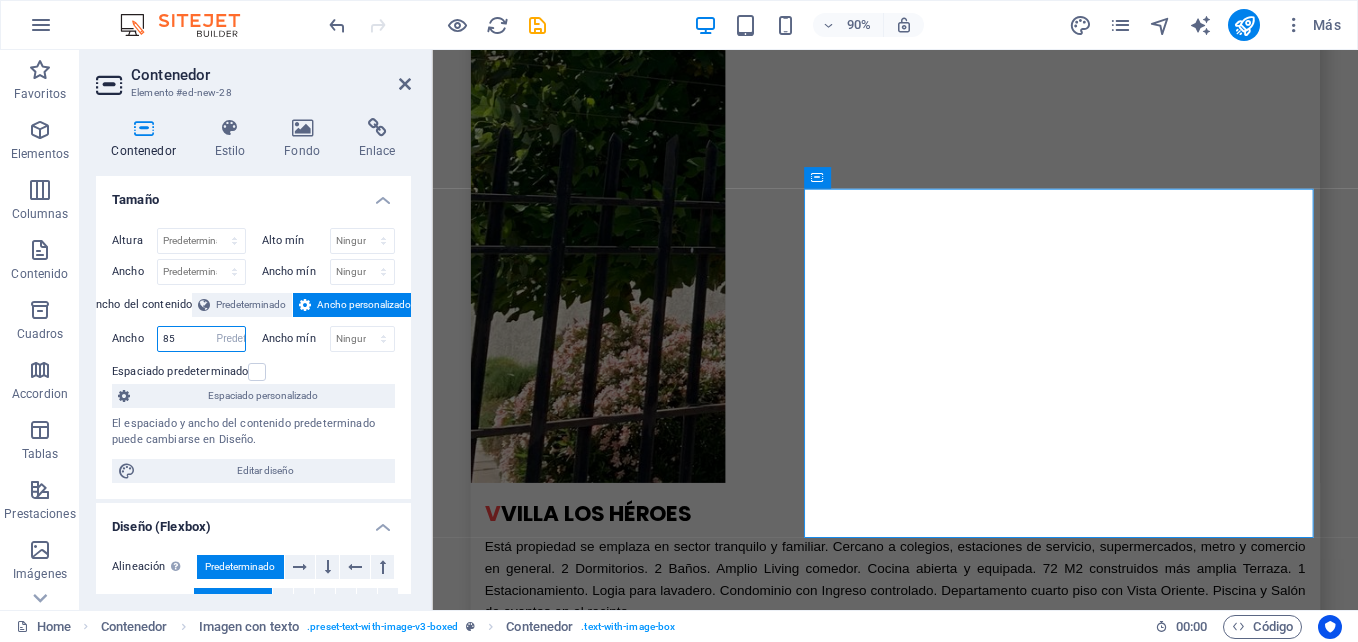 click on "Predeterminado px rem % em vh vw" at bounding box center [231, 339] 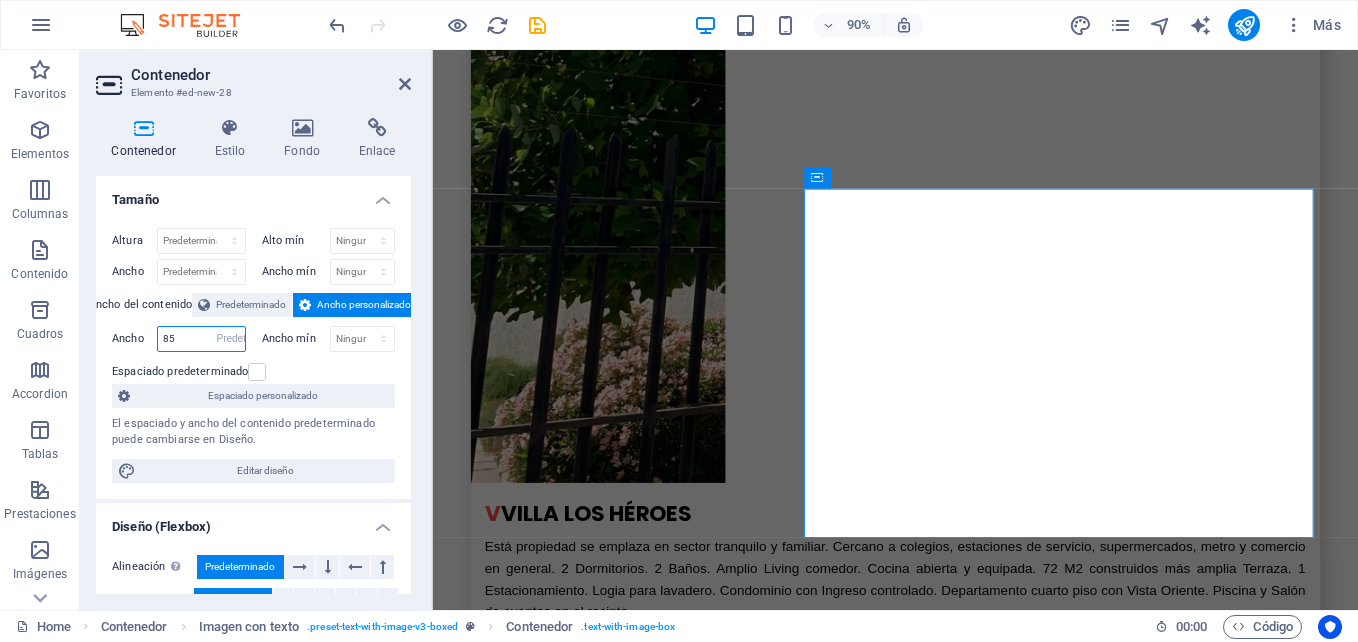 type 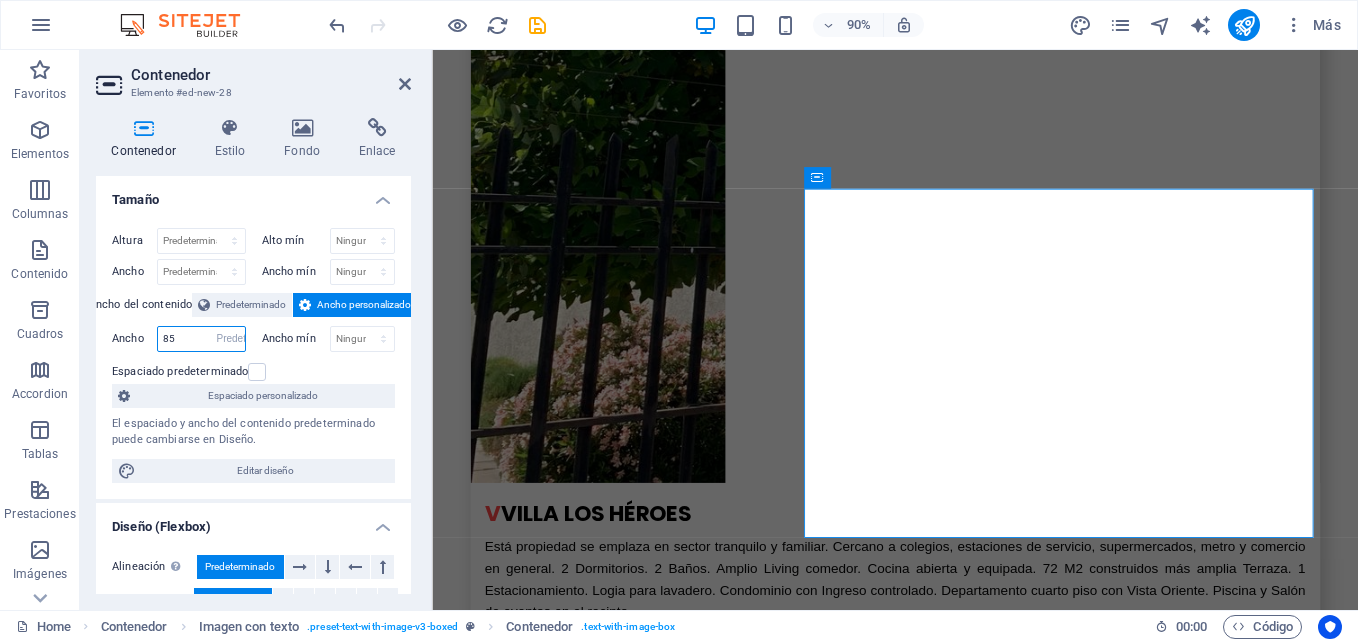 select on "DISABLED_OPTION_VALUE" 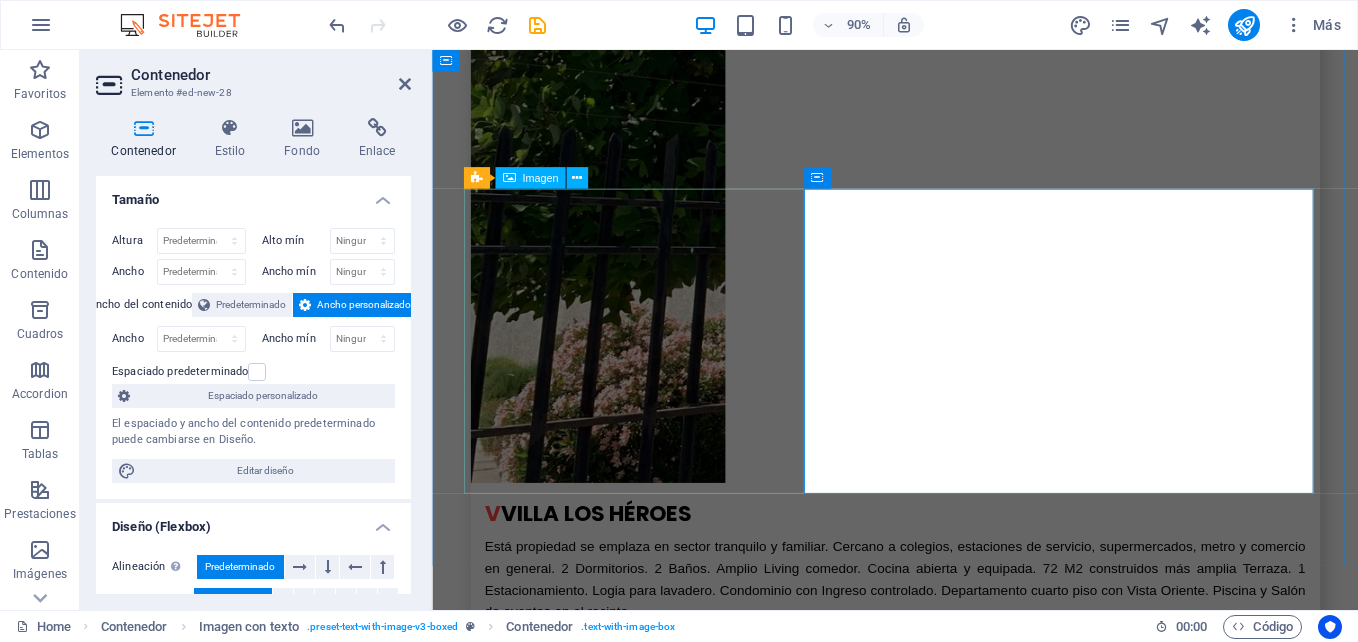 click at bounding box center (616, 6879) 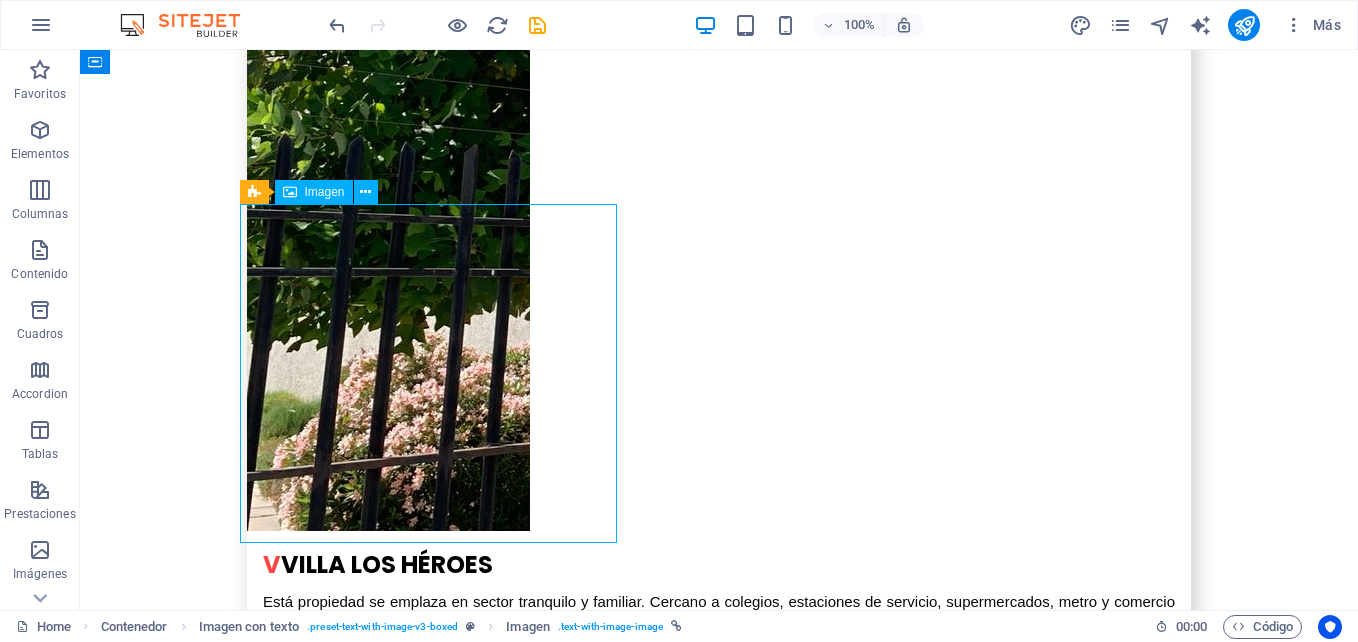click at bounding box center (388, 6879) 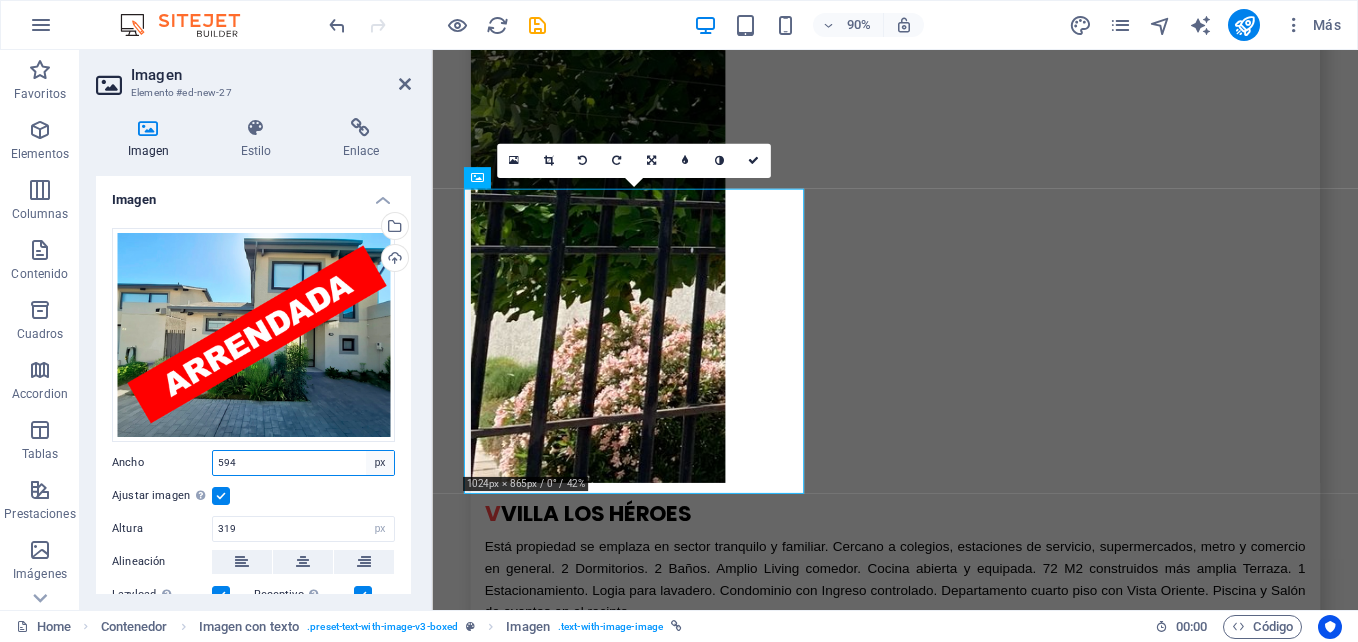 click on "Predeterminado automático px rem % em vh vw" at bounding box center [380, 463] 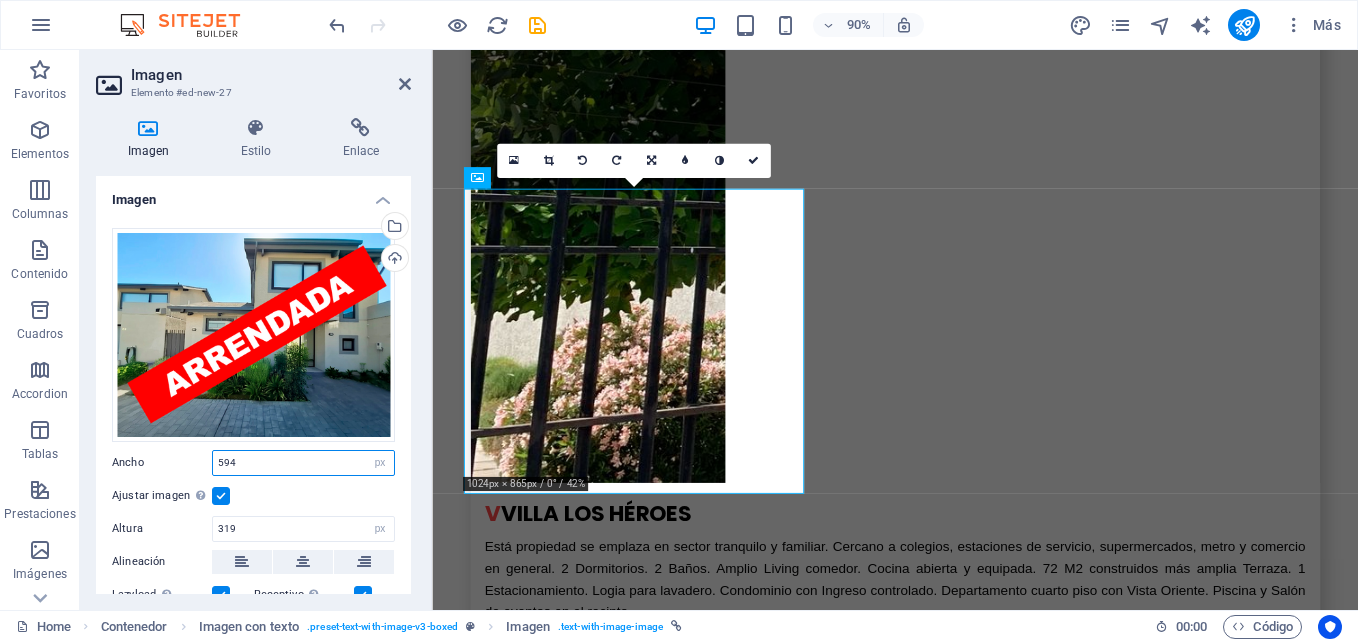 click on "594" at bounding box center [303, 463] 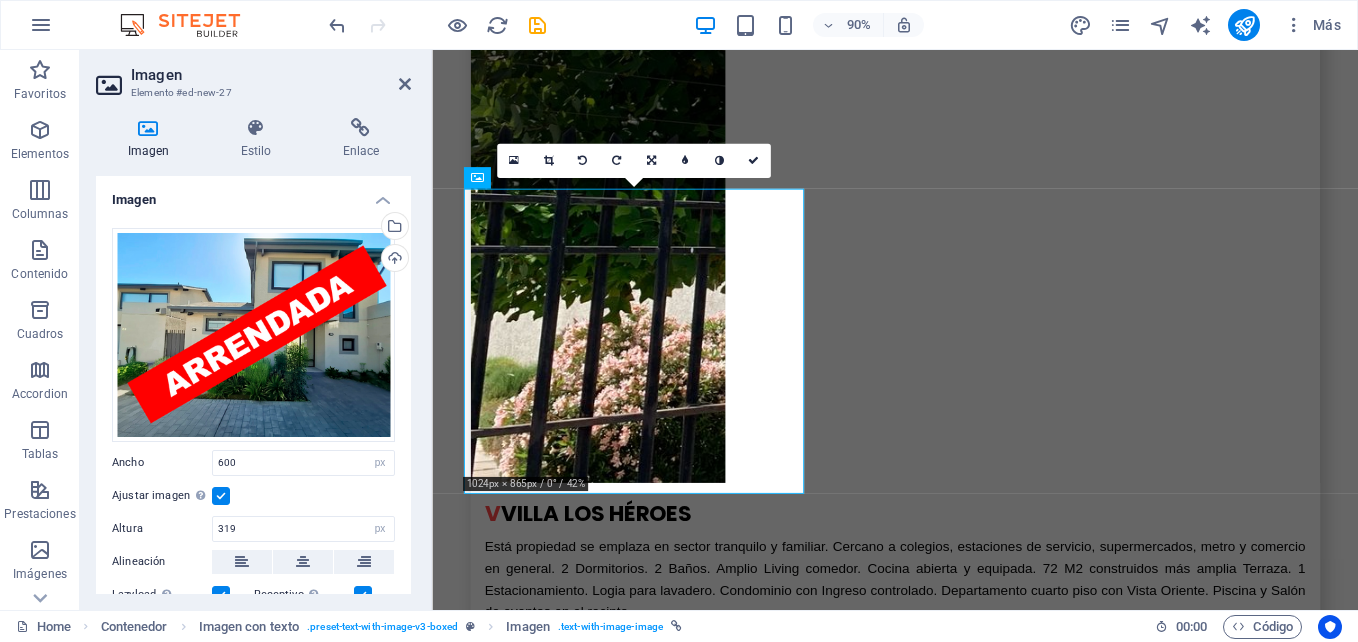 click on "Ajustar imagen Ajustar imagen automáticamente a un ancho y alto fijo" at bounding box center [253, 496] 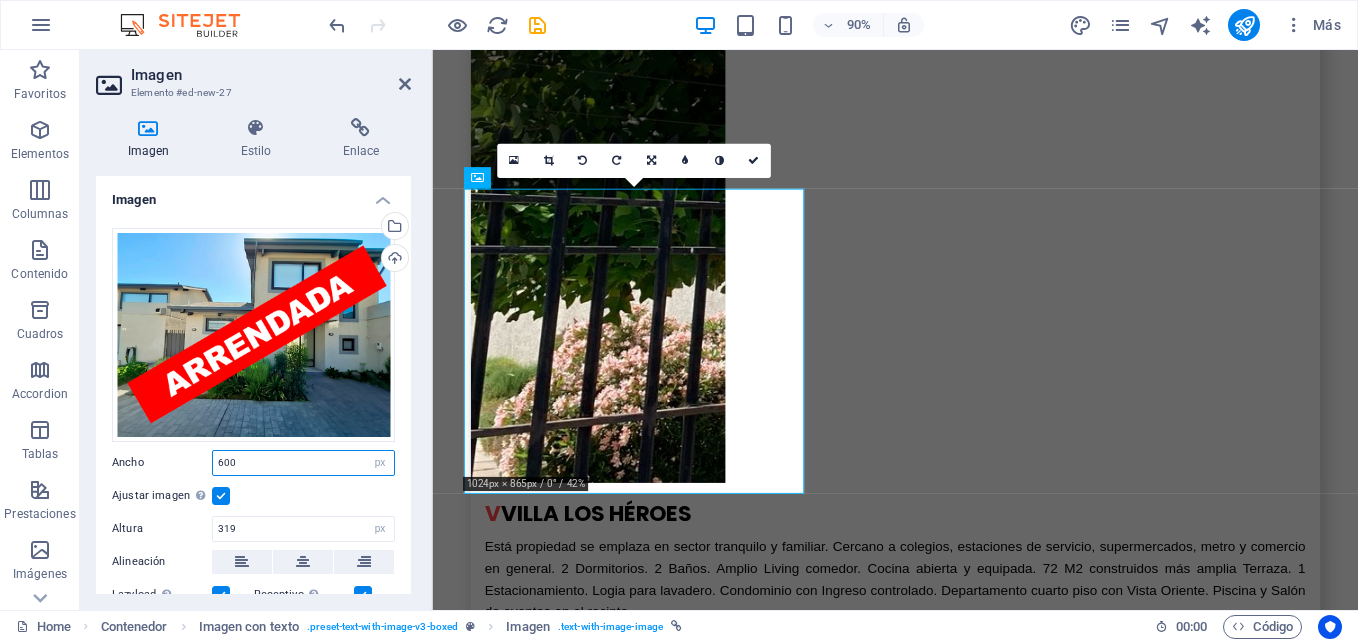 drag, startPoint x: 248, startPoint y: 460, endPoint x: 143, endPoint y: 460, distance: 105 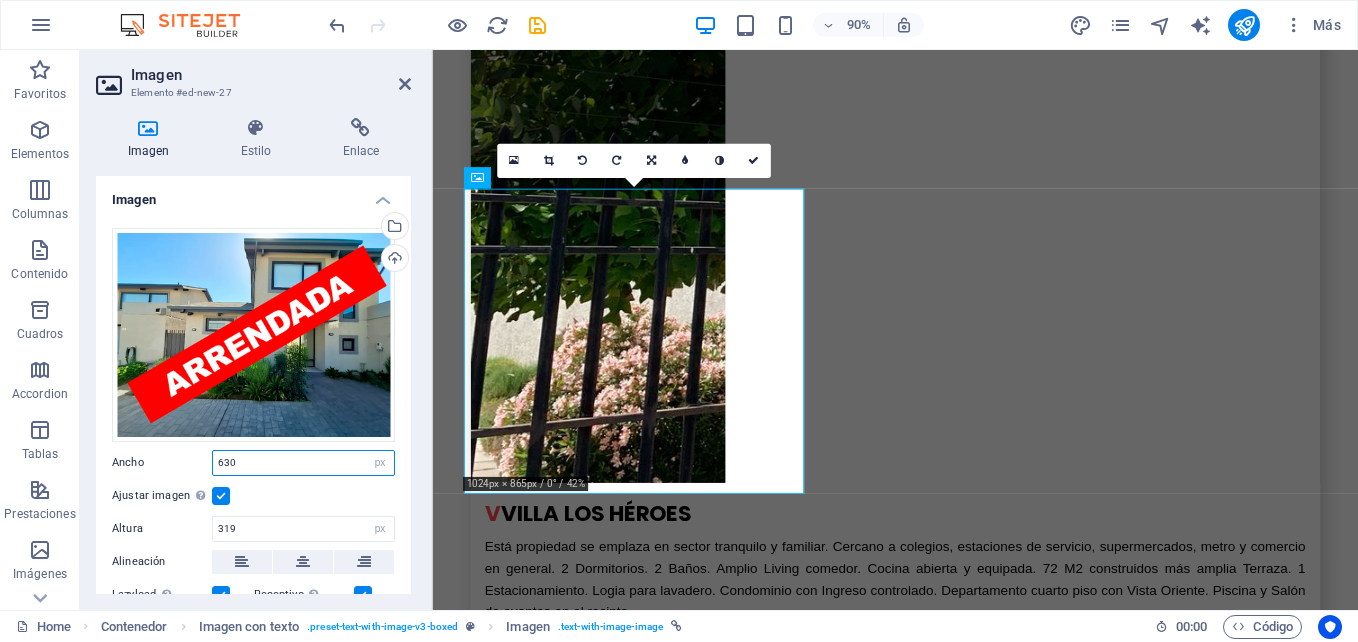 type on "630" 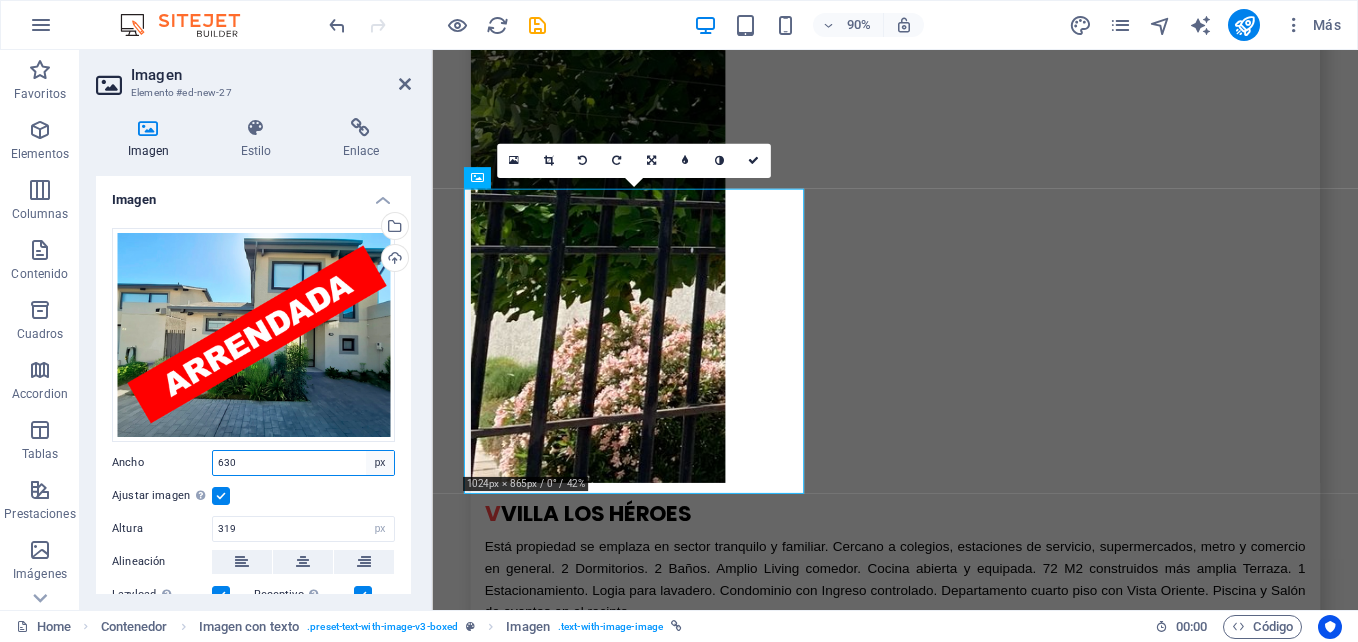 click on "Predeterminado automático px rem % em vh vw" at bounding box center [380, 463] 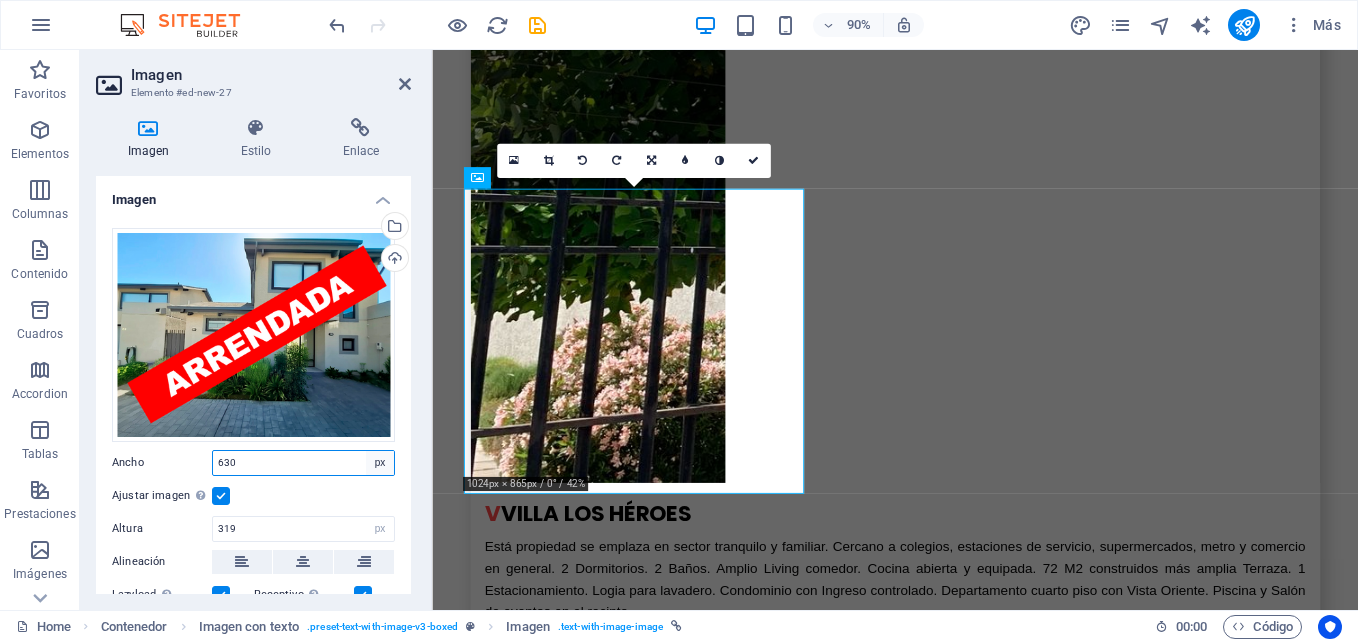 select on "default" 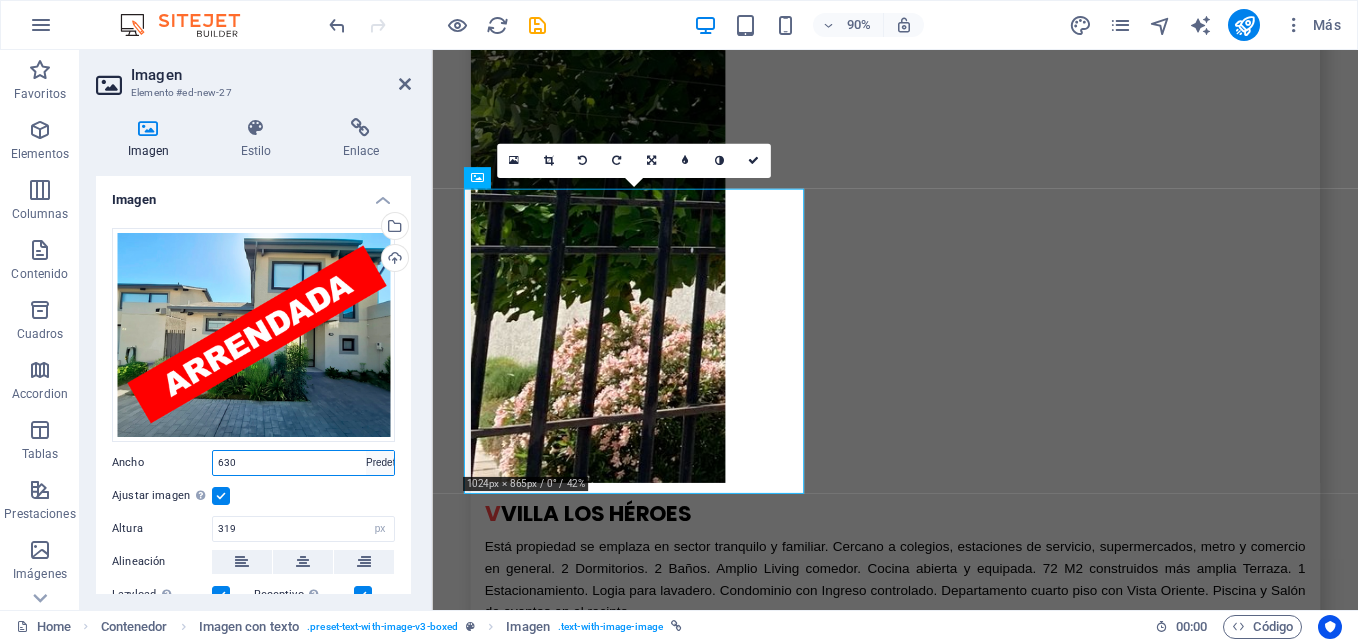 click on "Predeterminado automático px rem % em vh vw" at bounding box center [380, 463] 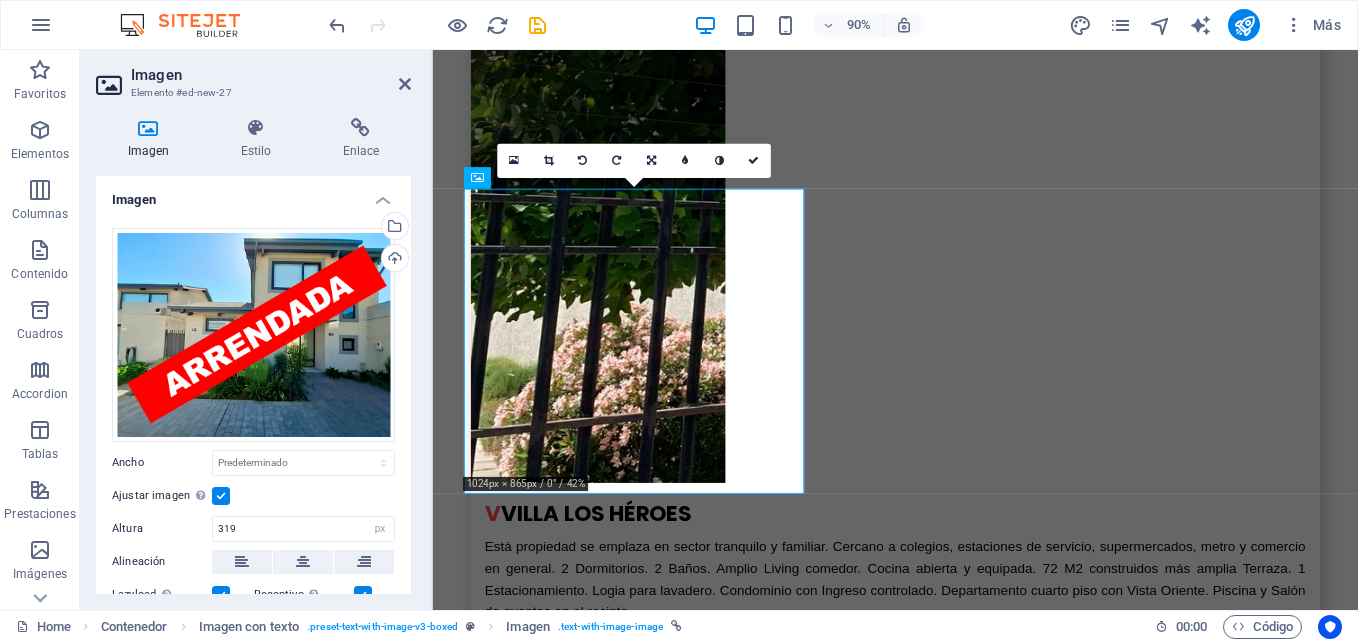 click on "Ajustar imagen Ajustar imagen automáticamente a un ancho y alto fijo" at bounding box center [253, 496] 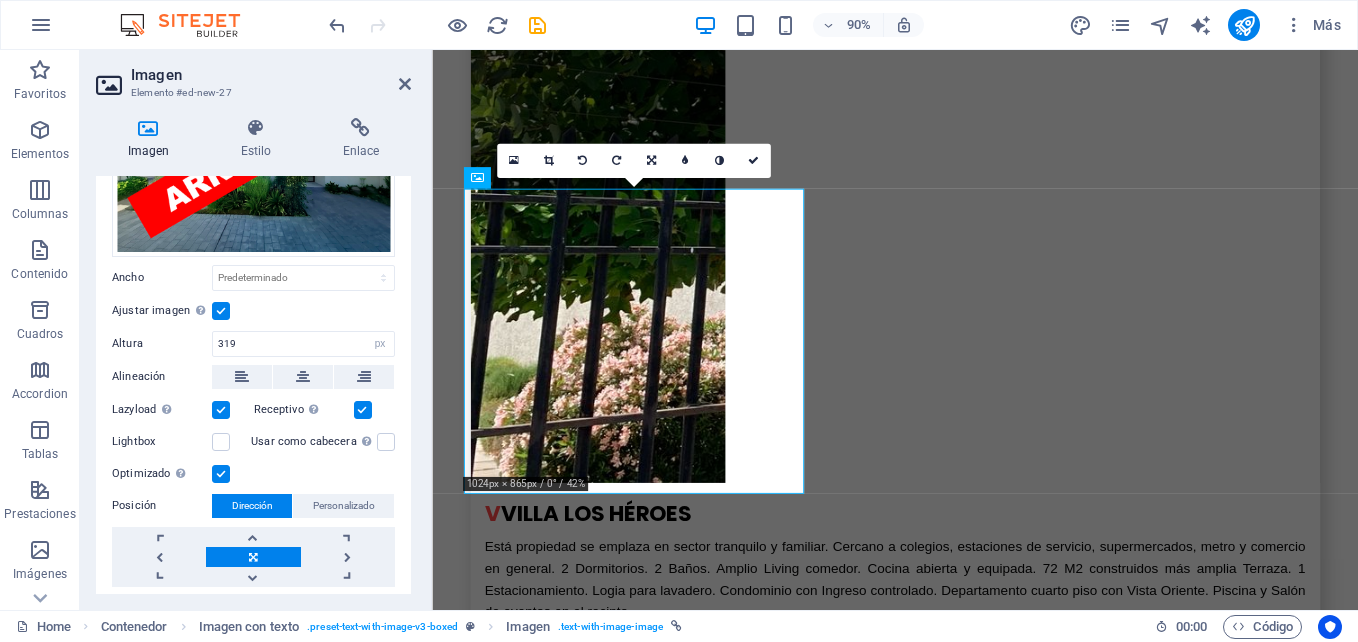 scroll, scrollTop: 200, scrollLeft: 0, axis: vertical 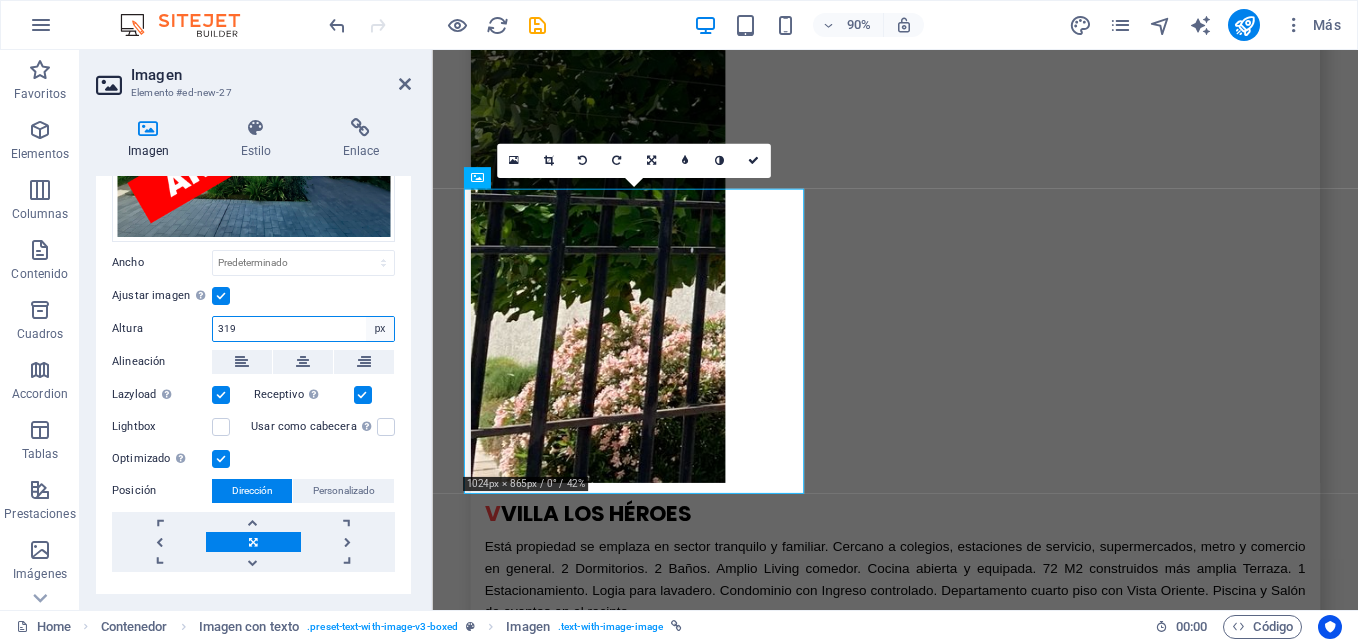 click on "Predeterminado automático px" at bounding box center [380, 329] 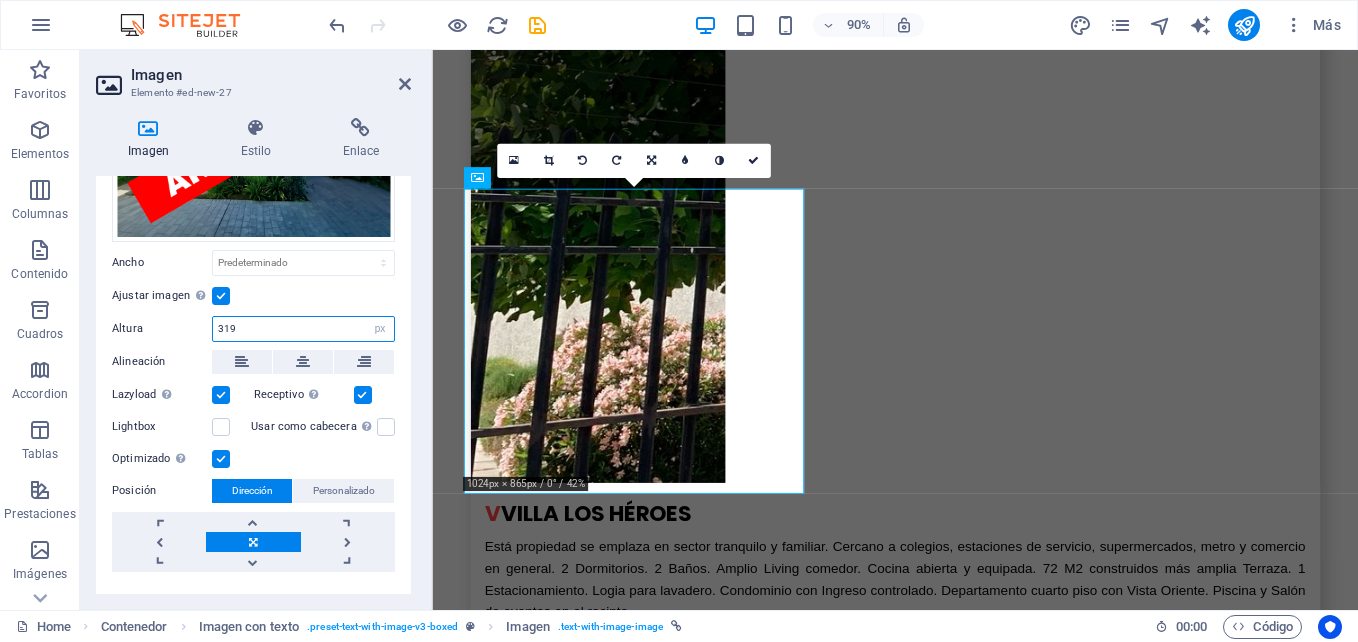select on "default" 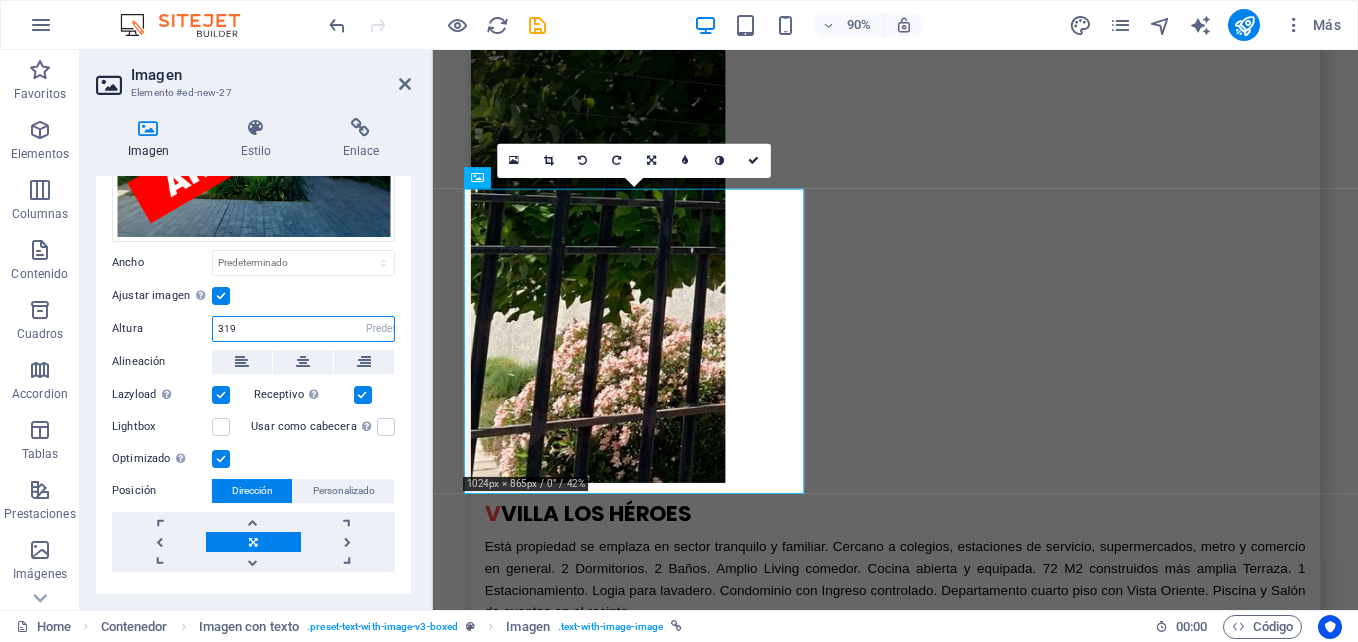 click on "Predeterminado automático px" at bounding box center [380, 329] 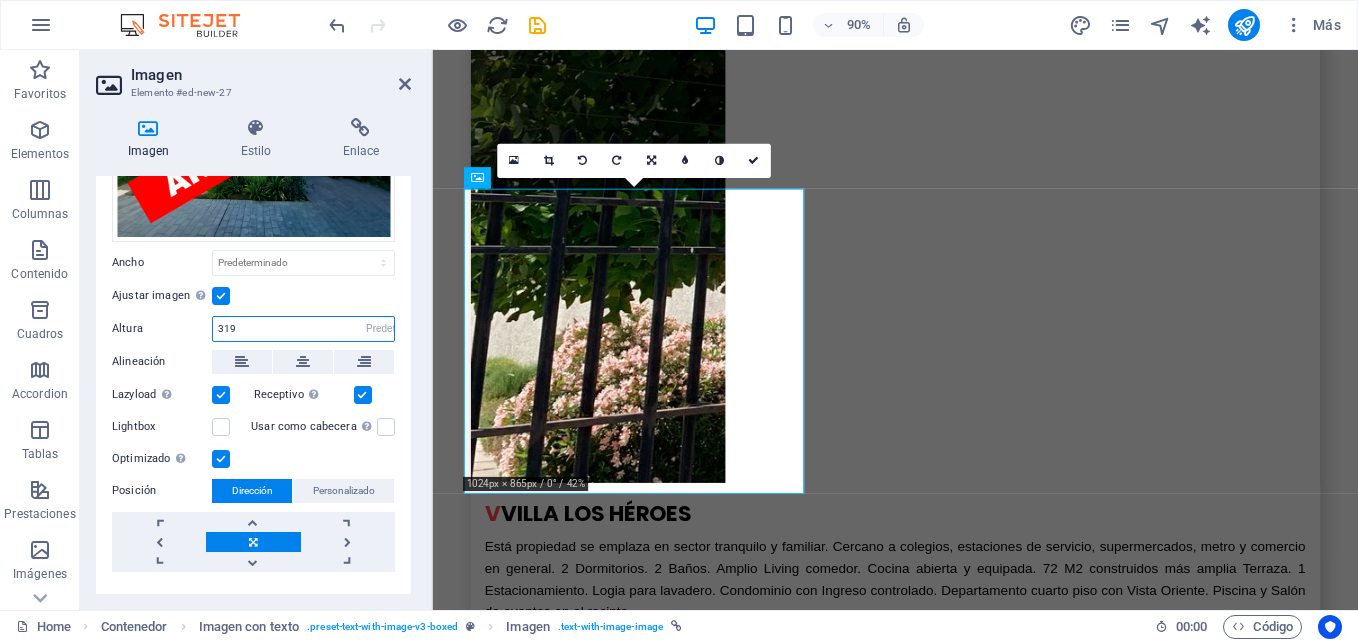 type 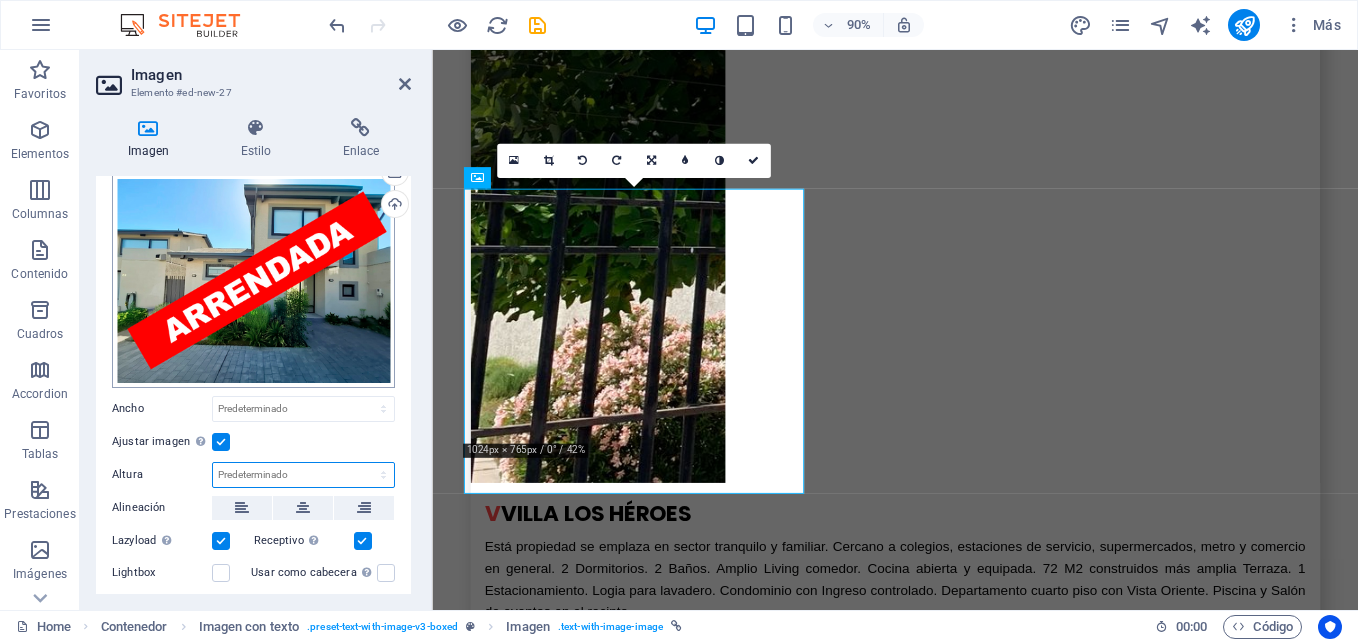 scroll, scrollTop: 239, scrollLeft: 0, axis: vertical 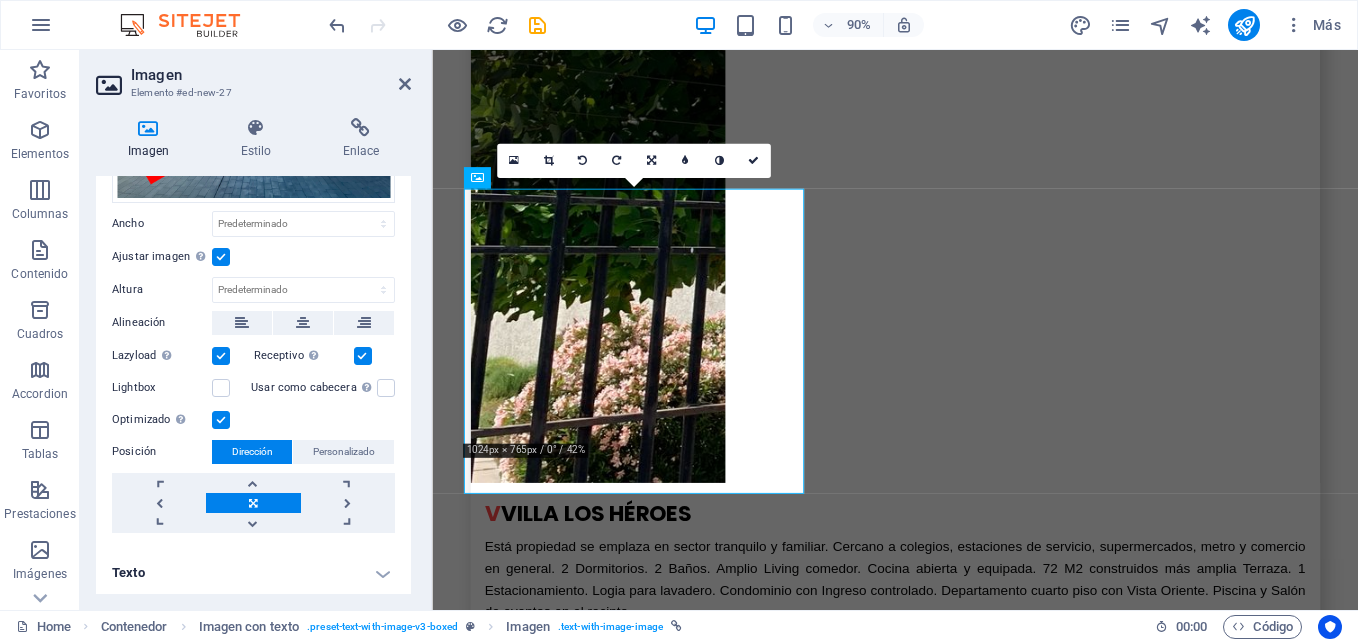 click at bounding box center (253, 503) 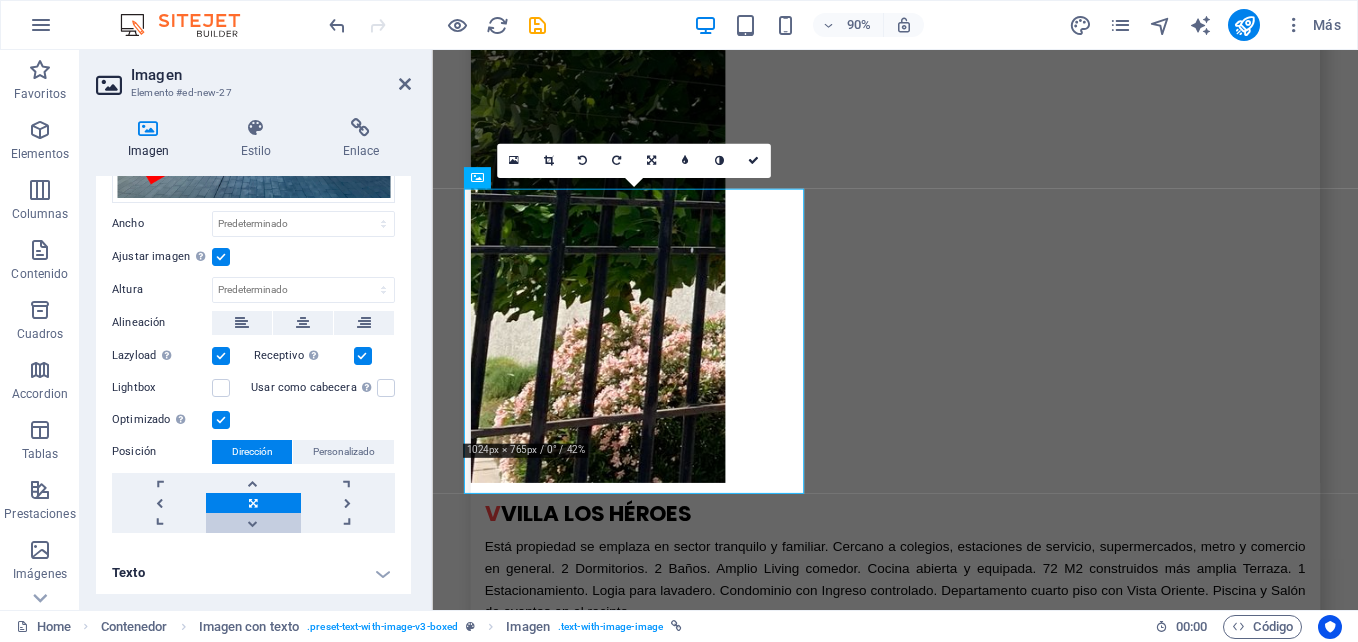click at bounding box center [253, 523] 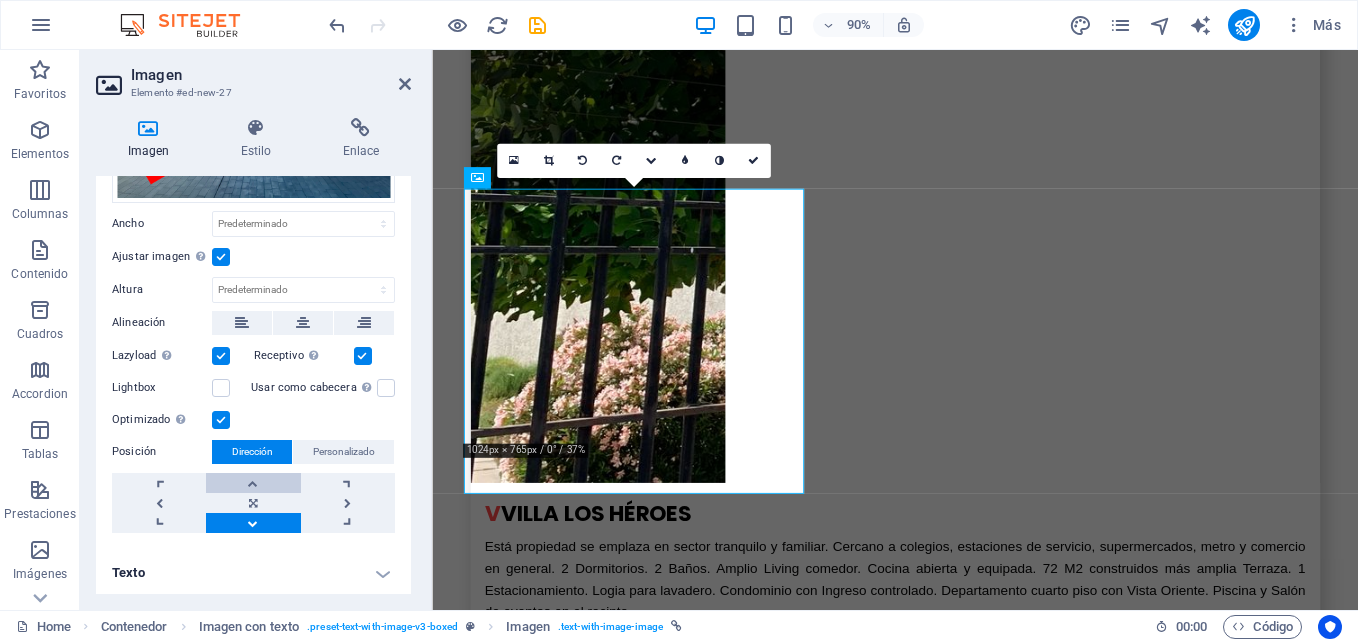 click at bounding box center [253, 483] 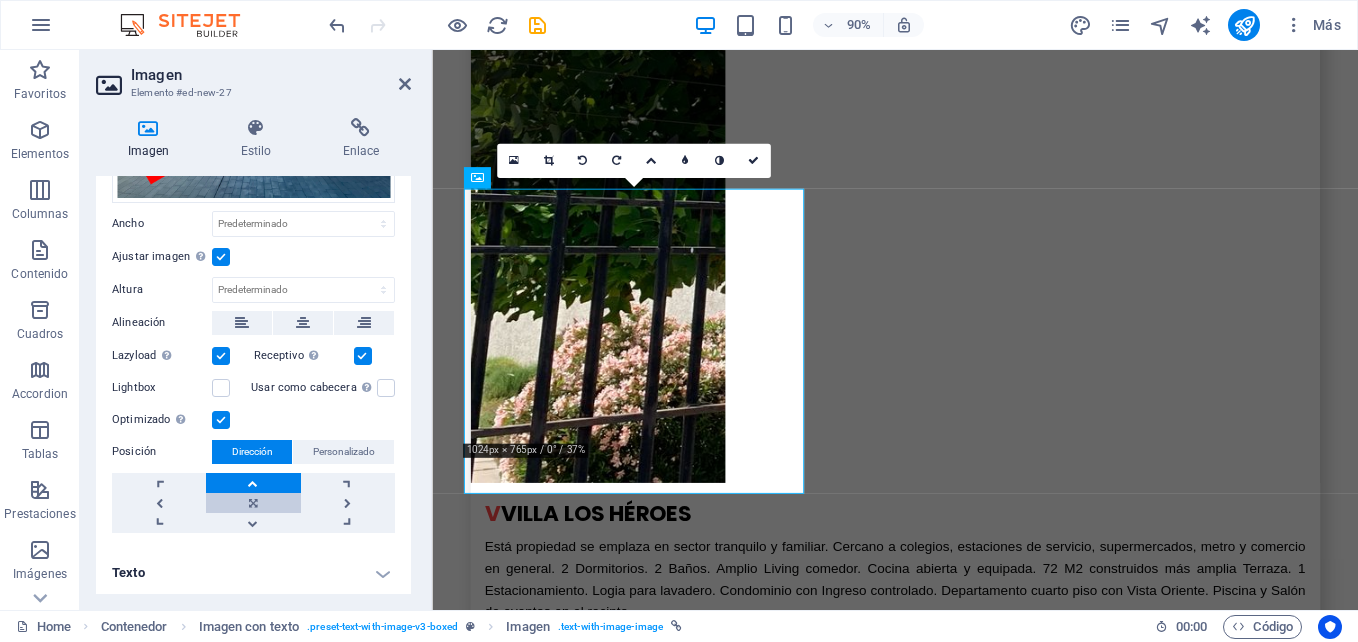 click at bounding box center (253, 503) 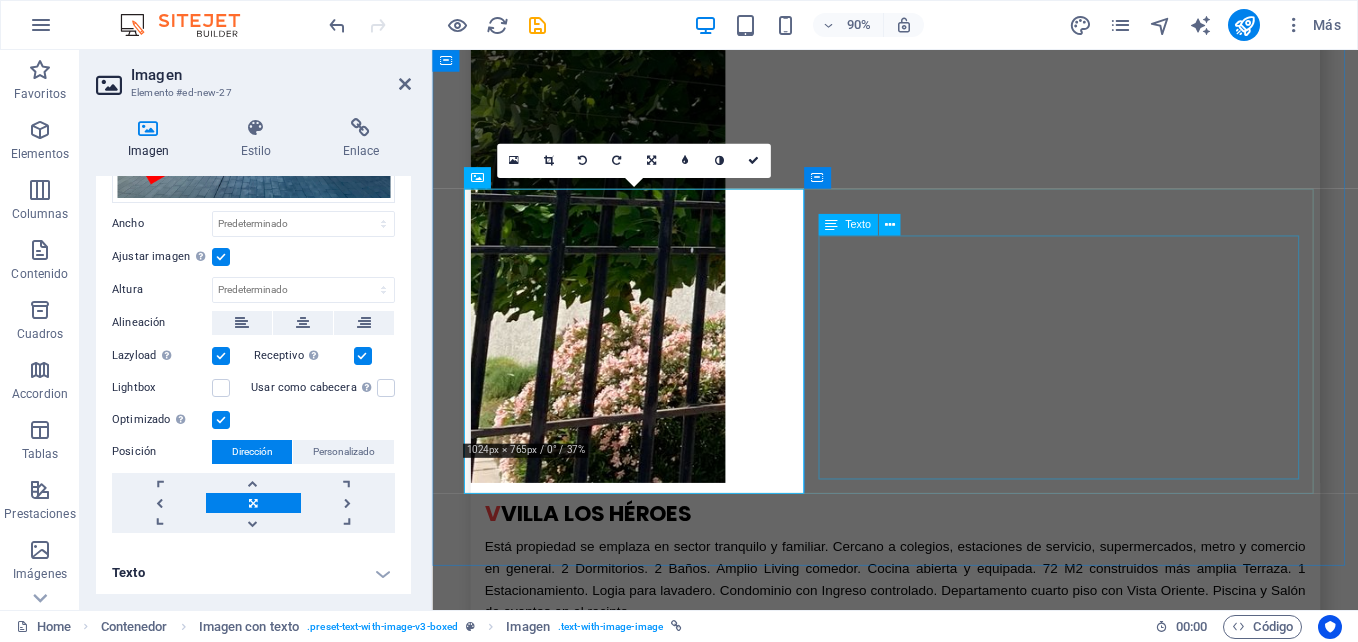 click on "Amplia y confortable ubicada en exclusivo condominio [BRAND] I, Avenida La Laguna, [CITY]. Acceso por autopista del Sol y a minutos de Melipilla. Supermercados, colegios, strip center y servicios en general. Sala de estar-comedor, amplia cocina totalmente equipada. Baño visita y dormitorio principal en suite con gran espacio multiuso y amplios walking-closet.  En 2do. piso amplia sala de estar, 2 dormitorios, 1 sala de baño. Además cuenta con Loggia con gran espacio multiuso, antejardín y gran patio cercado y conexión para riego automático por el entorno.  ARRIENDO: $[PRICE].-" at bounding box center [947, 7638] 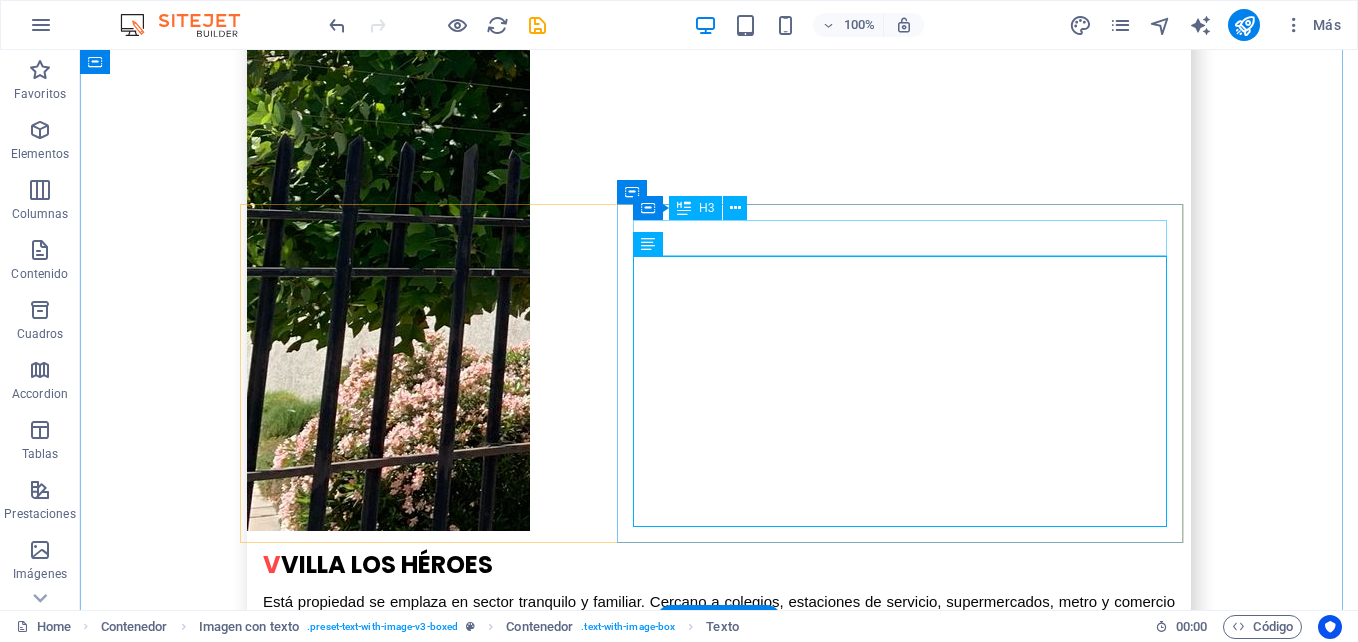 click on "C ondominio lancuyen i" at bounding box center (719, 7707) 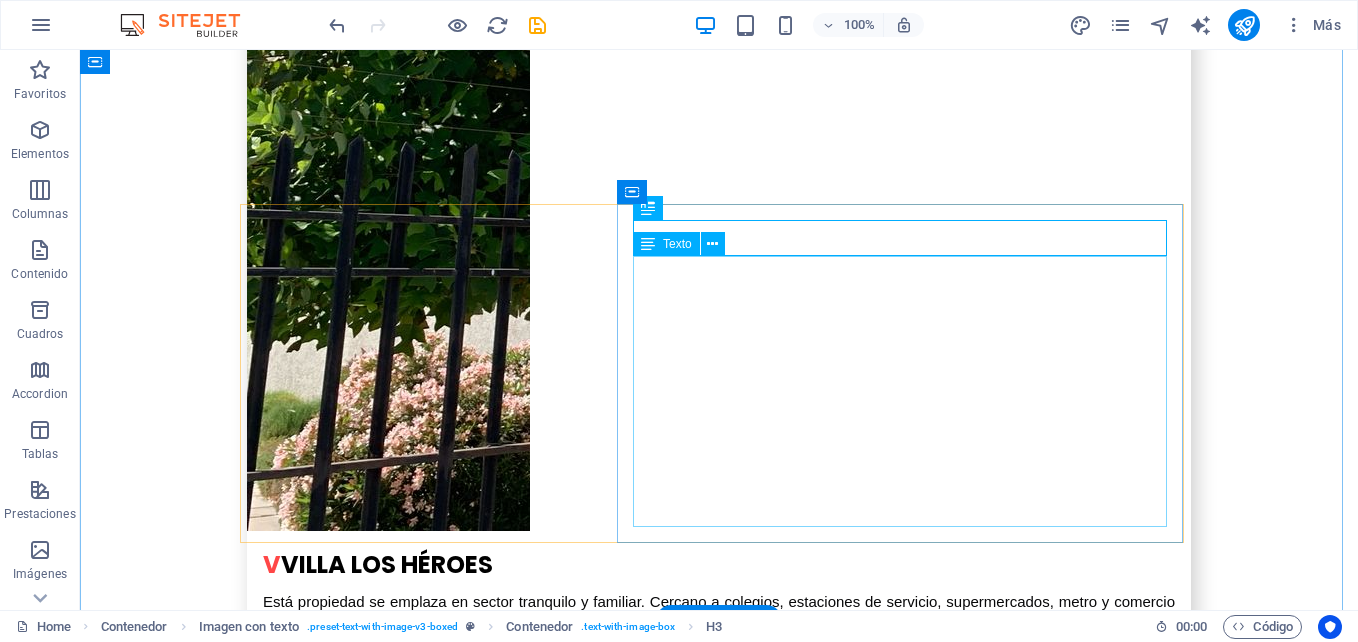 click on "Amplia y confortable ubicada en exclusivo condominio [BRAND] I, Avenida La Laguna, [CITY]. Acceso por autopista del Sol y a minutos de Melipilla. Supermercados, colegios, strip center y servicios en general. Sala de estar-comedor, amplia cocina totalmente equipada. Baño visita y dormitorio principal en suite con gran espacio multiuso y amplios walking-closet.  En 2do. piso amplia sala de estar, 2 dormitorios, 1 sala de baño. Además cuenta con Loggia con gran espacio multiuso, antejardín y gran patio cercado y conexión para riego automático por el entorno.  ARRIENDO: $[PRICE].-" at bounding box center (719, 7823) 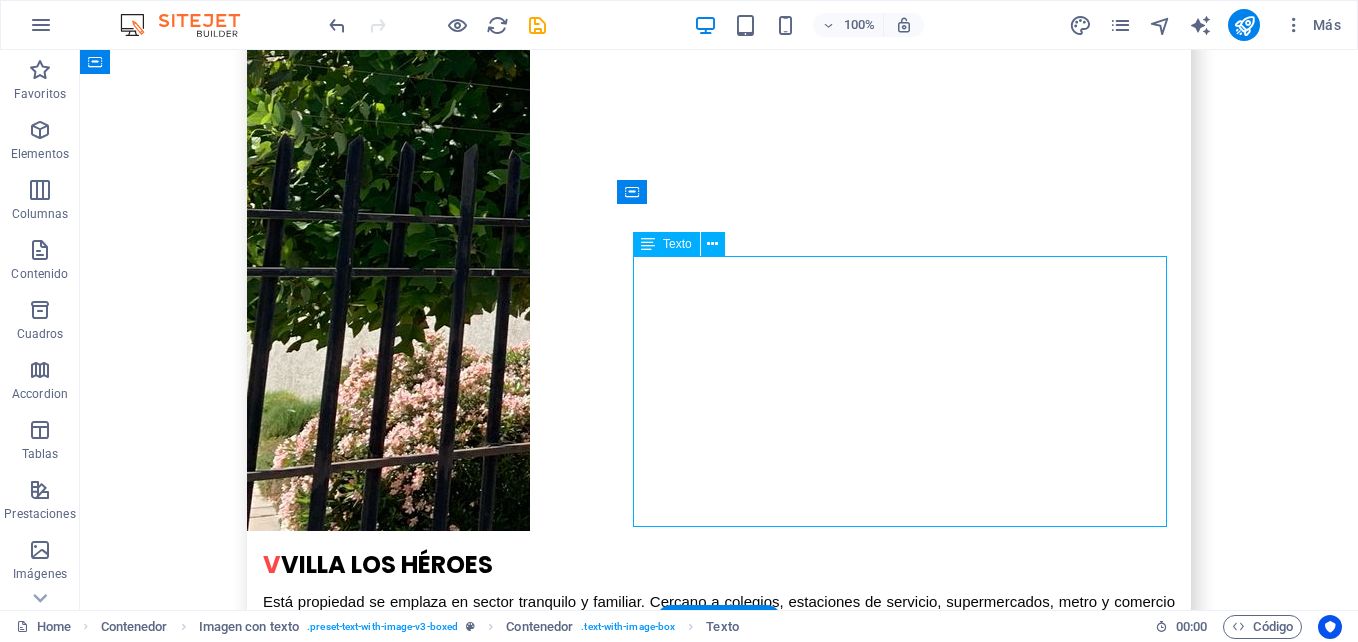 click on "Amplia y confortable ubicada en exclusivo condominio [BRAND] I, Avenida La Laguna, [CITY]. Acceso por autopista del Sol y a minutos de Melipilla. Supermercados, colegios, strip center y servicios en general. Sala de estar-comedor, amplia cocina totalmente equipada. Baño visita y dormitorio principal en suite con gran espacio multiuso y amplios walking-closet.  En 2do. piso amplia sala de estar, 2 dormitorios, 1 sala de baño. Además cuenta con Loggia con gran espacio multiuso, antejardín y gran patio cercado y conexión para riego automático por el entorno.  ARRIENDO: $[PRICE].-" at bounding box center (719, 7823) 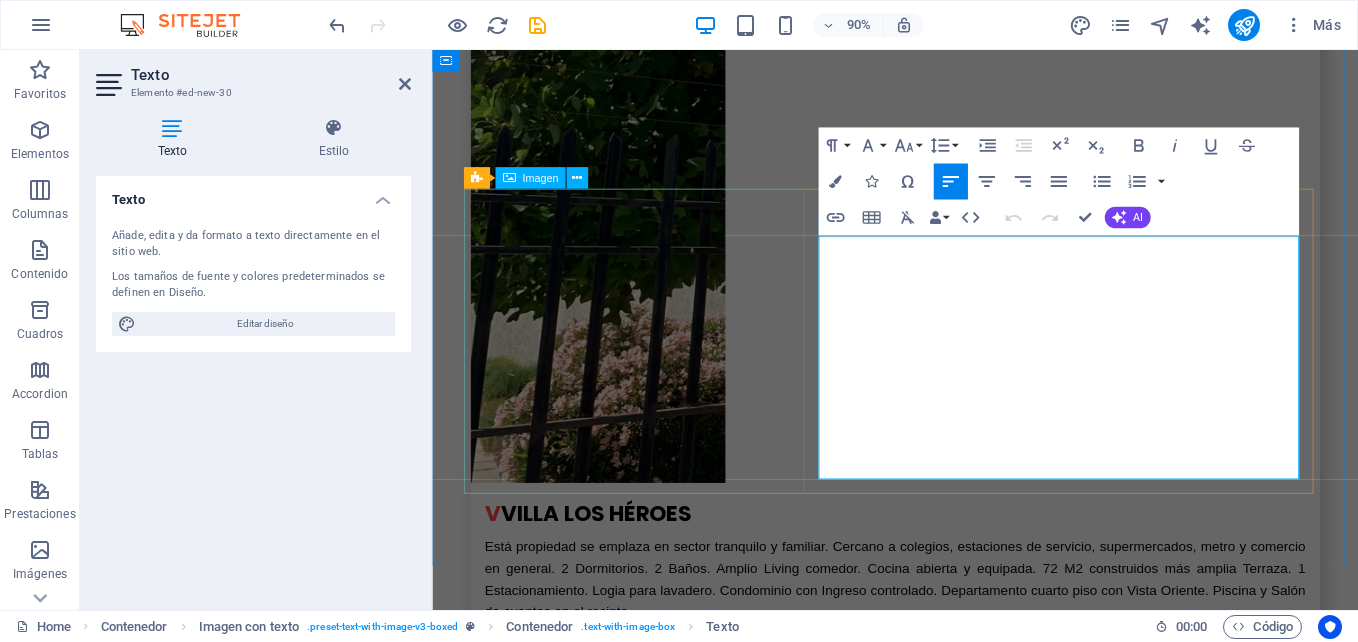 click at bounding box center [616, 7103] 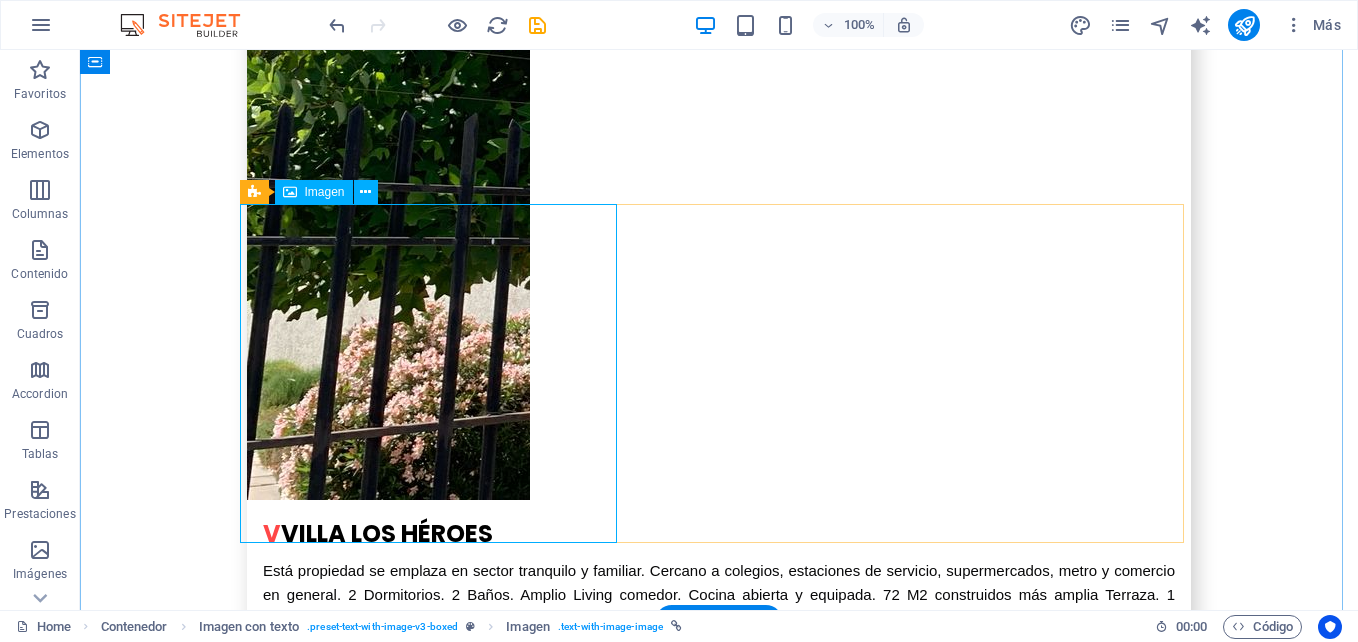click at bounding box center (388, 7165) 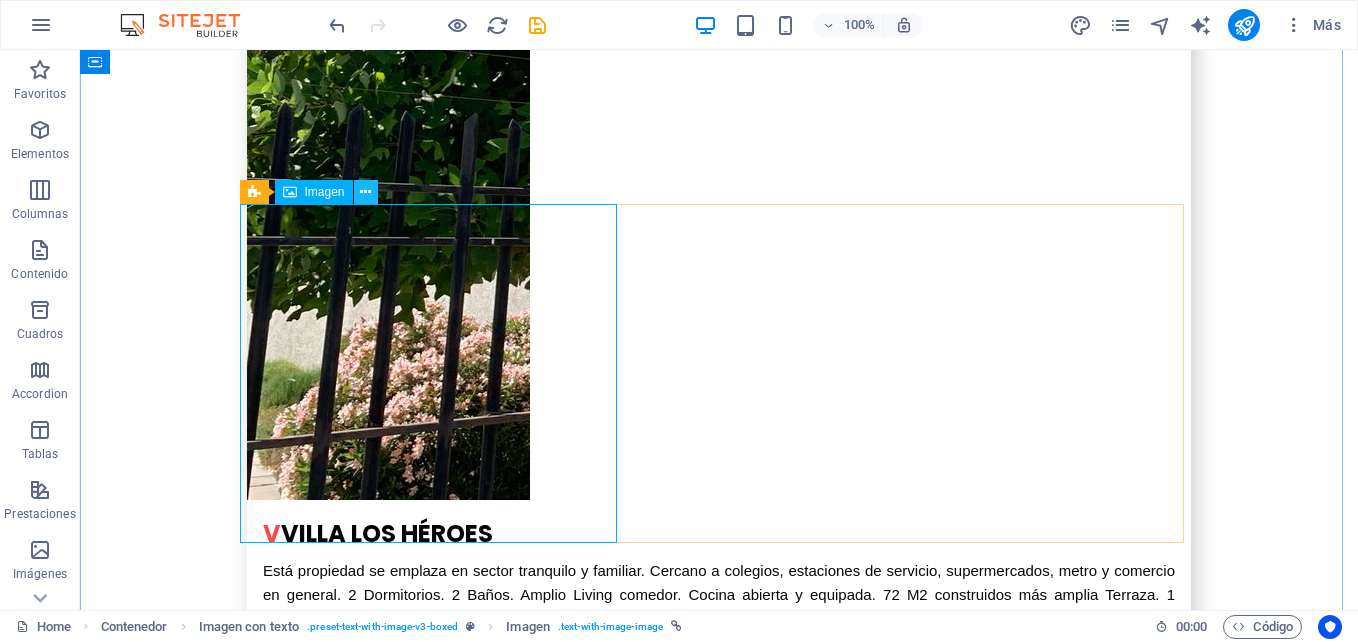 click at bounding box center (366, 192) 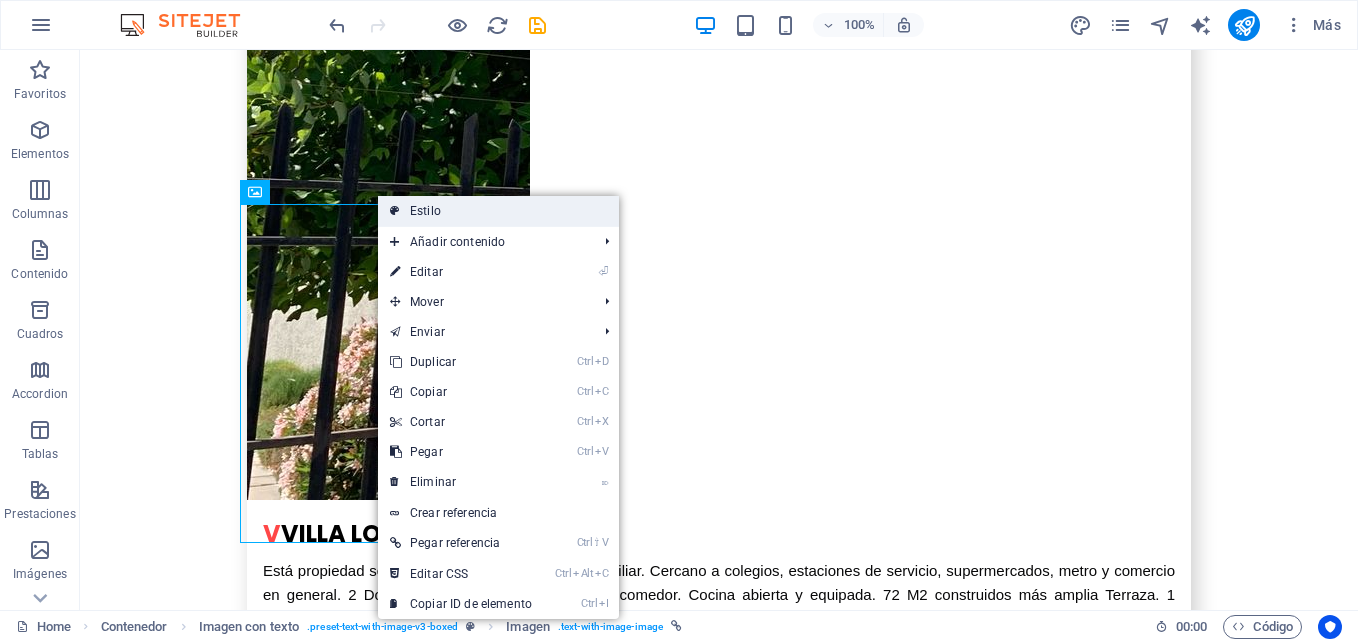 click on "Estilo" at bounding box center (498, 211) 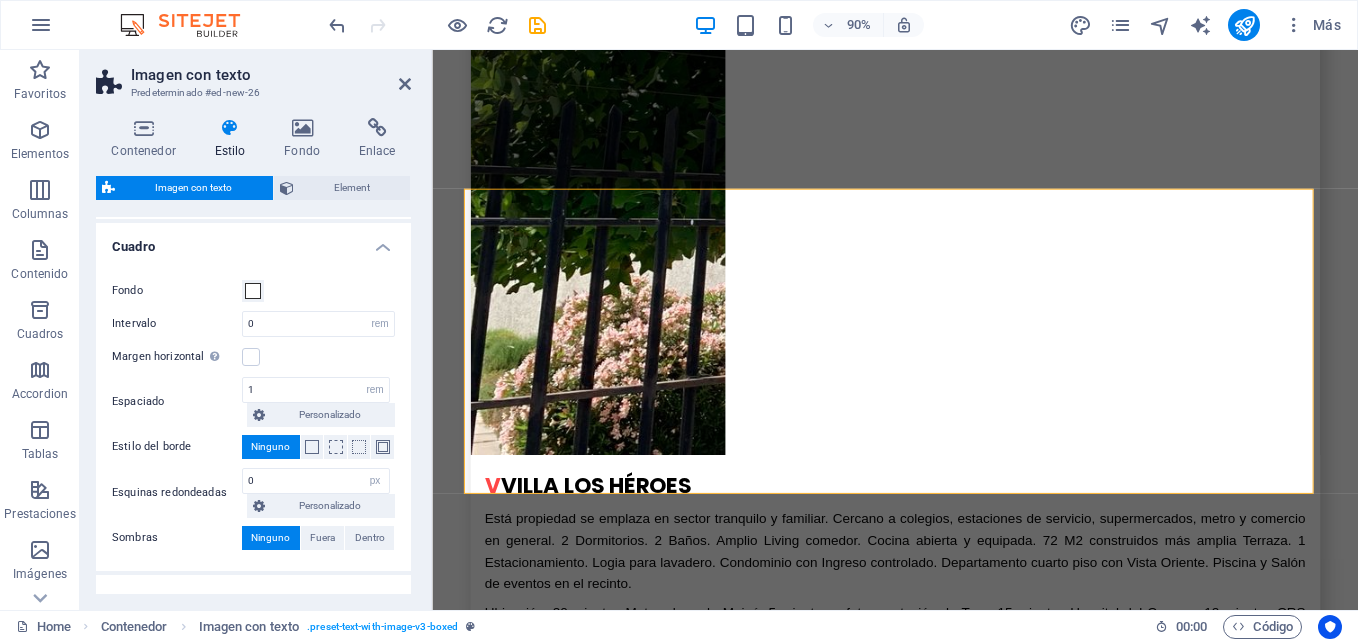 scroll, scrollTop: 200, scrollLeft: 0, axis: vertical 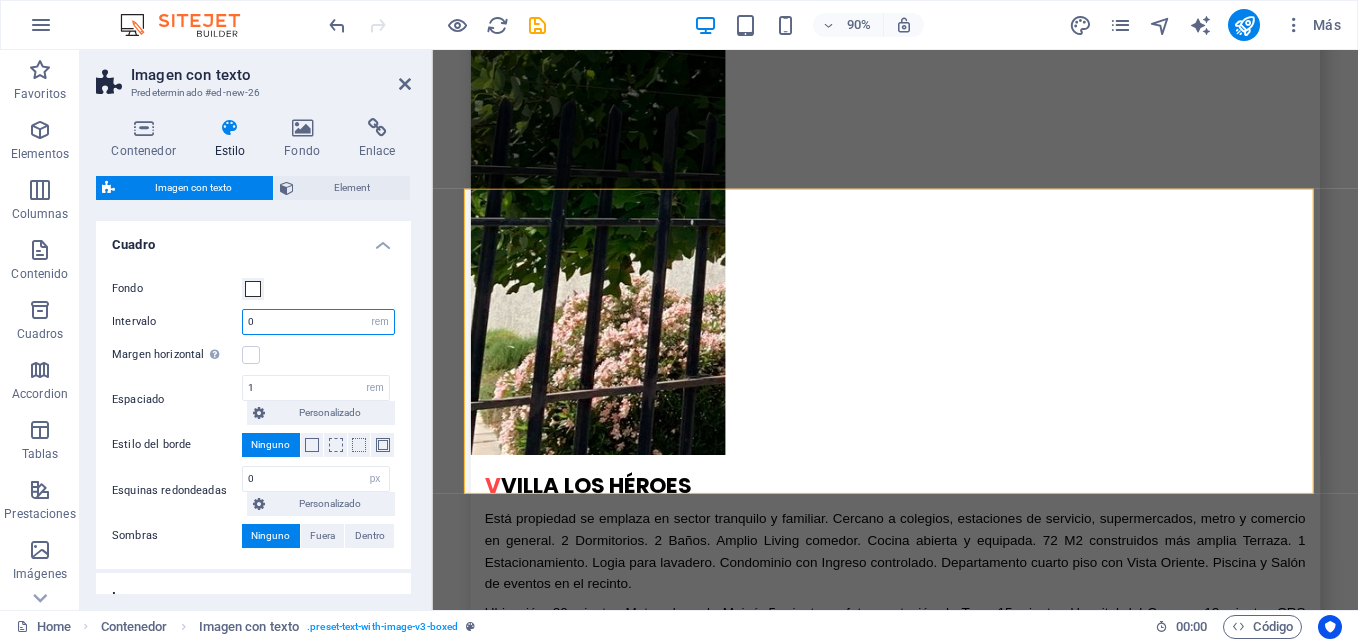 click on "0" at bounding box center [318, 322] 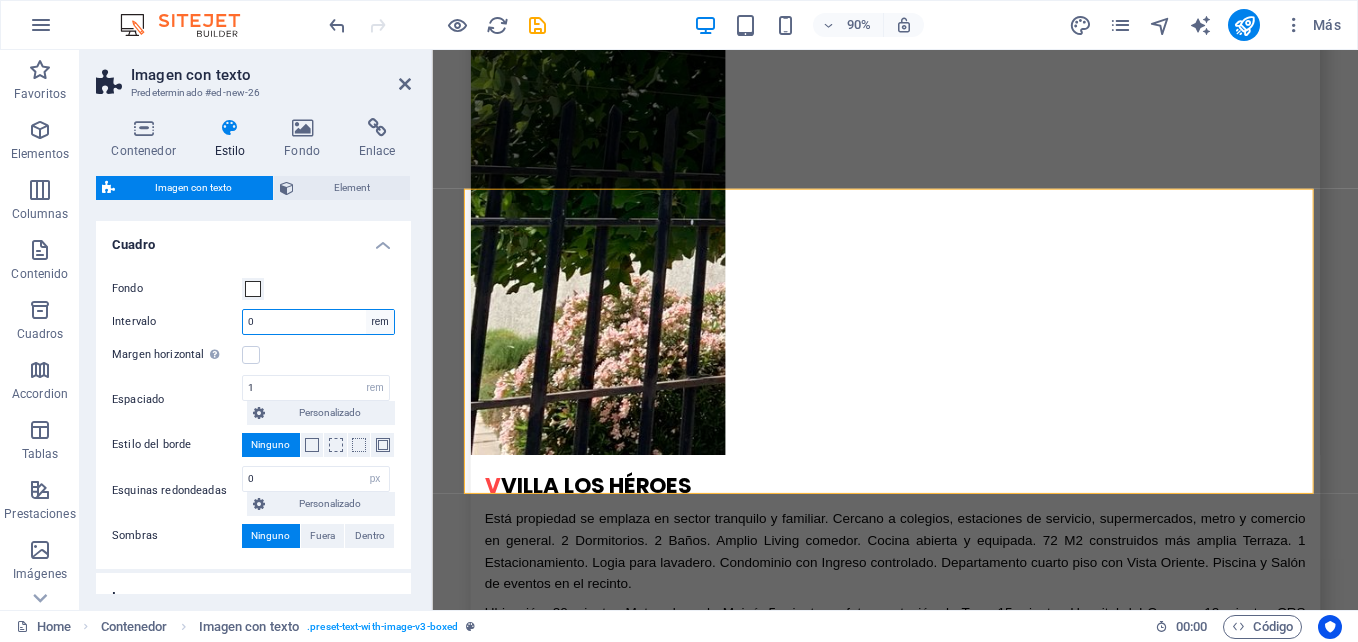 click on "rem px % vh vw" at bounding box center [380, 322] 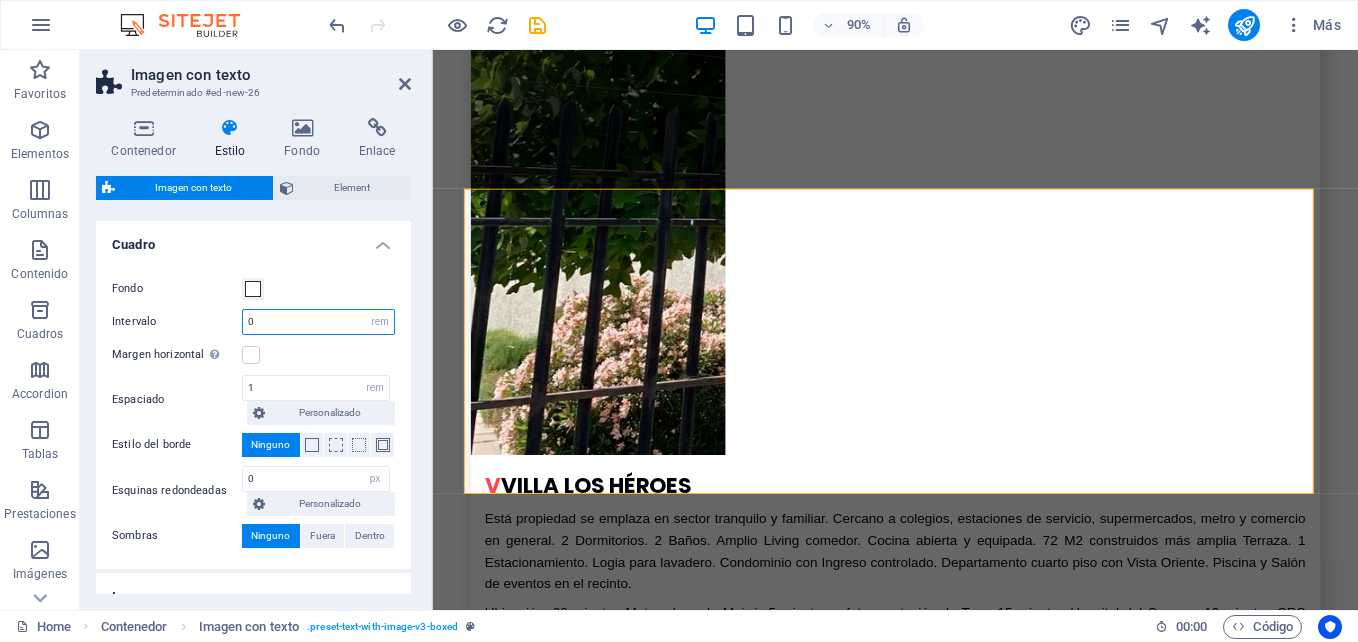 select on "px" 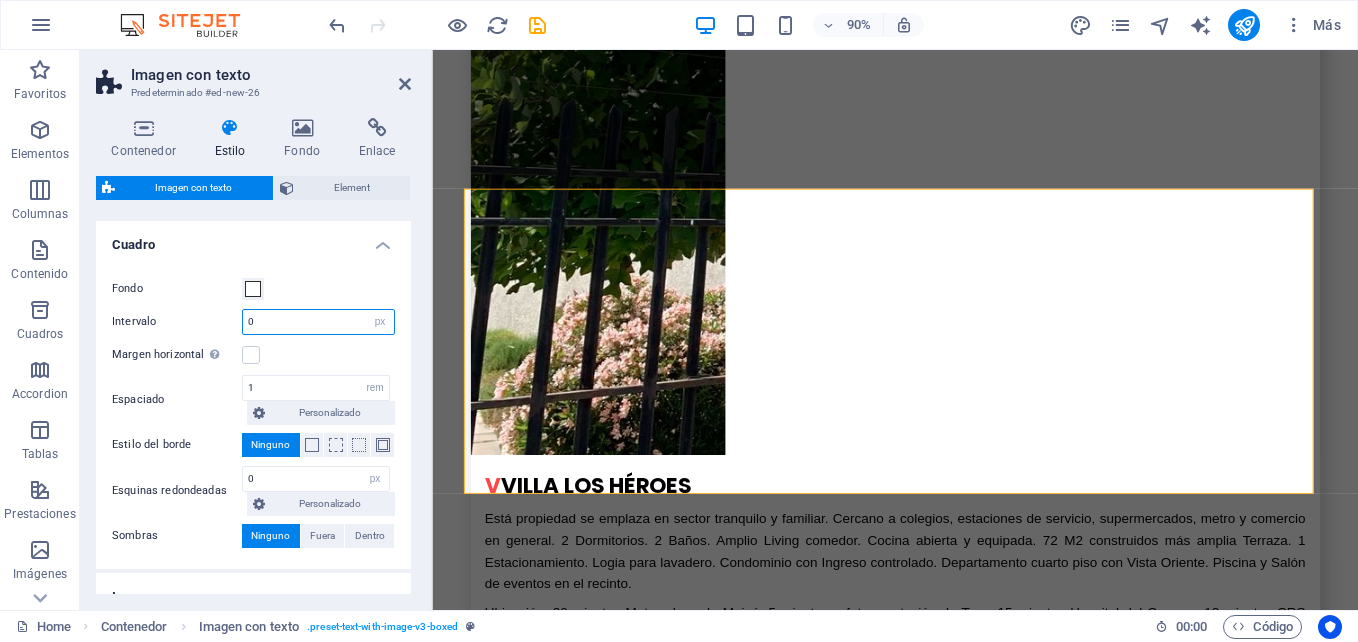 click on "rem px % vh vw" at bounding box center [380, 322] 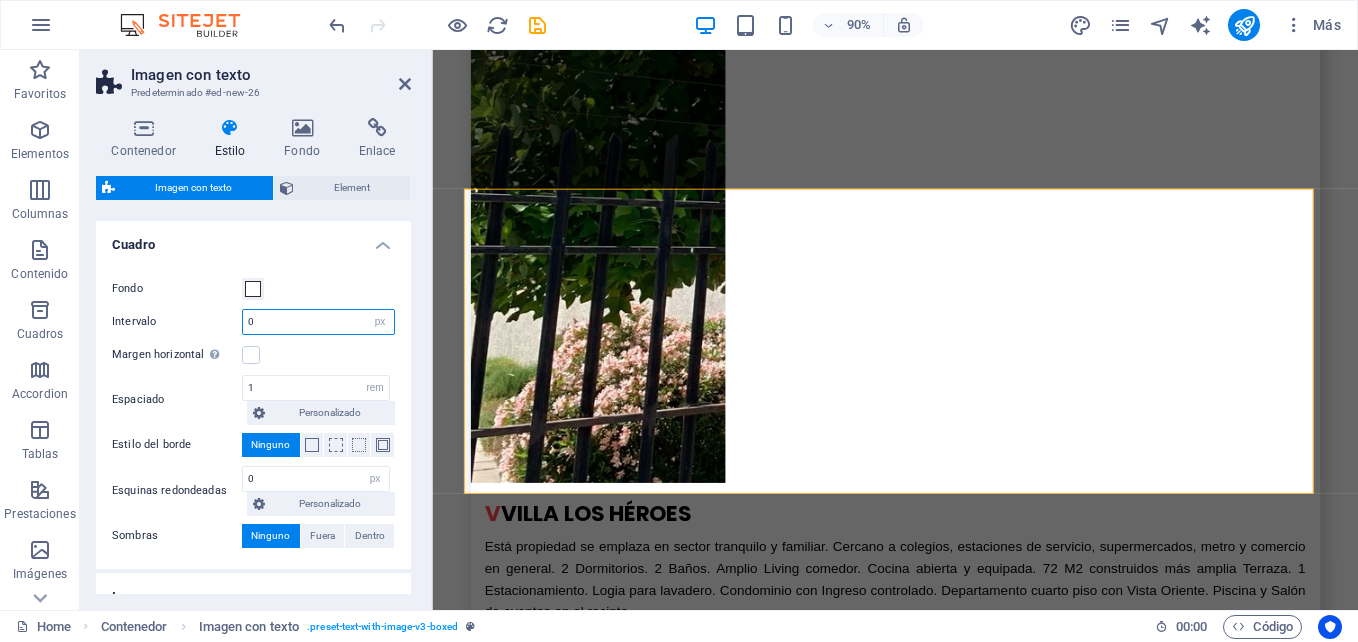 click on "0" at bounding box center [318, 322] 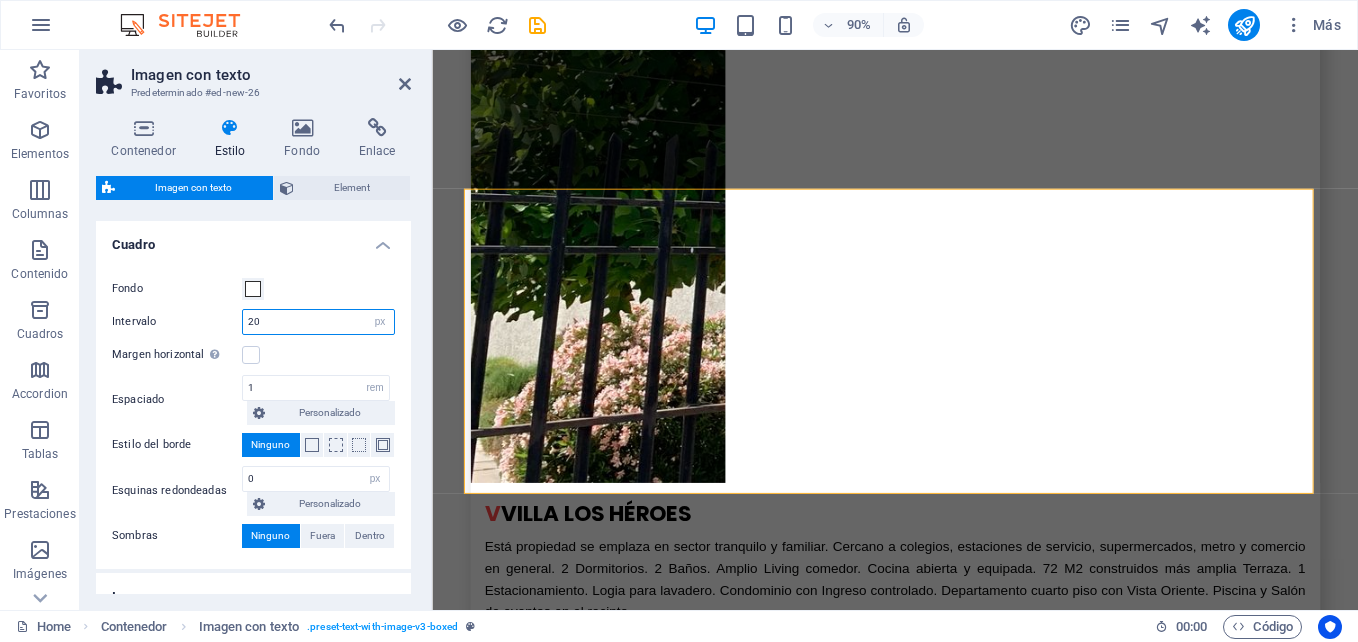 type on "20" 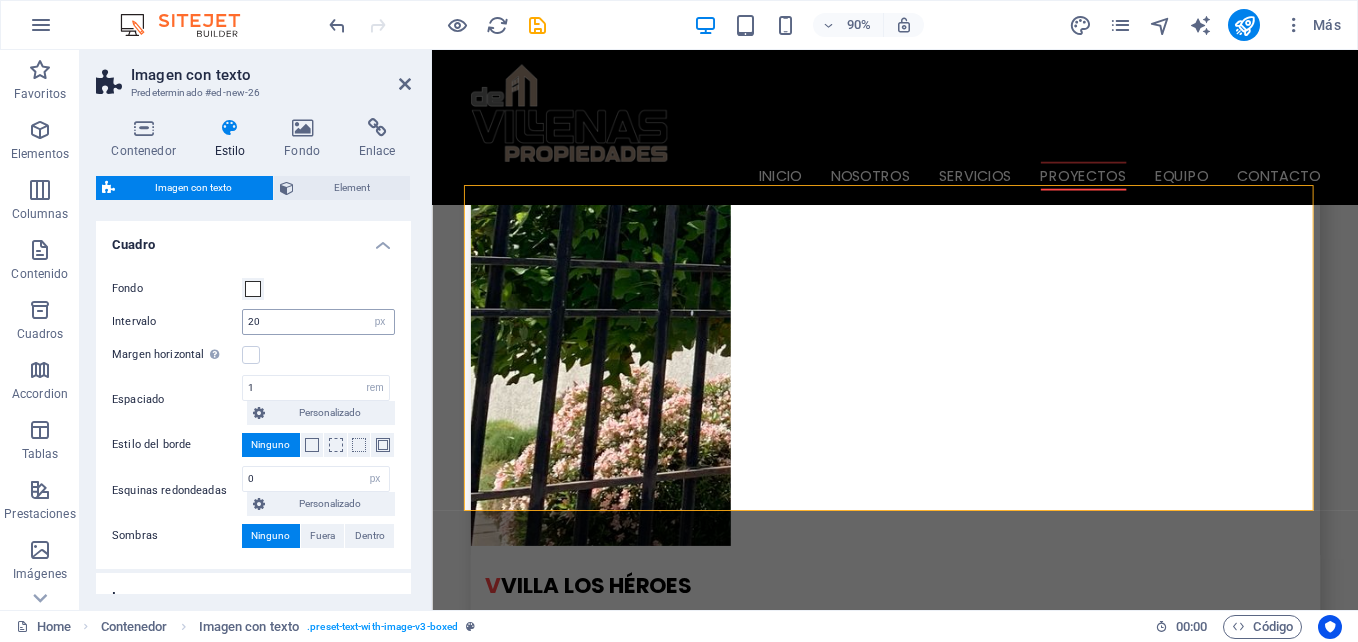 scroll, scrollTop: 7829, scrollLeft: 0, axis: vertical 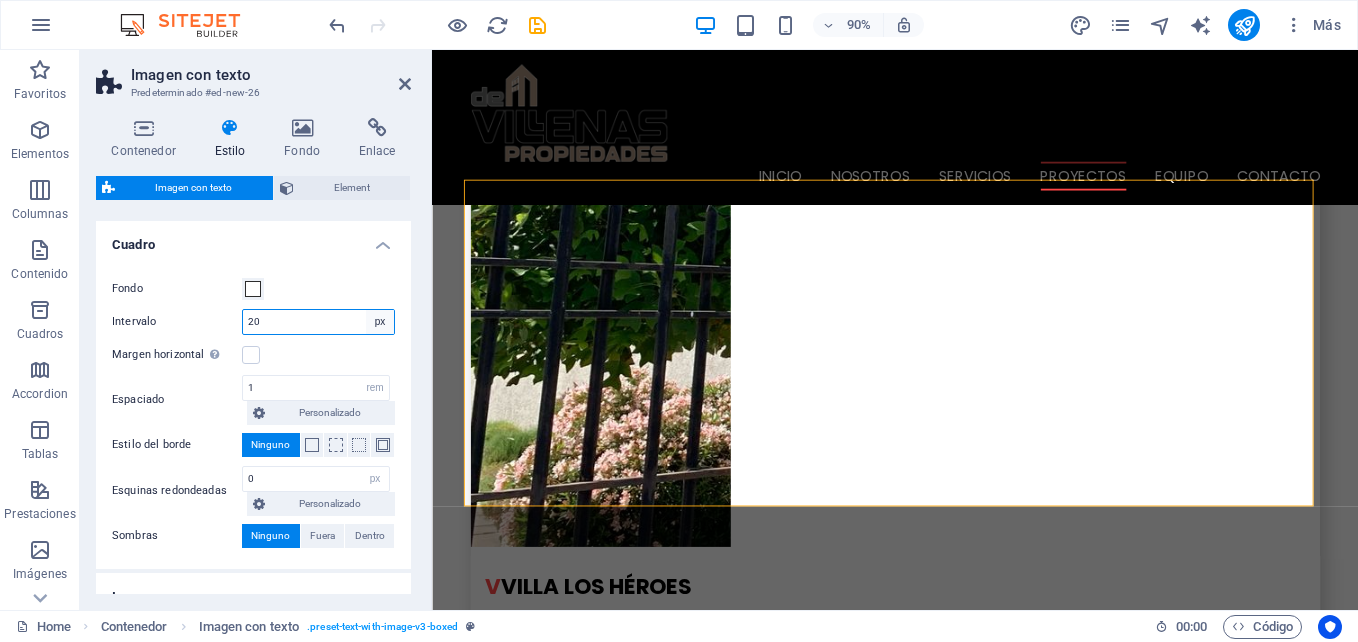 click on "rem px % vh vw" at bounding box center [380, 322] 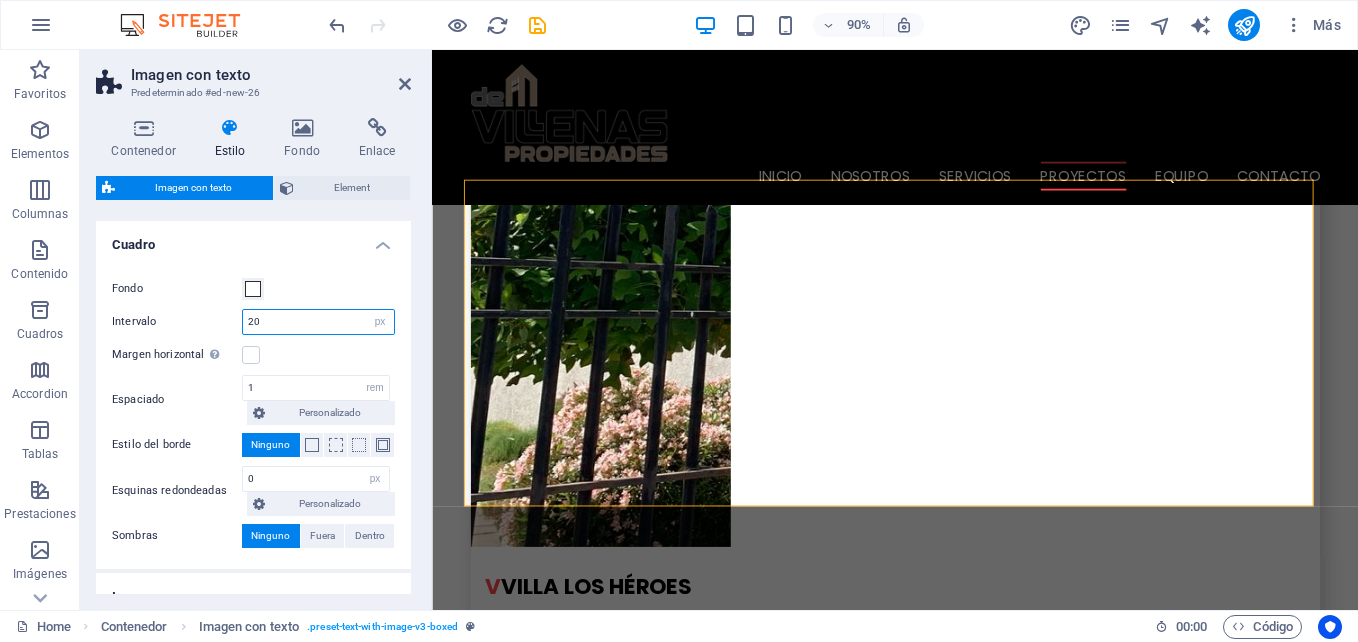 select on "rem" 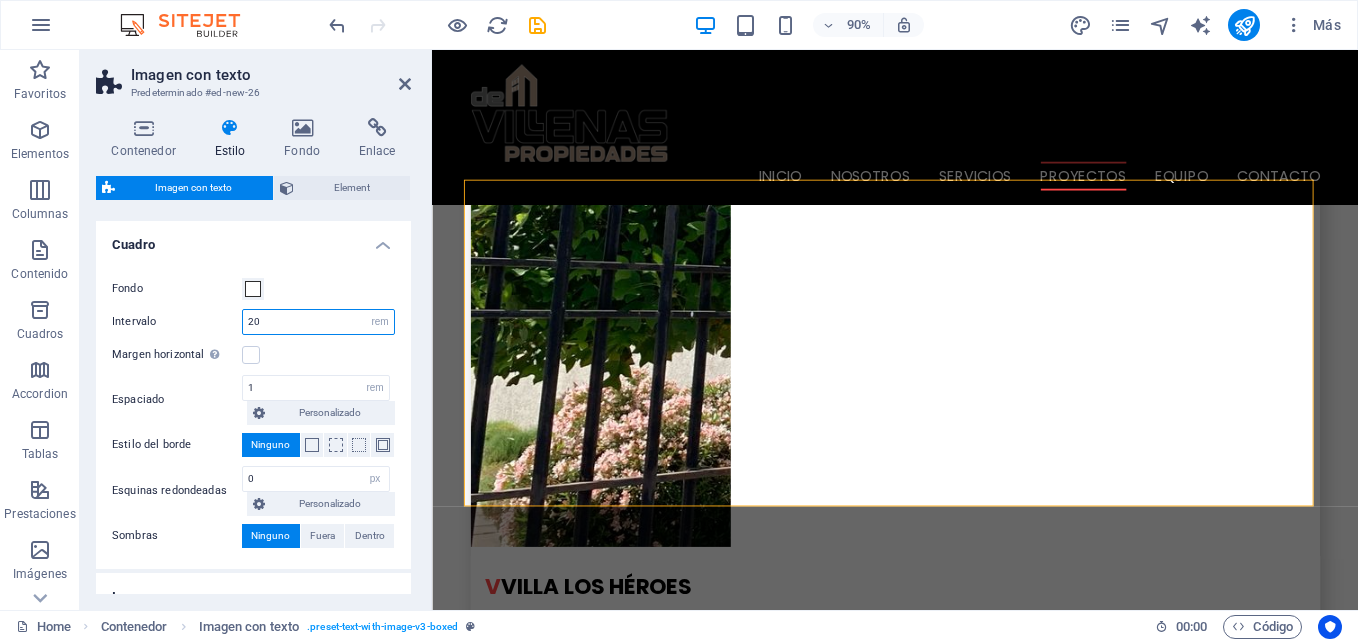 click on "rem px % vh vw" at bounding box center [380, 322] 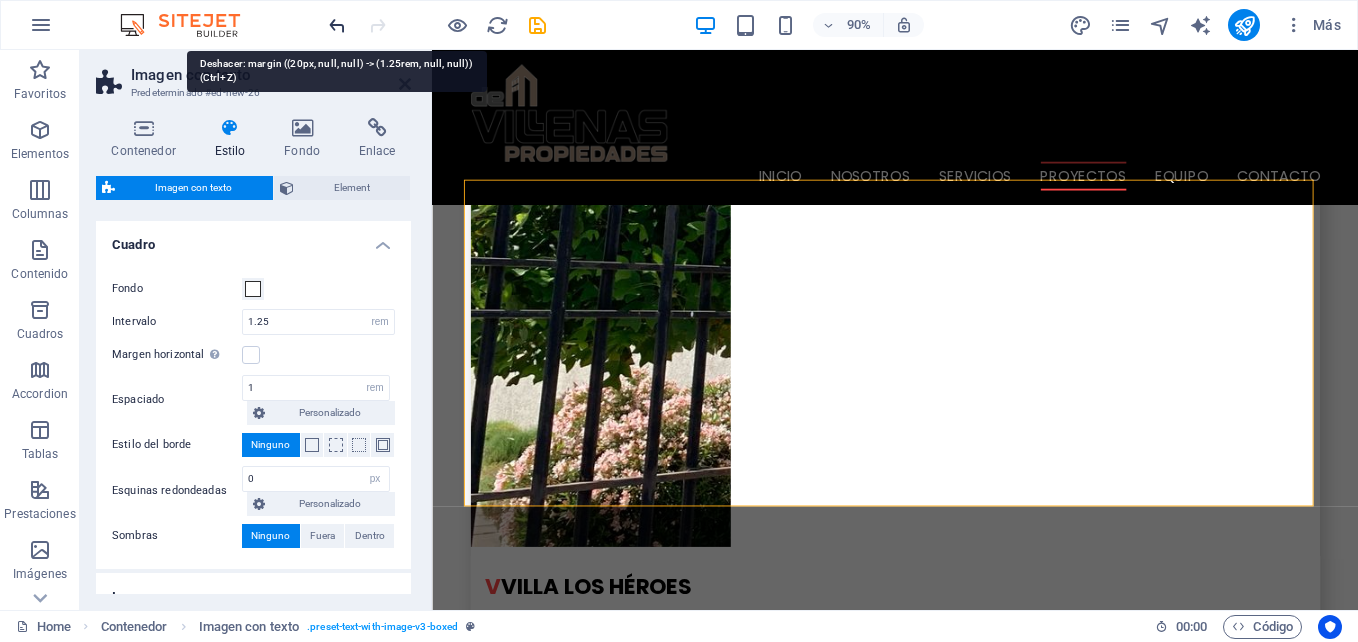click at bounding box center (337, 25) 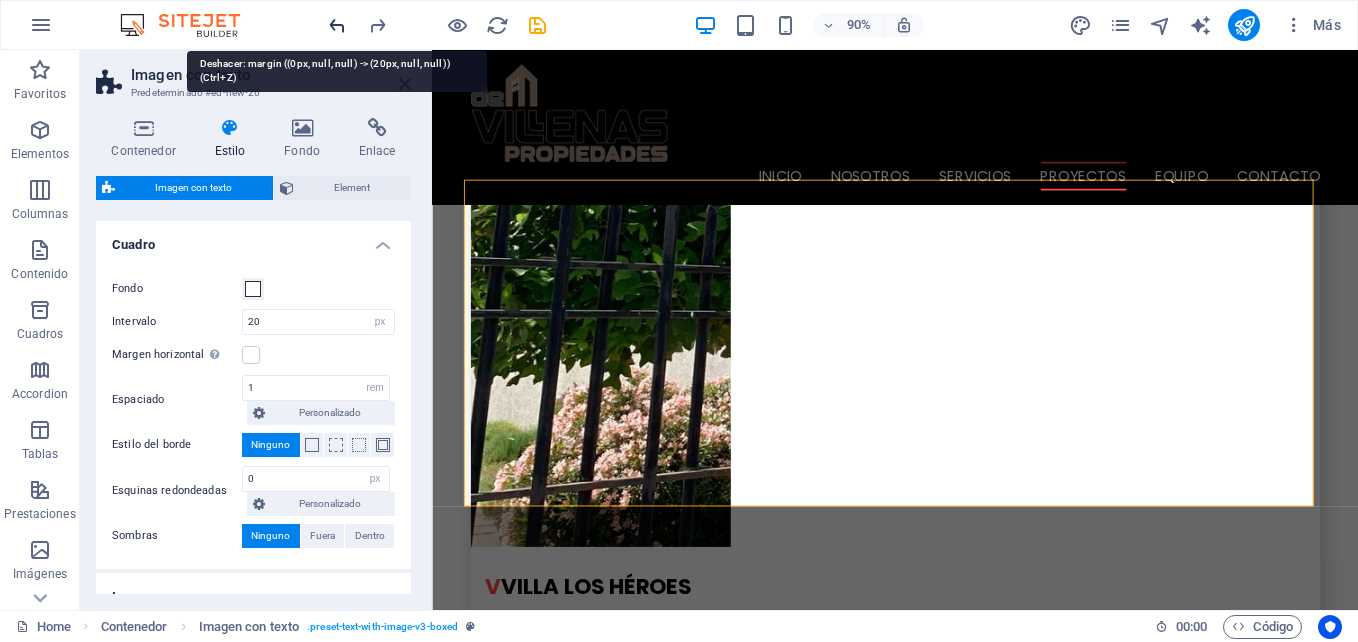 click at bounding box center (337, 25) 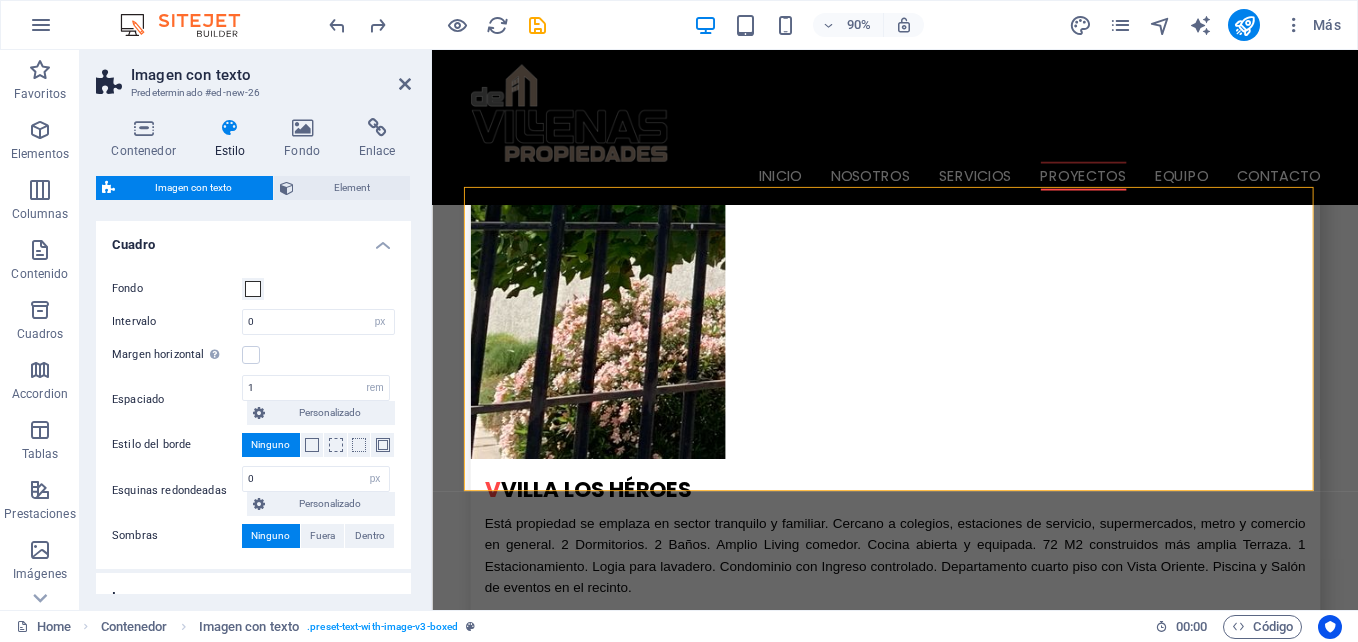 scroll, scrollTop: 7840, scrollLeft: 0, axis: vertical 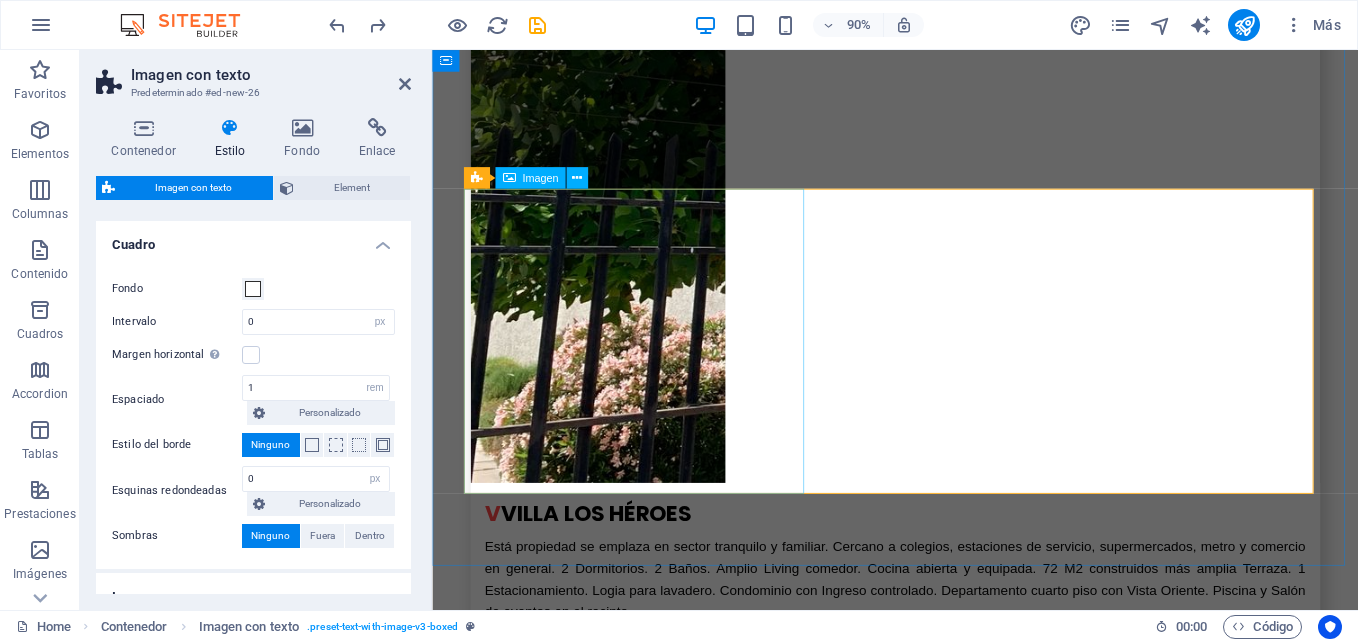 click at bounding box center (616, 7103) 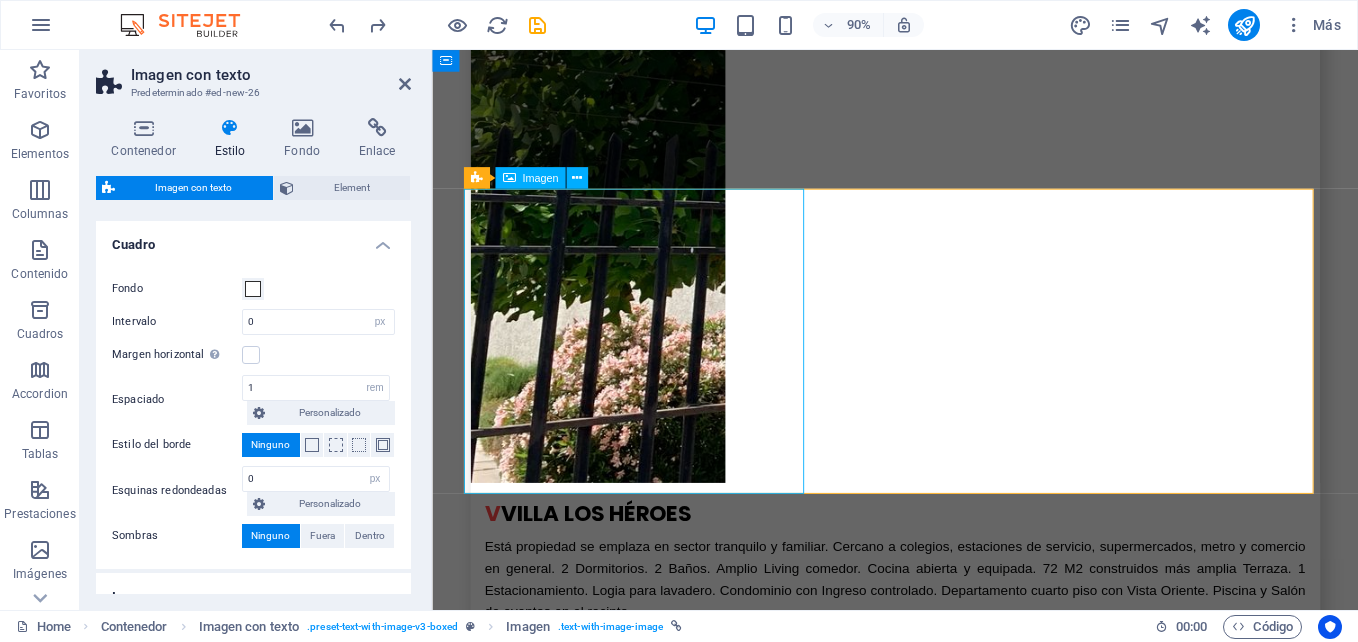 click at bounding box center [616, 7103] 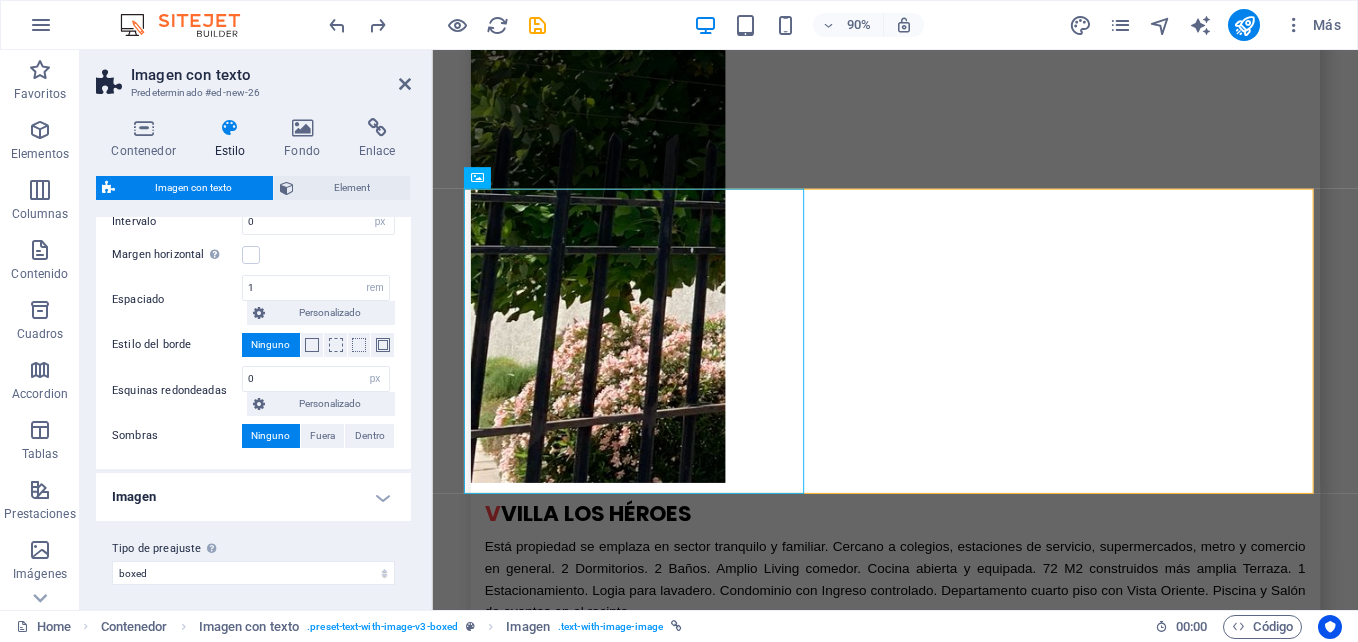 scroll, scrollTop: 307, scrollLeft: 0, axis: vertical 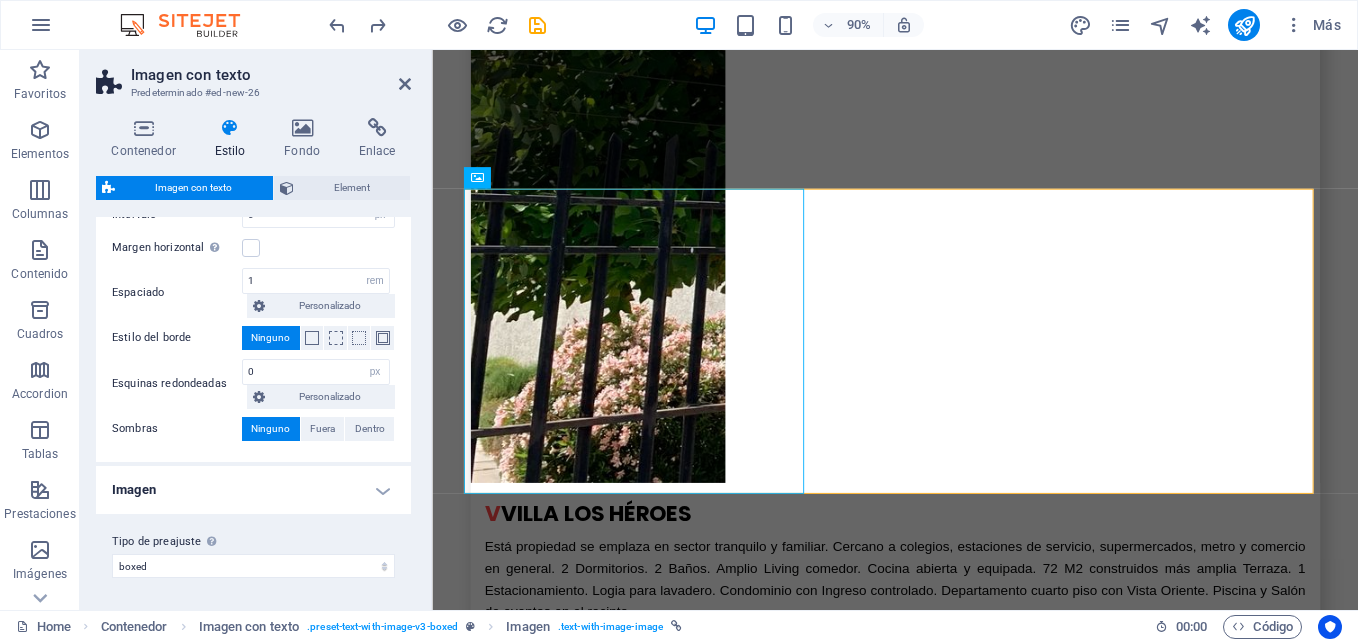 click on "Imagen" at bounding box center [253, 490] 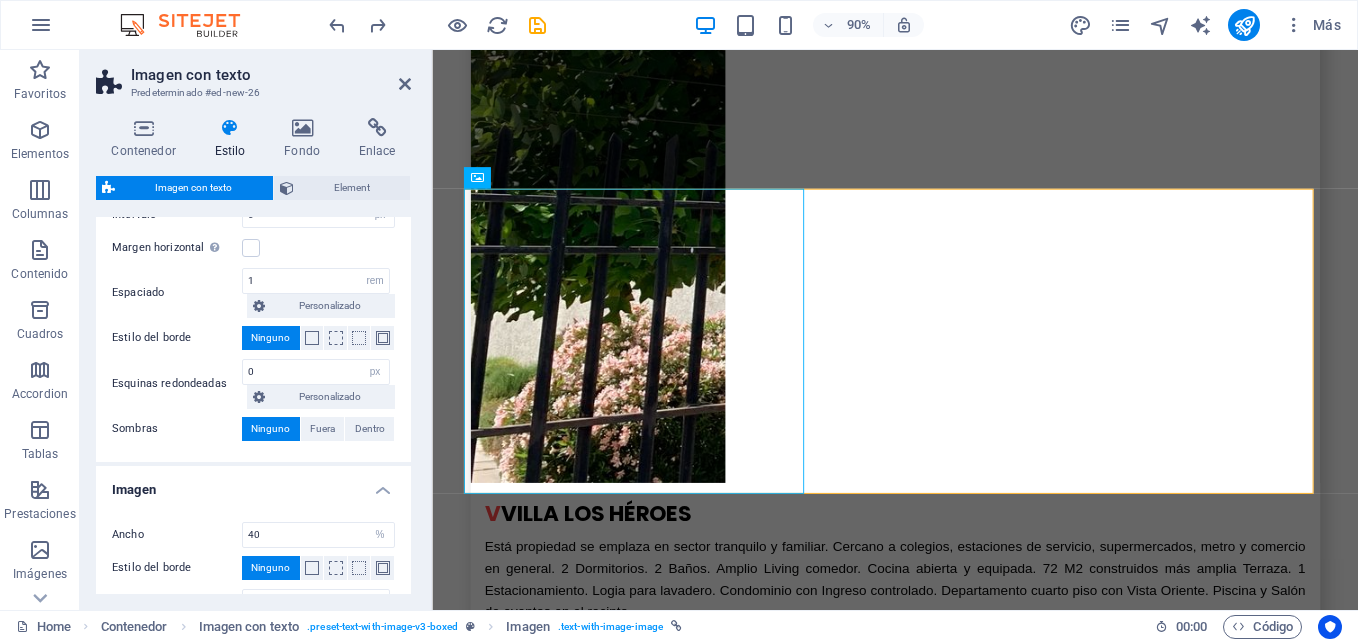 click on "Imagen" at bounding box center [253, 484] 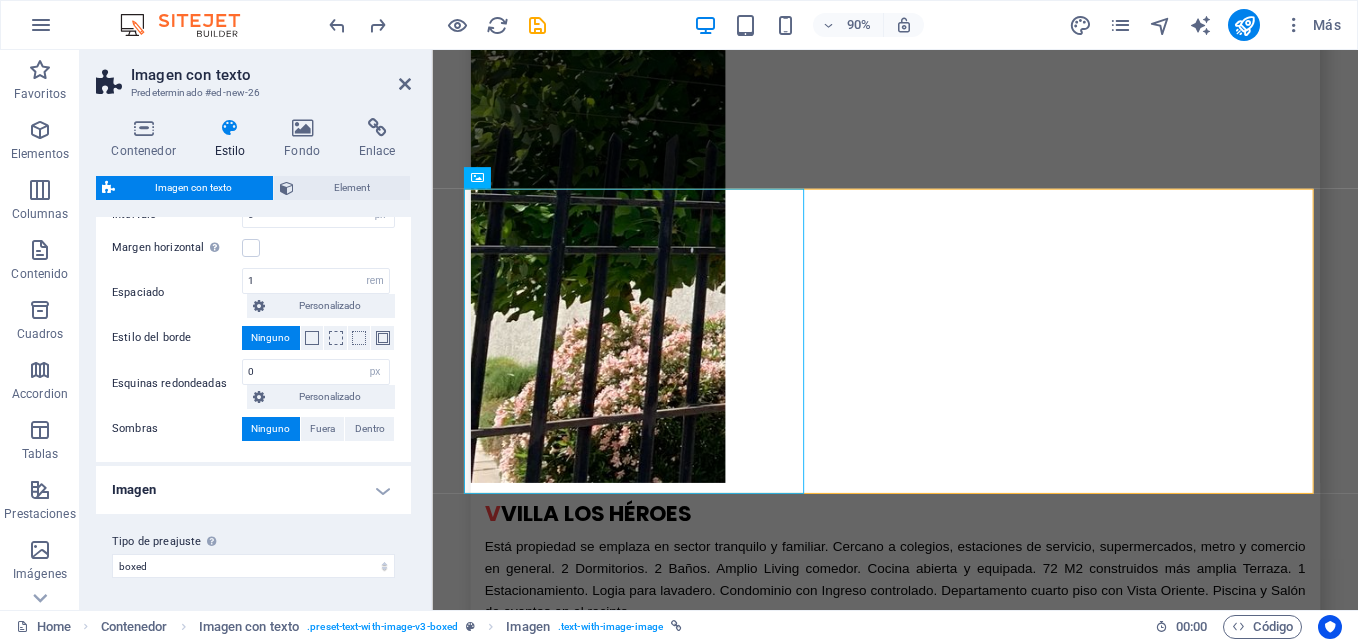 click on "Imagen" at bounding box center (253, 490) 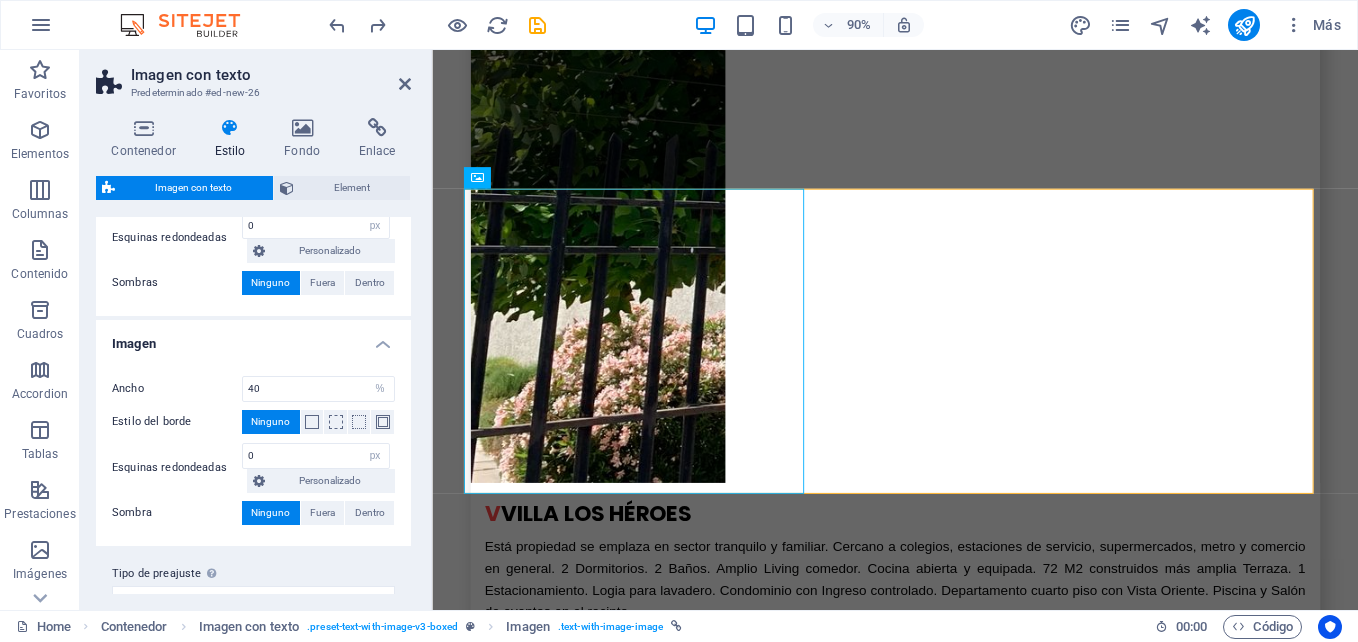 scroll, scrollTop: 485, scrollLeft: 0, axis: vertical 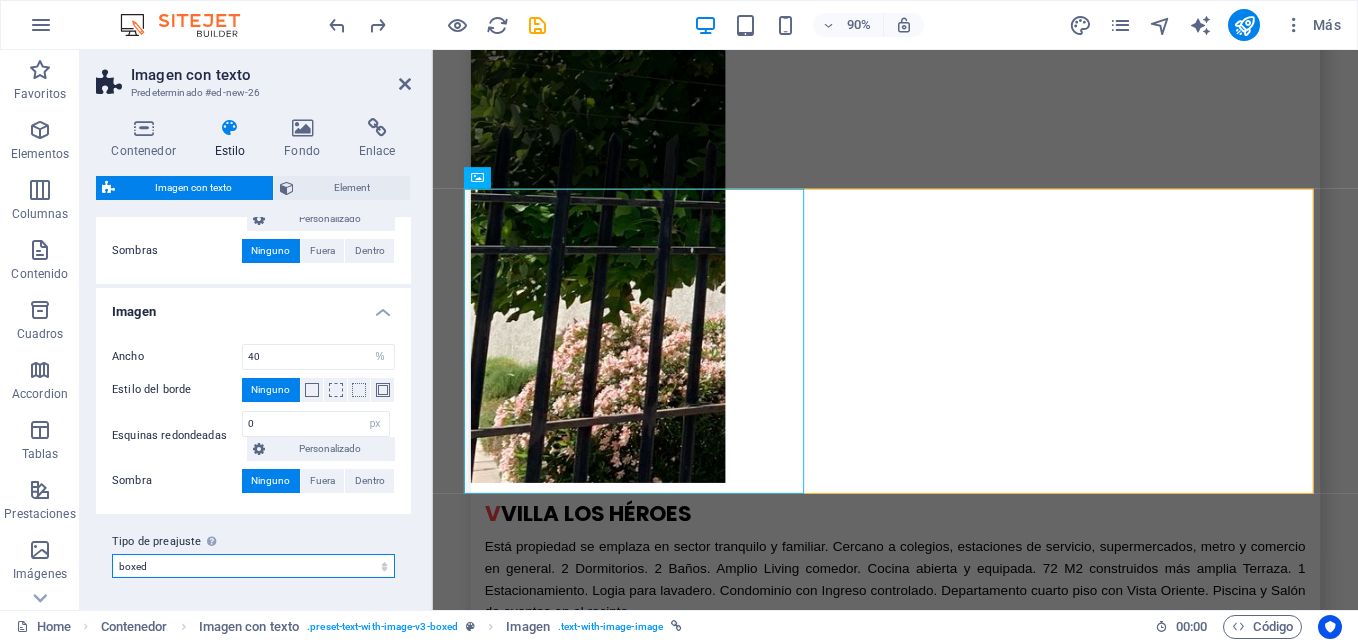 click on "boxed Añadir tipo de preajuste" at bounding box center [253, 566] 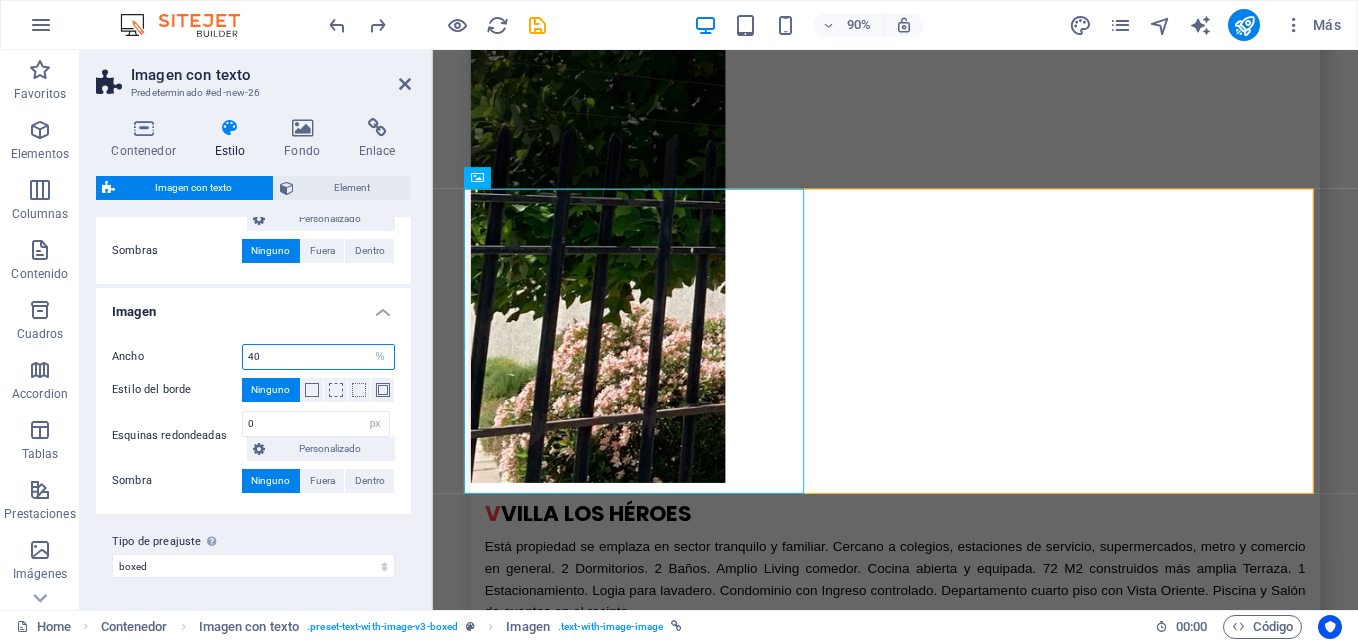 drag, startPoint x: 286, startPoint y: 353, endPoint x: 175, endPoint y: 337, distance: 112.147224 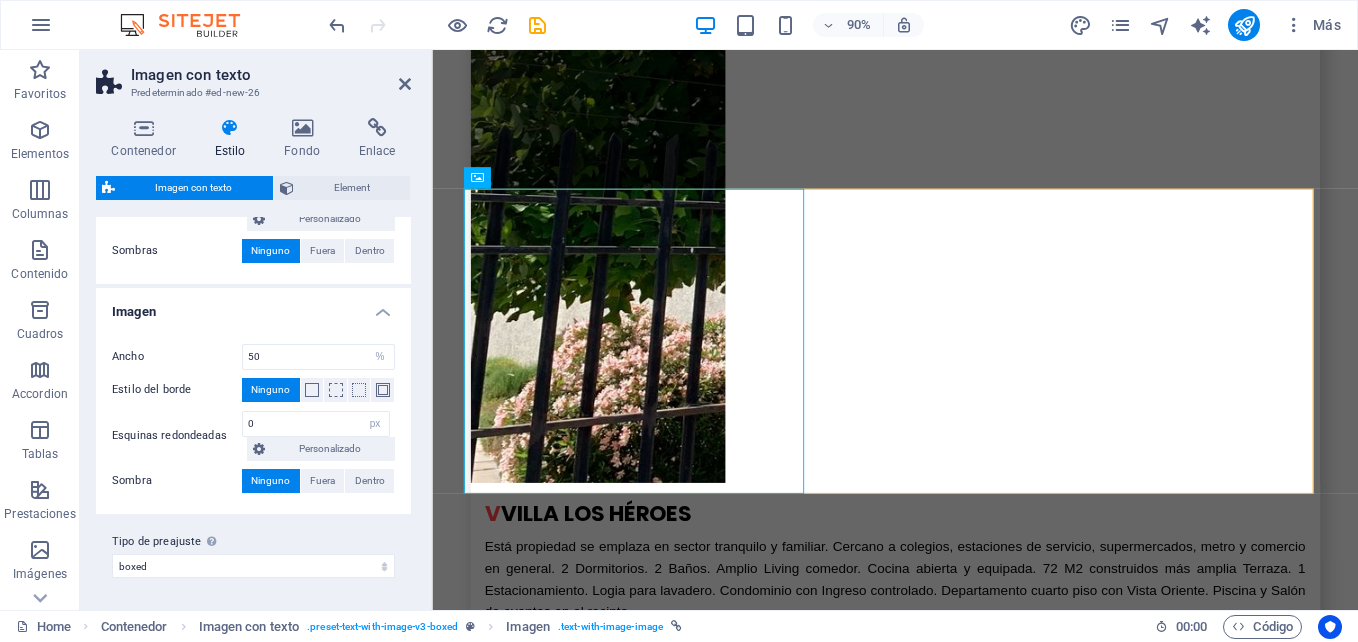 scroll, scrollTop: 8502, scrollLeft: 0, axis: vertical 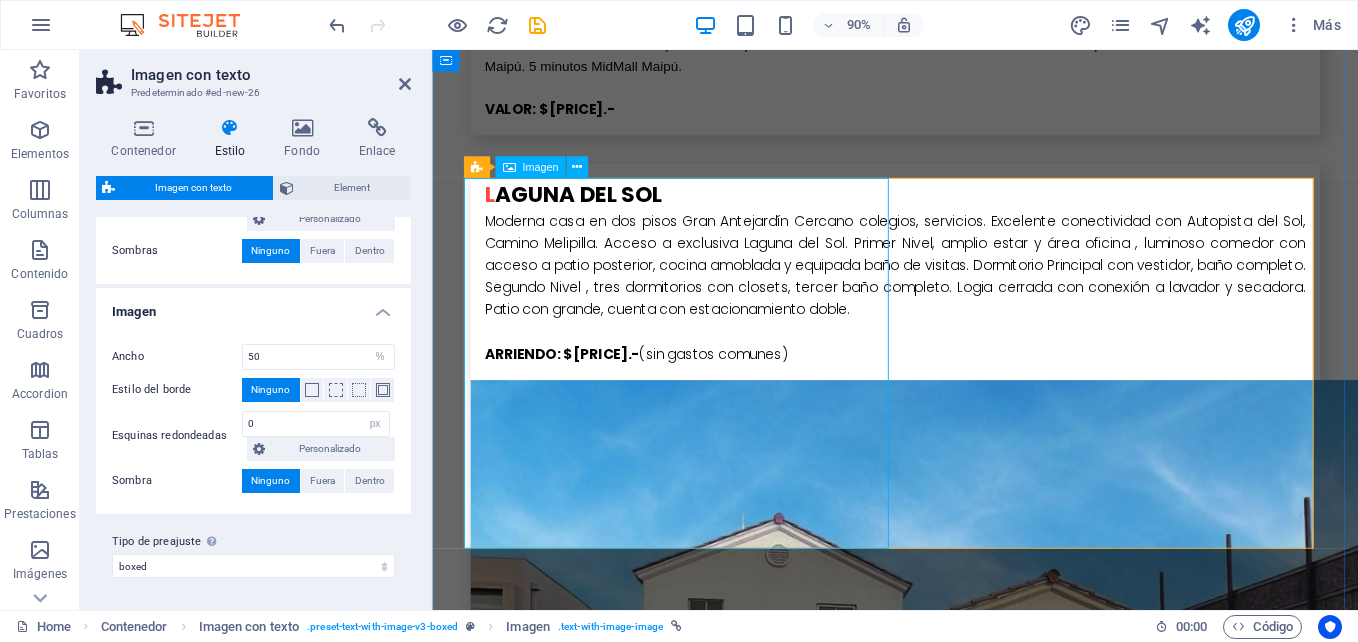 click at bounding box center [616, 6441] 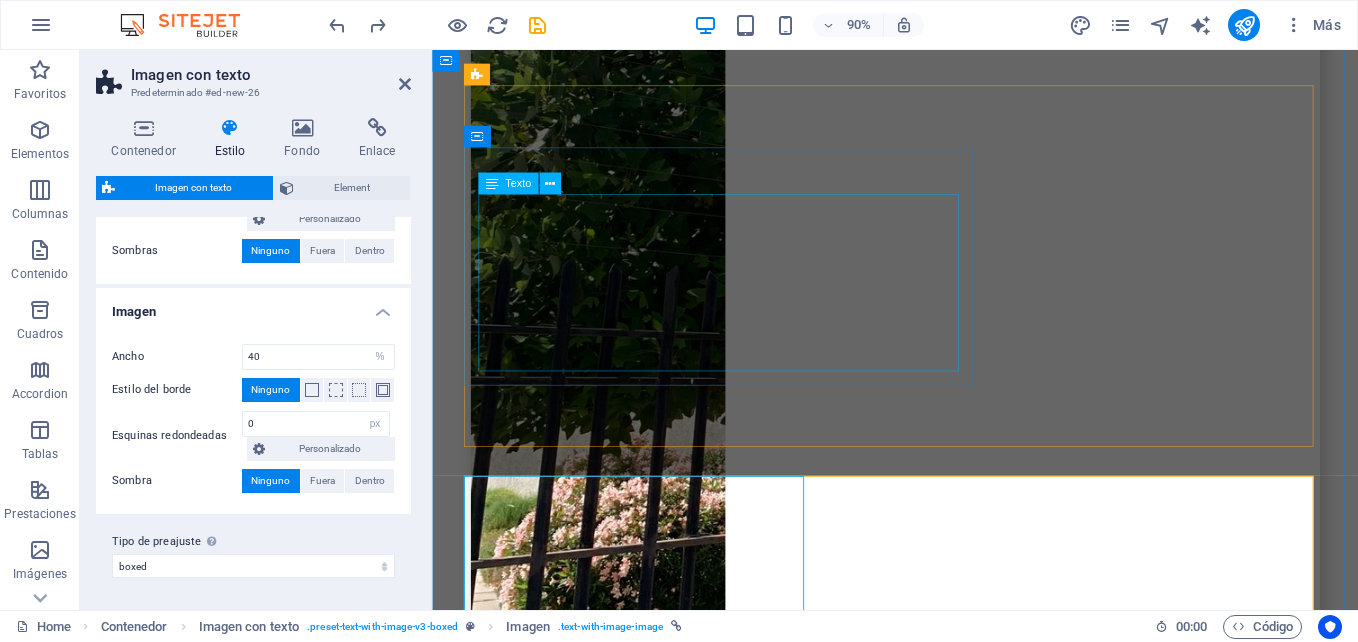 scroll, scrollTop: 7921, scrollLeft: 0, axis: vertical 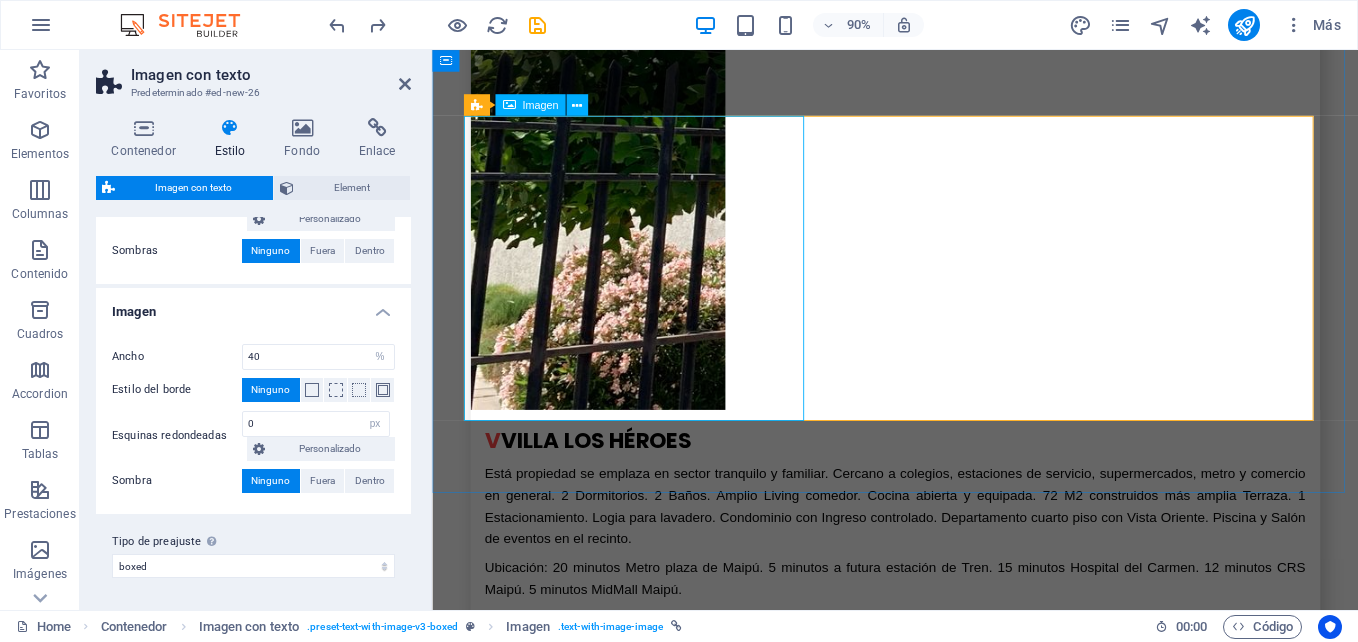 click at bounding box center [616, 7022] 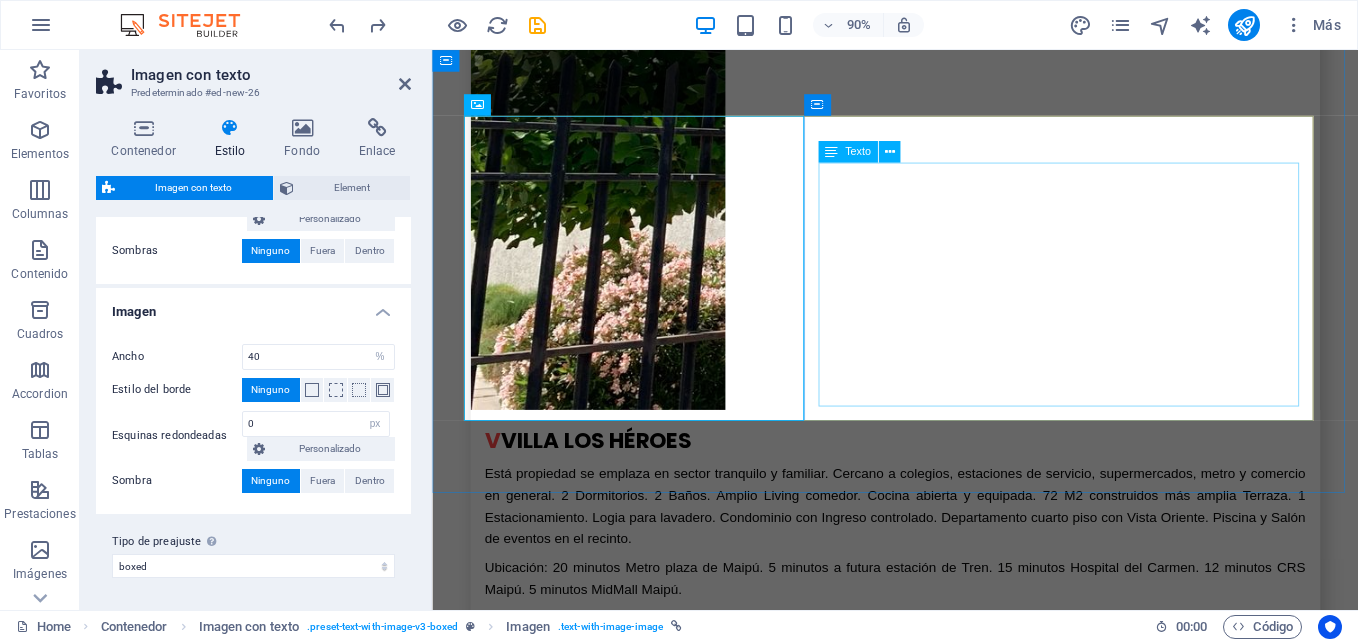 click on "Amplia y confortable ubicada en exclusivo condominio [BRAND] I, Avenida La Laguna, [CITY]. Acceso por autopista del Sol y a minutos de Melipilla. Supermercados, colegios, strip center y servicios en general. Sala de estar-comedor, amplia cocina totalmente equipada. Baño visita y dormitorio principal en suite con gran espacio multiuso y amplios walking-closet.  En 2do. piso amplia sala de estar, 2 dormitorios, 1 sala de baño. Además cuenta con Loggia con gran espacio multiuso, antejardín y gran patio cercado y conexión para riego automático por el entorno.  ARRIENDO: $[PRICE].-" at bounding box center [947, 7557] 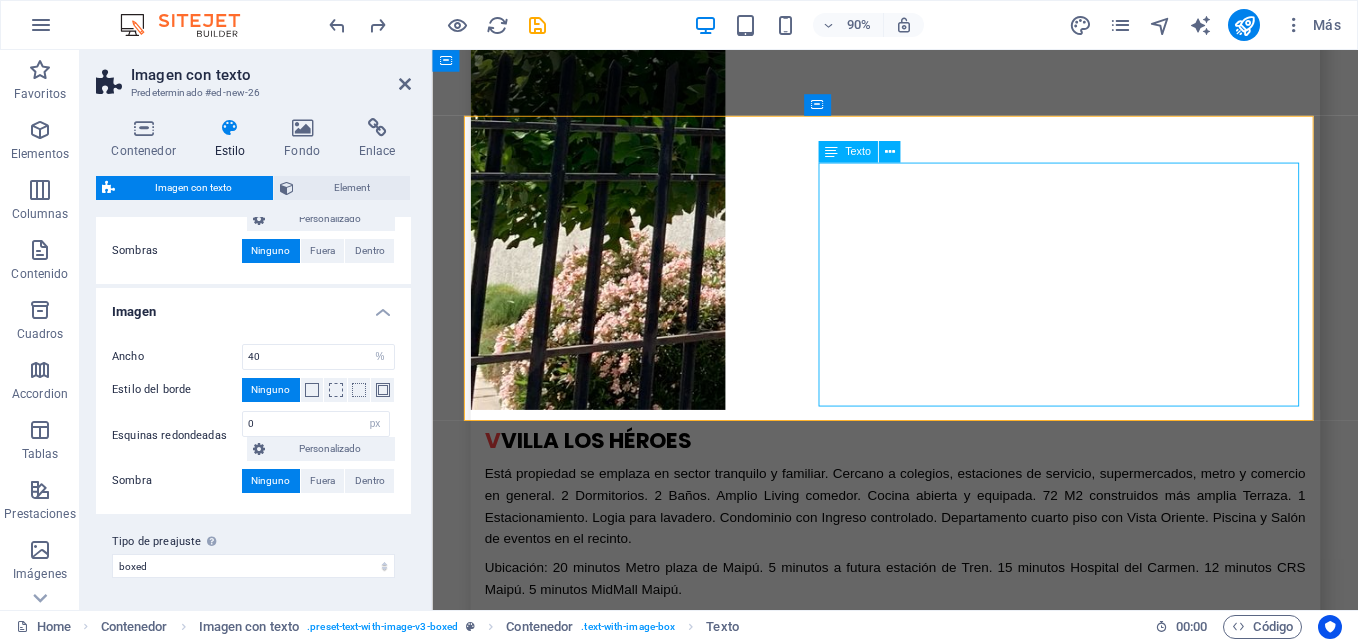 click on "Amplia y confortable ubicada en exclusivo condominio [BRAND] I, Avenida La Laguna, [CITY]. Acceso por autopista del Sol y a minutos de Melipilla. Supermercados, colegios, strip center y servicios en general. Sala de estar-comedor, amplia cocina totalmente equipada. Baño visita y dormitorio principal en suite con gran espacio multiuso y amplios walking-closet.  En 2do. piso amplia sala de estar, 2 dormitorios, 1 sala de baño. Además cuenta con Loggia con gran espacio multiuso, antejardín y gran patio cercado y conexión para riego automático por el entorno.  ARRIENDO: $[PRICE].-" at bounding box center [947, 7557] 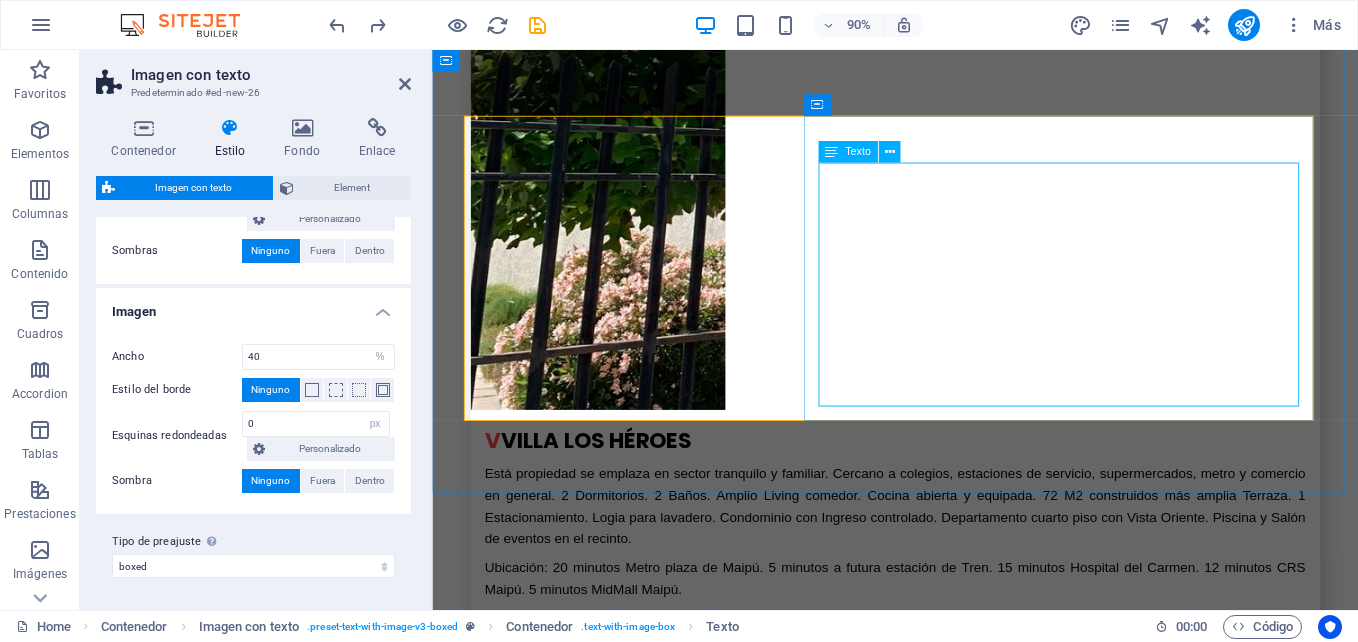 click at bounding box center (831, 152) 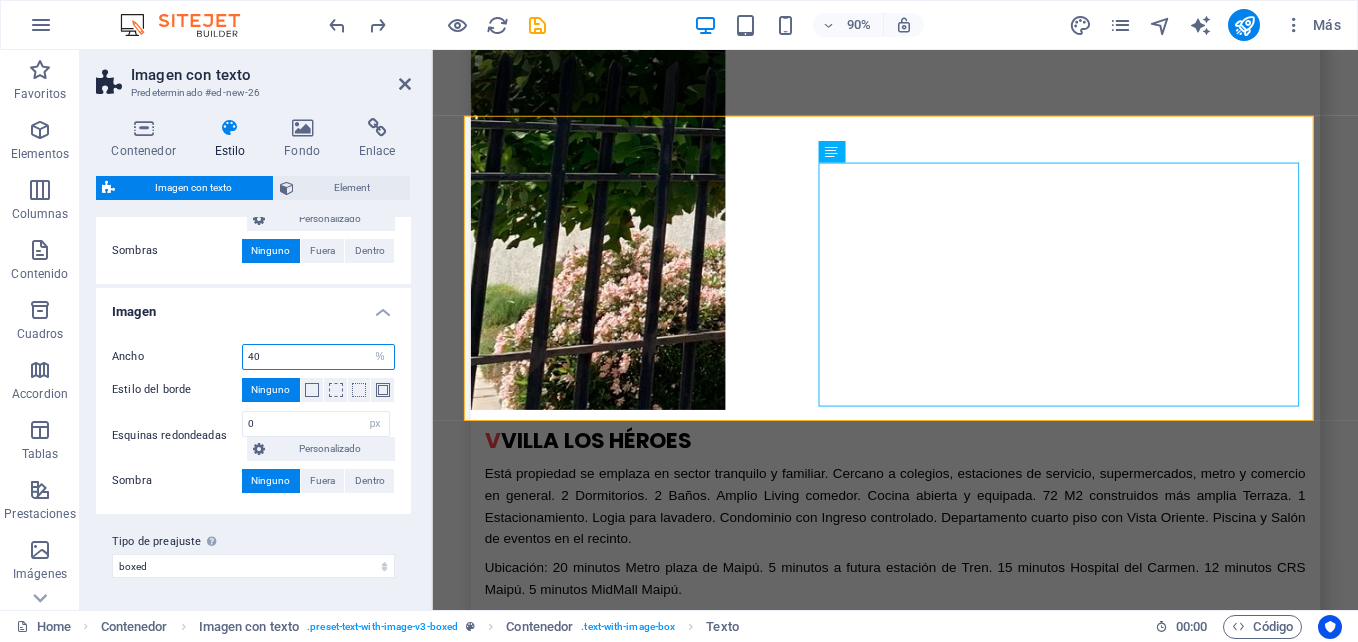 drag, startPoint x: 261, startPoint y: 355, endPoint x: 211, endPoint y: 363, distance: 50.635956 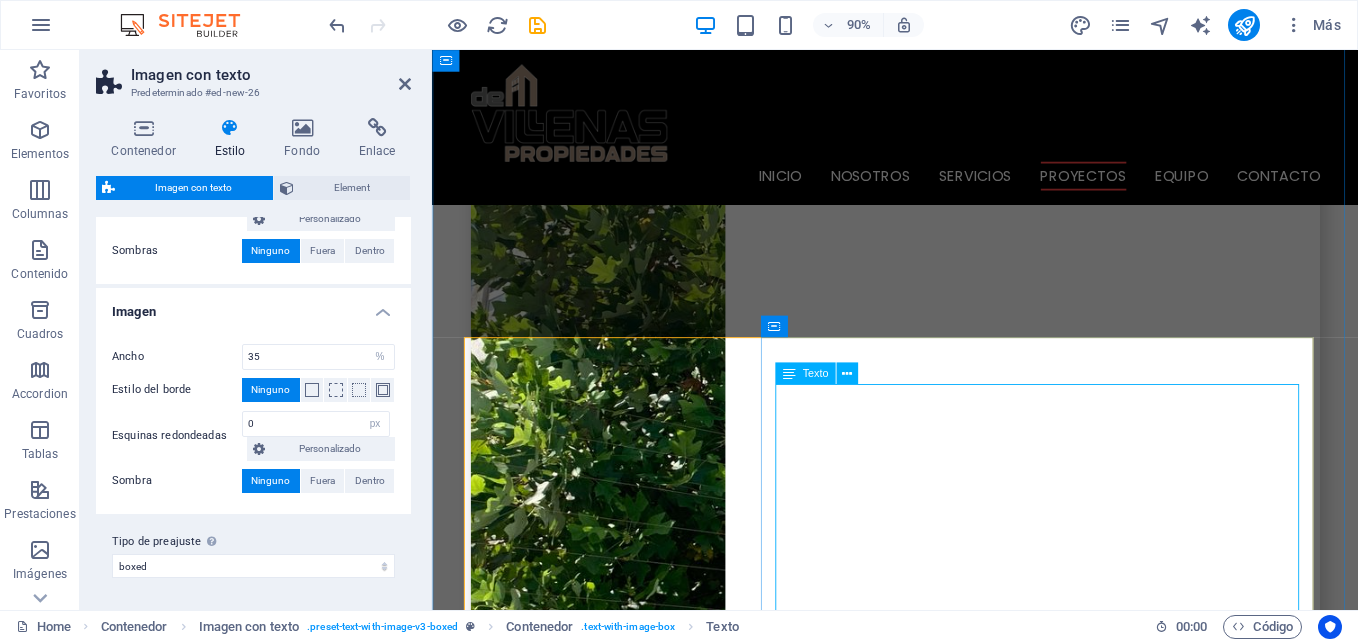 scroll, scrollTop: 7241, scrollLeft: 0, axis: vertical 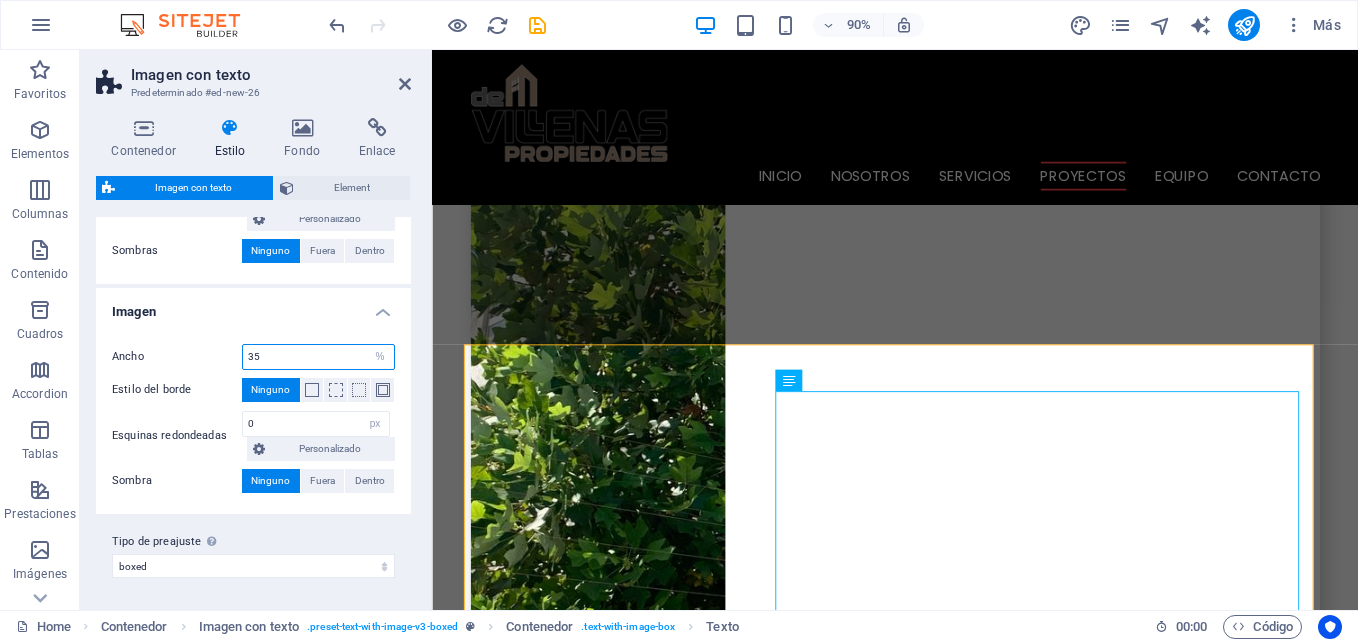 drag, startPoint x: 262, startPoint y: 355, endPoint x: 159, endPoint y: 355, distance: 103 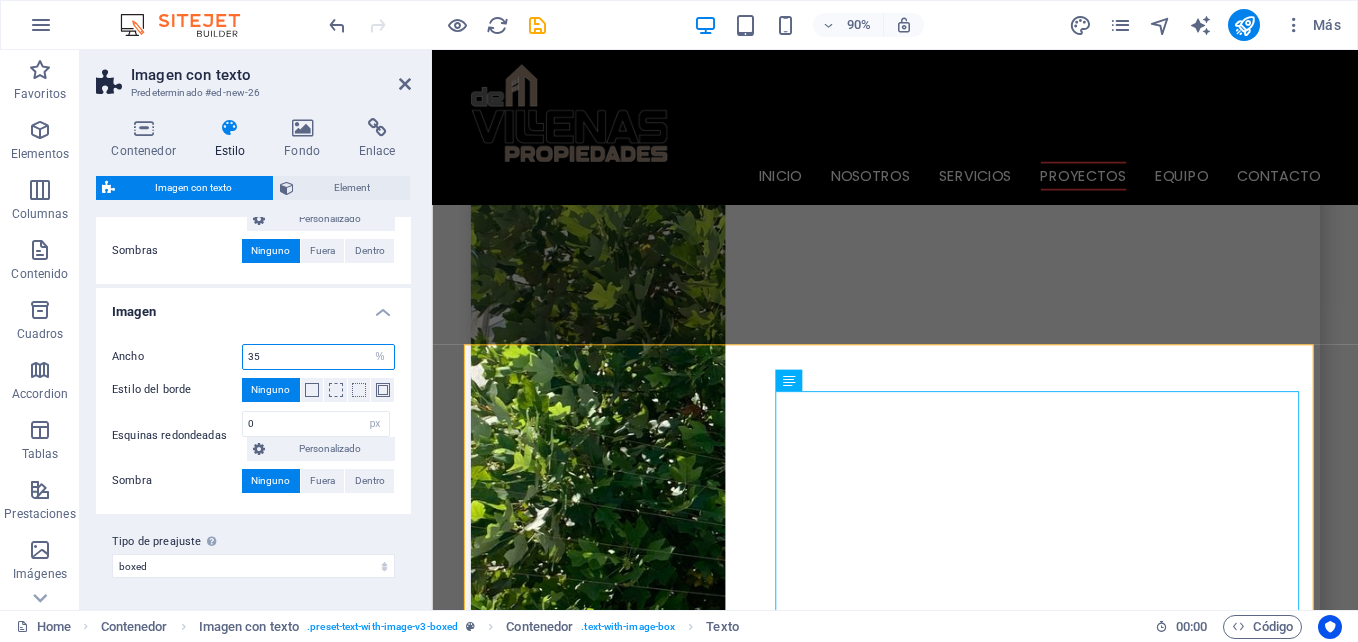 click on "Ancho 35 rem px % vh vw" at bounding box center [253, 357] 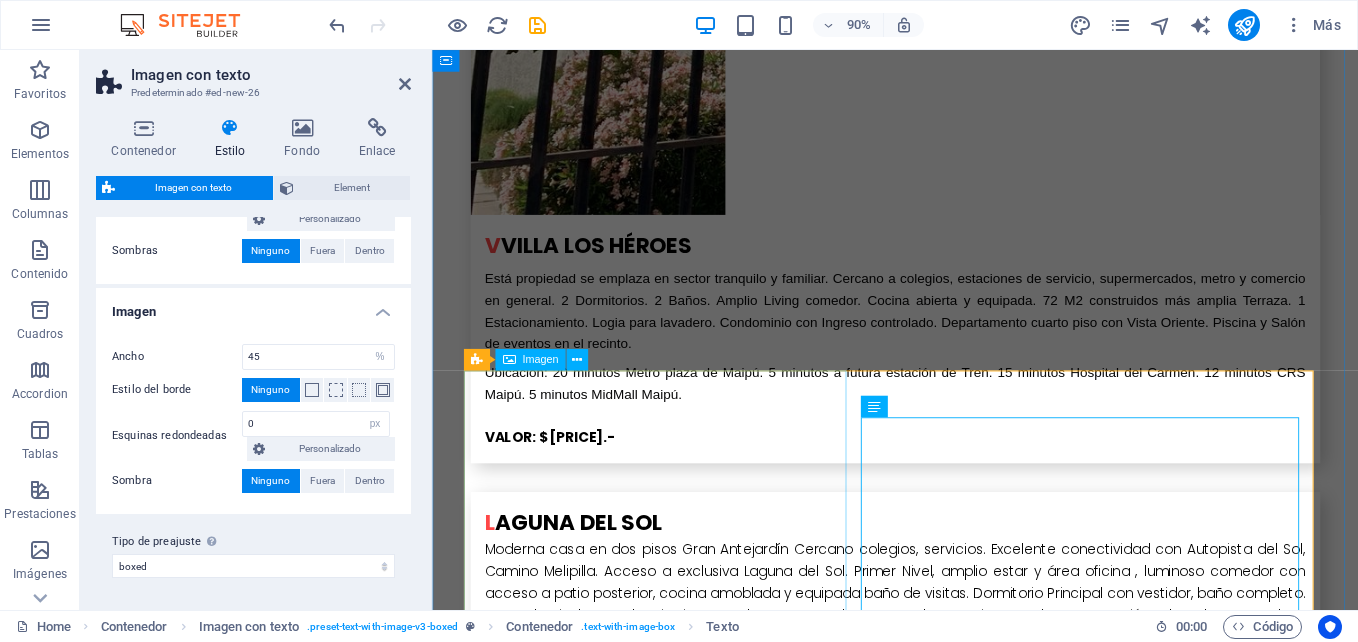 scroll, scrollTop: 8147, scrollLeft: 0, axis: vertical 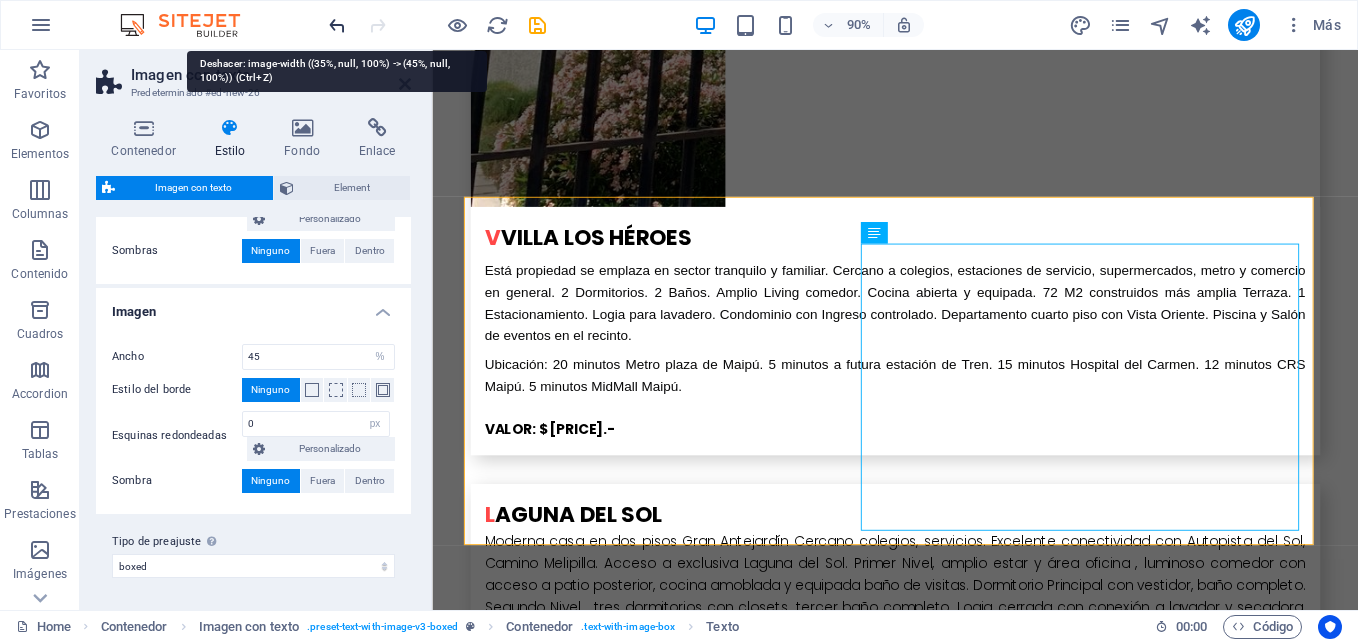 click at bounding box center (337, 25) 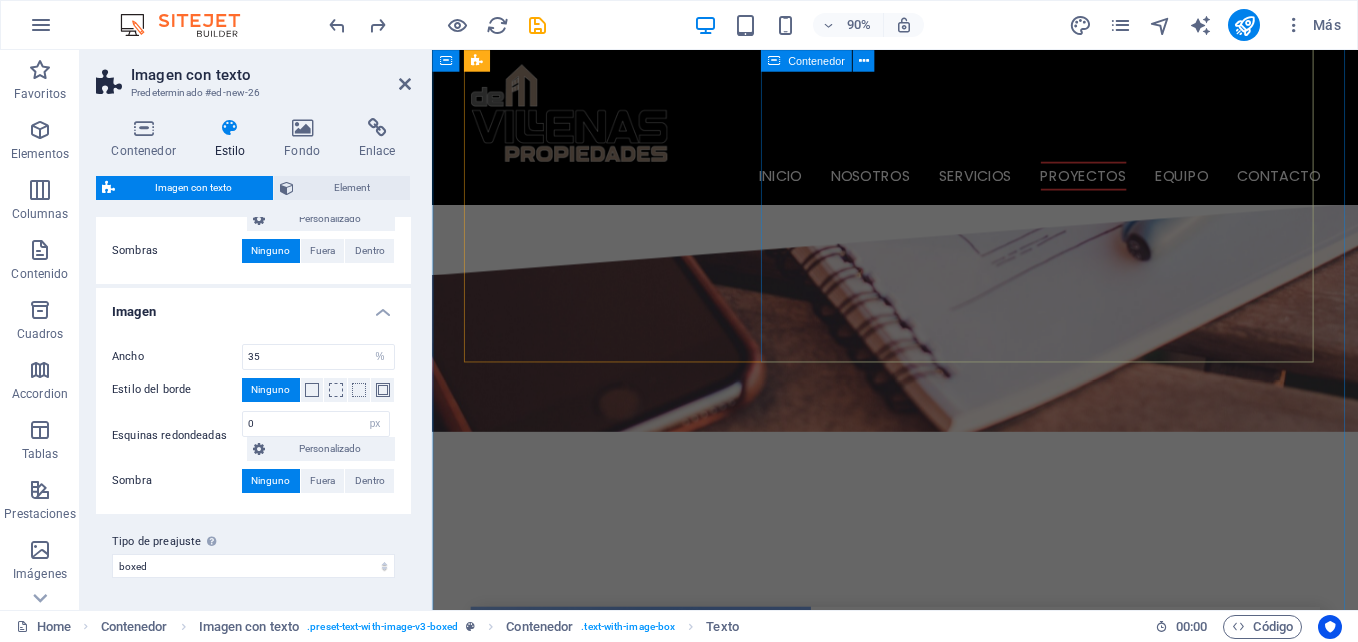 scroll, scrollTop: 3241, scrollLeft: 0, axis: vertical 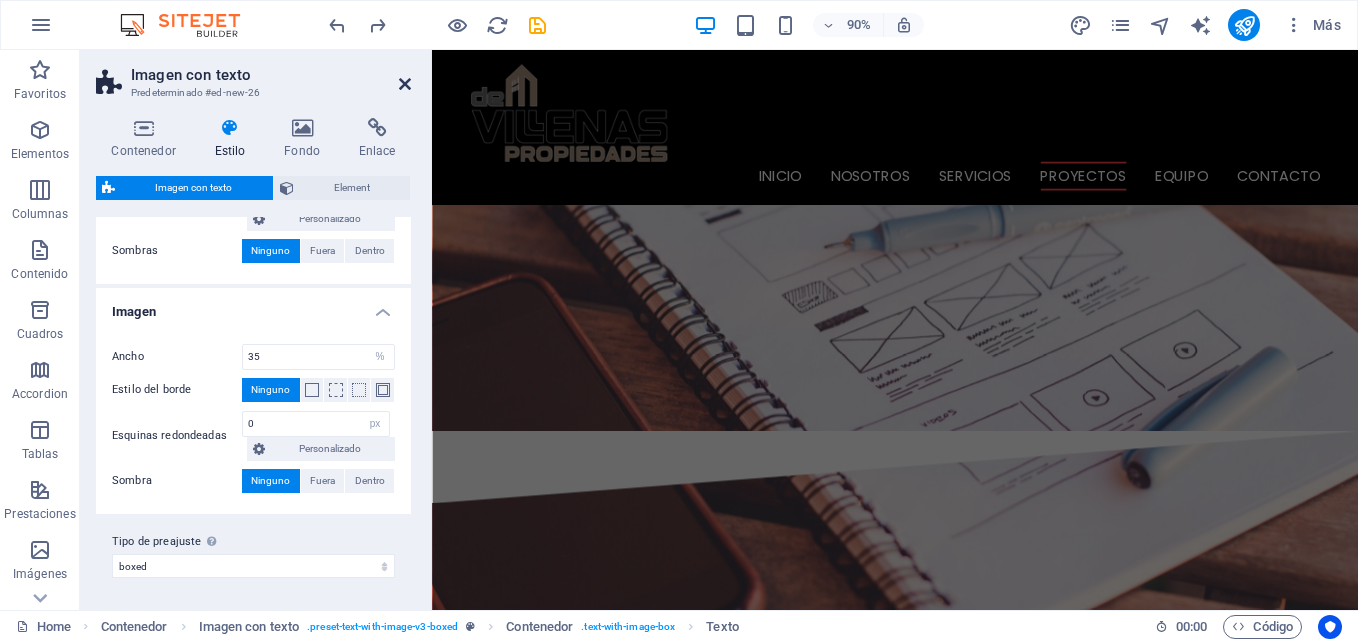 click at bounding box center (405, 84) 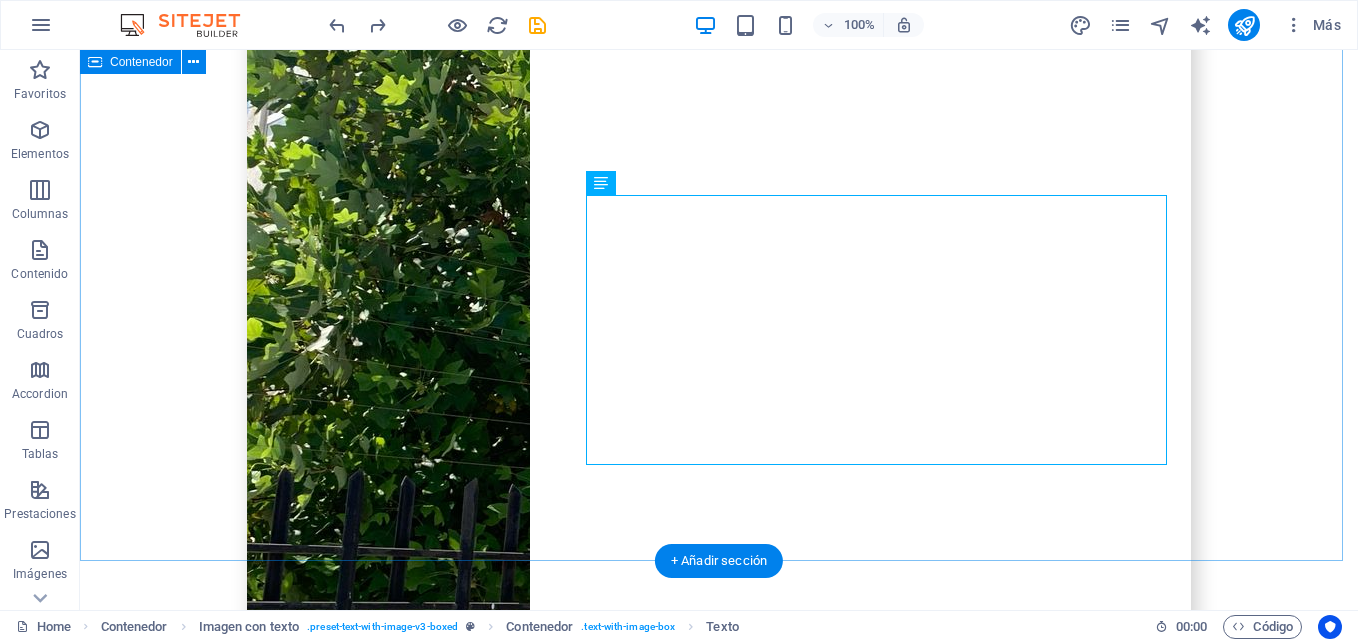 click on "b arRiO eL gOMERO propiedad en Barrio el Gomero de Ciudad Satélite, en calle y no pasaje. Cuenta con dos pisos, en el primero, Dormitorio principal con baño y walk in closet, Amplia Cocina, Living Comedor, en el segundo piso 2 dormitorios y un baño completo. Patio y antejardín. Casa aislada con mas de 200 metros cuadrados y más de 100 metros cuadrados construidos. Todas las ventanas en Termopanel y piso en Porcelanato en toda la Casa. VALOR: $160.000.000.- L a Cisterna Casa aislada en sector netamente residencial, con gran terreno en La Cisterna. Aproximadamente 78 mts² construidos y 280 mts² de superficie total de terreno. Cuenta con 3 dormitorios living comedor Baño y cocina. Además cuenta con Habitación de servicio con baño independiente, sector de terraza y comedor de diario. También incluye una pequeña bodega. En el acceso hay cobertizo para vehículos. Amplias terrazas de baldosas. VALOR: $190.000.000.- P arcela de agrado VALOR: $150.000.000.- B Arrio los Castaños VALOR: $100.000.000.- C" at bounding box center [719, 2480] 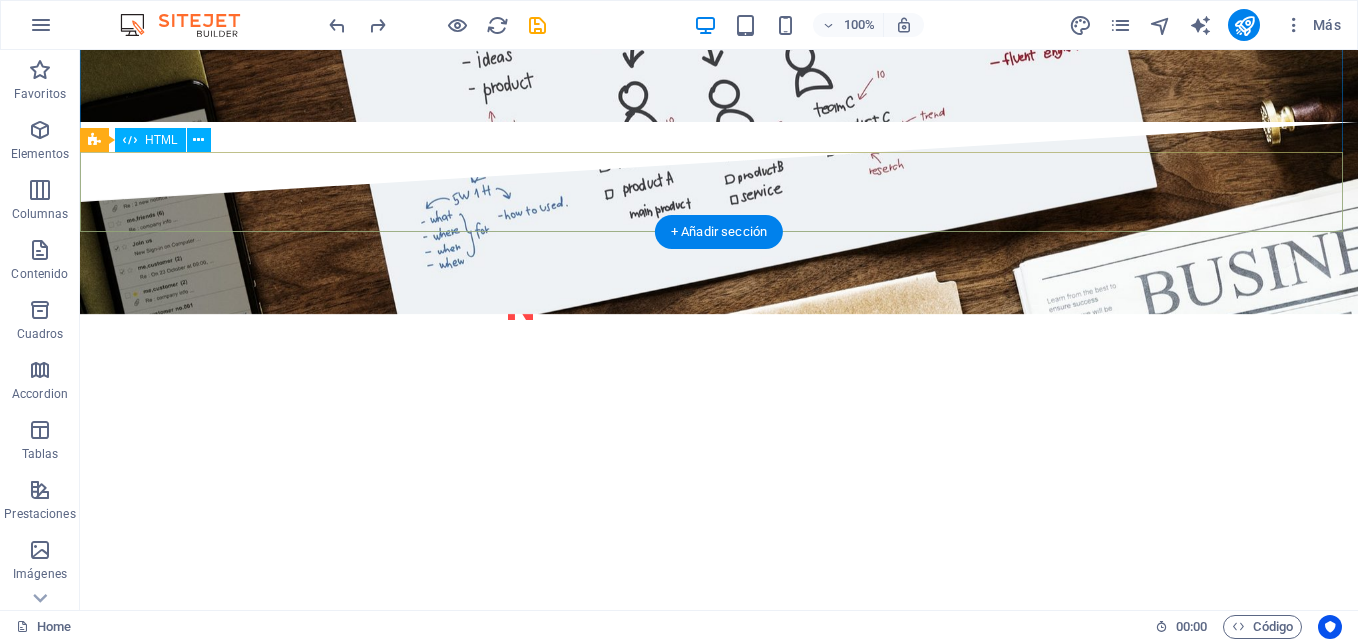 scroll, scrollTop: 1975, scrollLeft: 0, axis: vertical 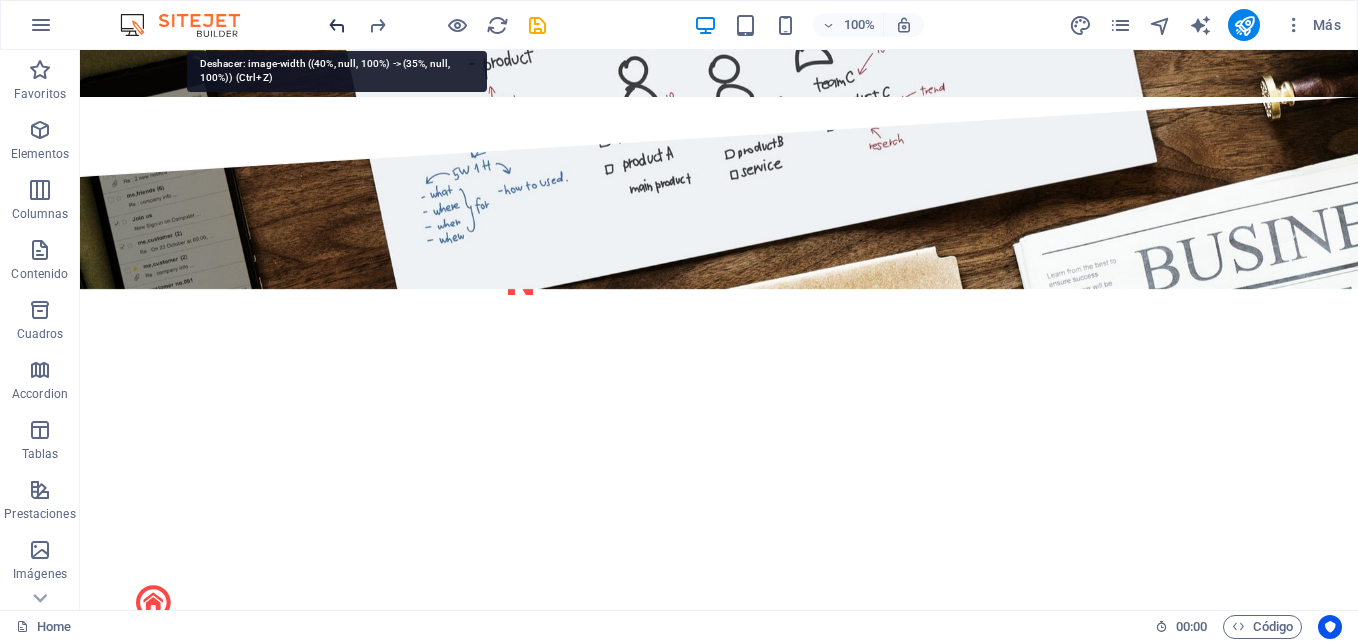 click at bounding box center [337, 25] 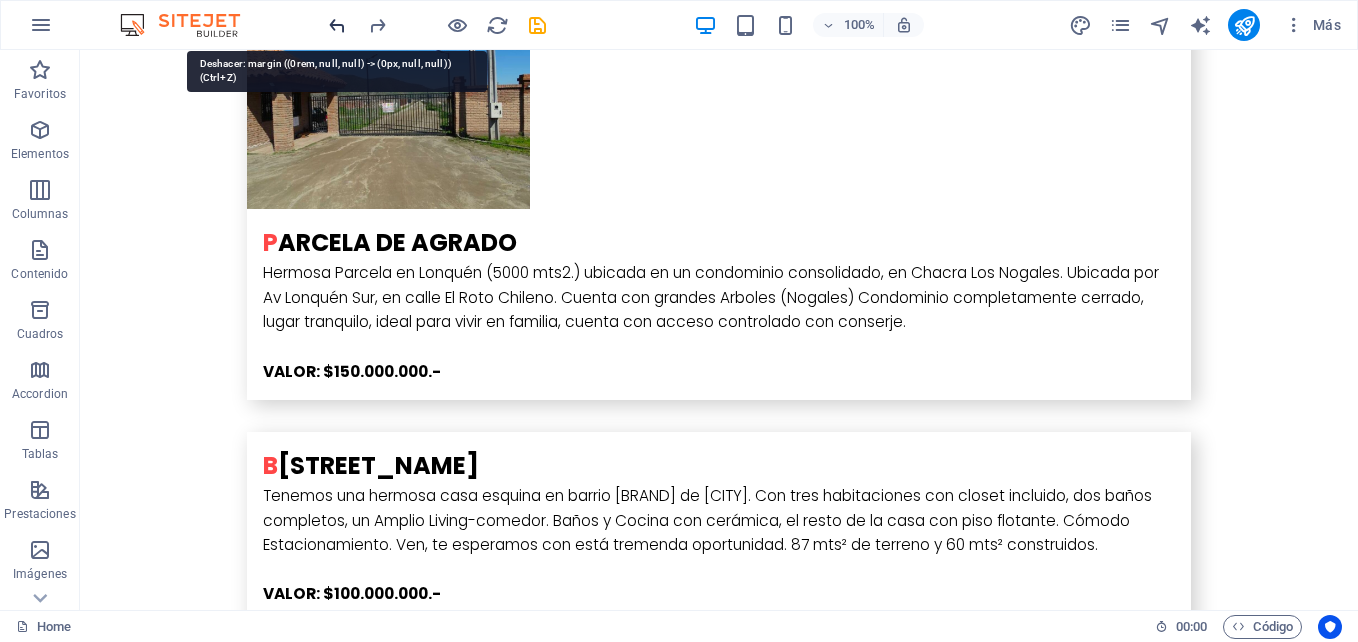 scroll, scrollTop: 7457, scrollLeft: 0, axis: vertical 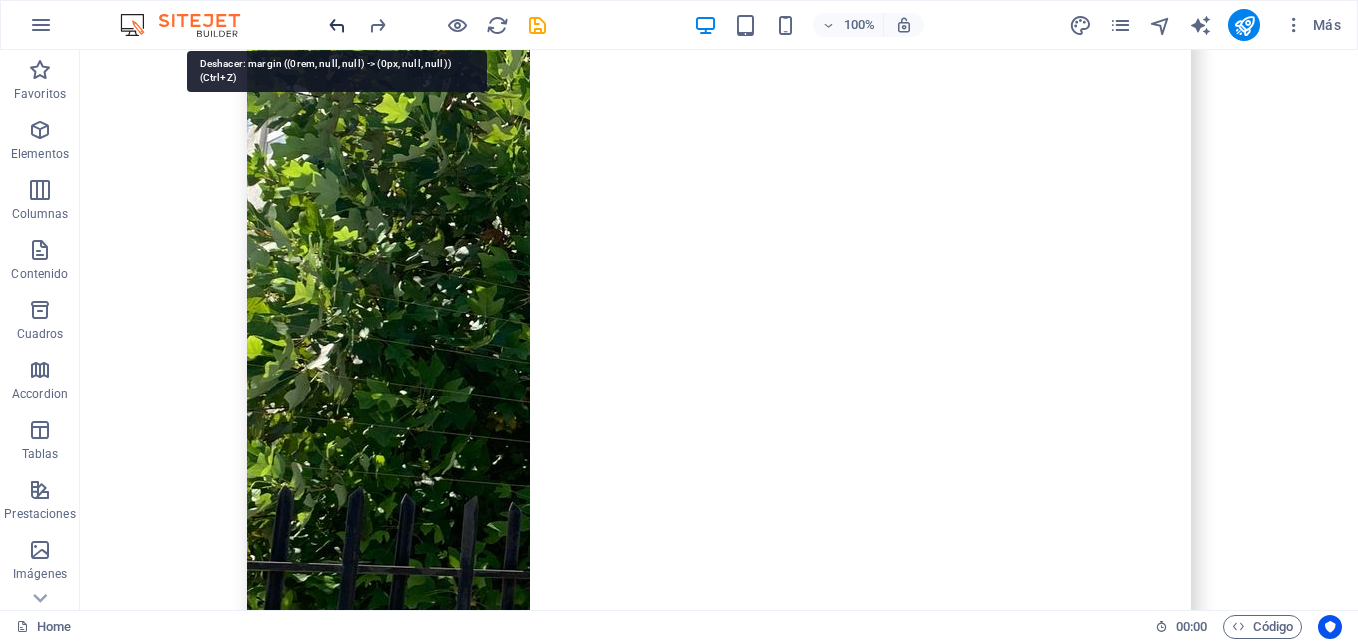 click at bounding box center [337, 25] 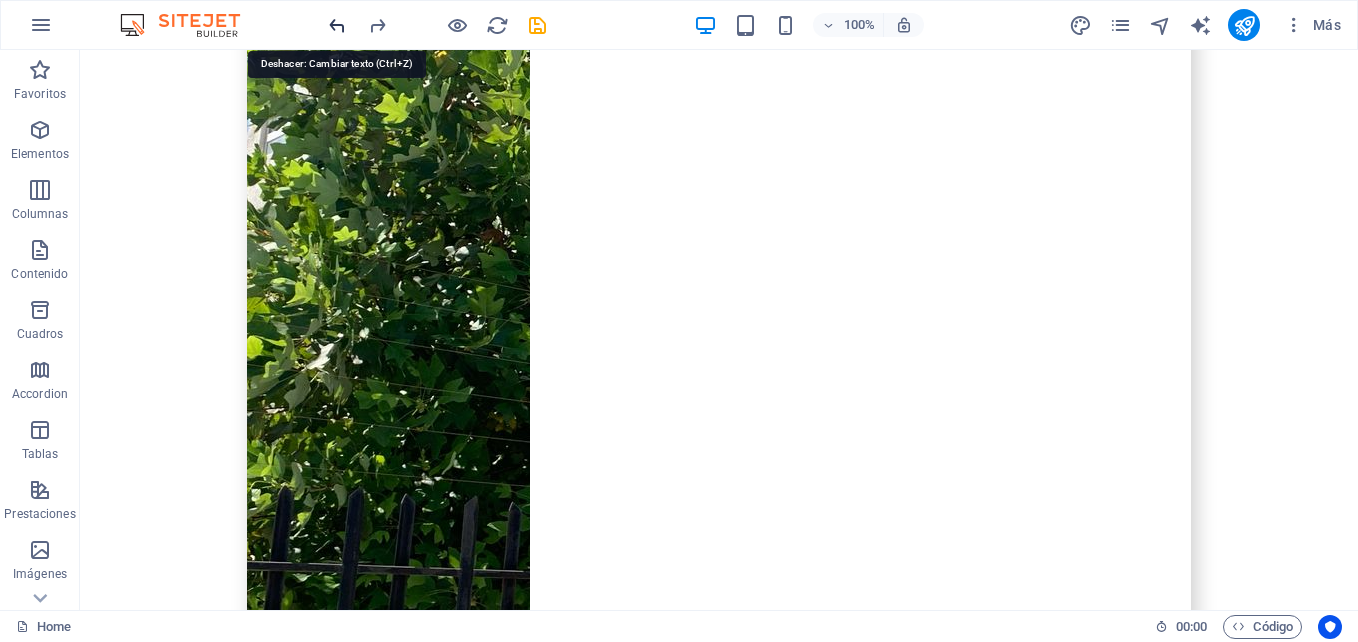 click at bounding box center [337, 25] 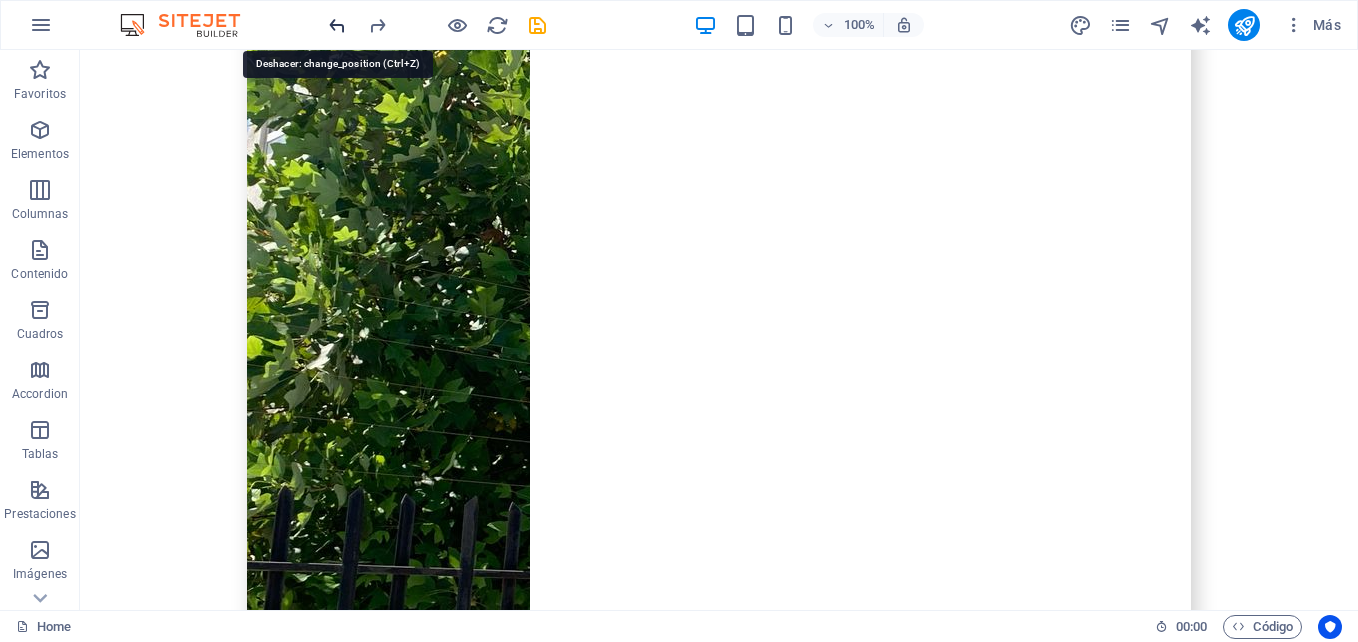 click at bounding box center [337, 25] 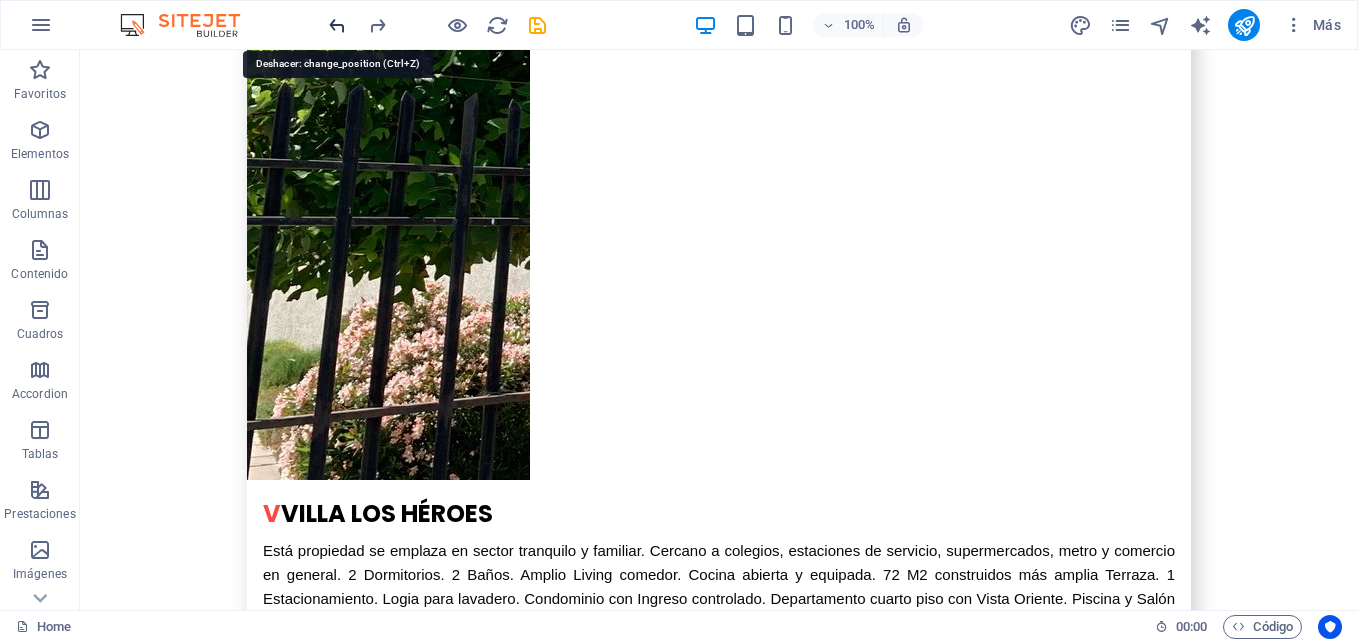 click at bounding box center (337, 25) 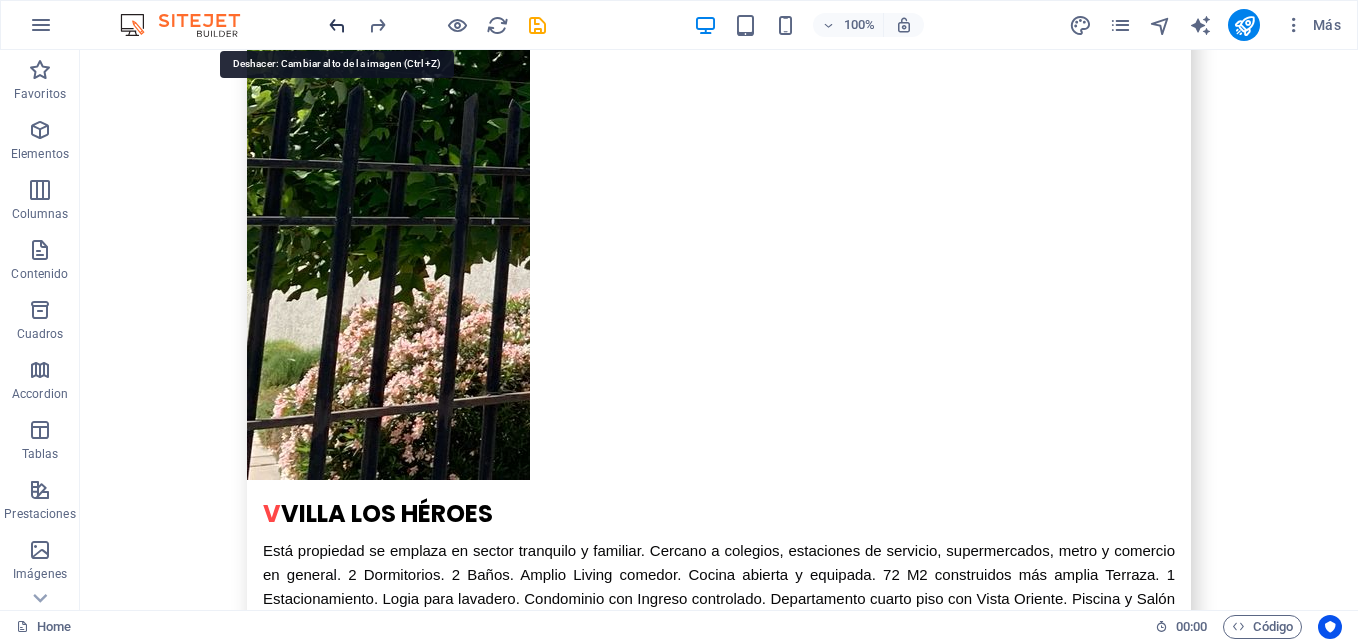 click at bounding box center (337, 25) 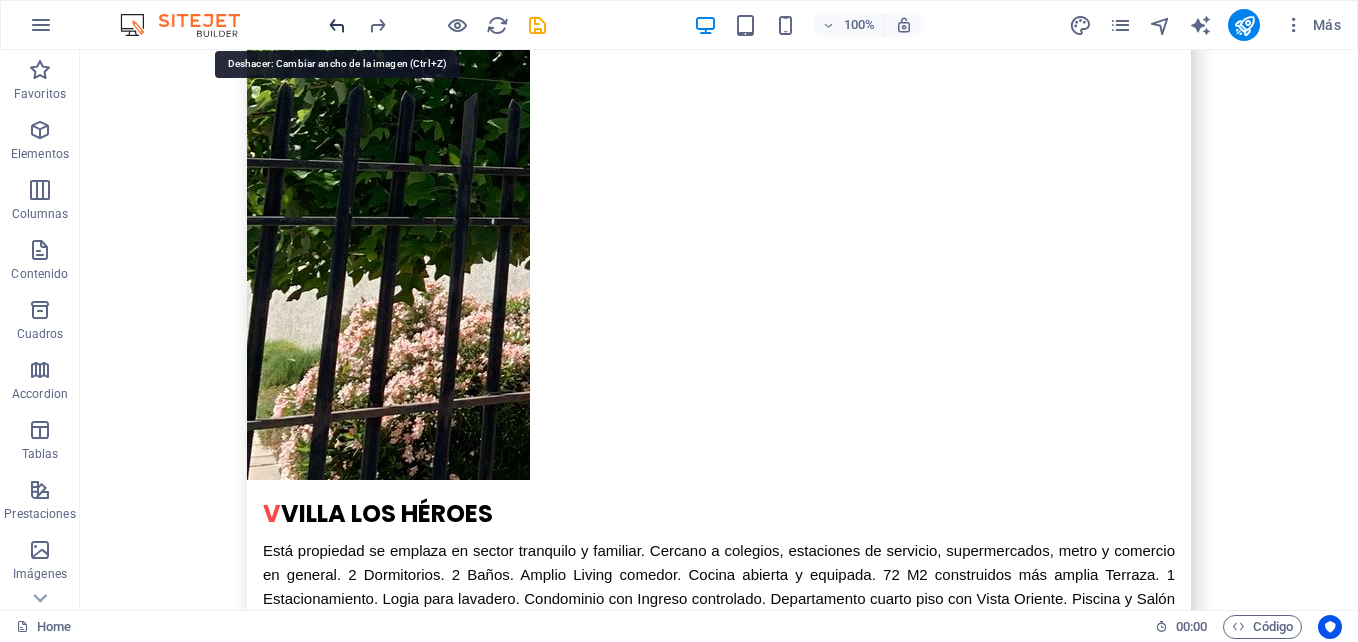 click at bounding box center [337, 25] 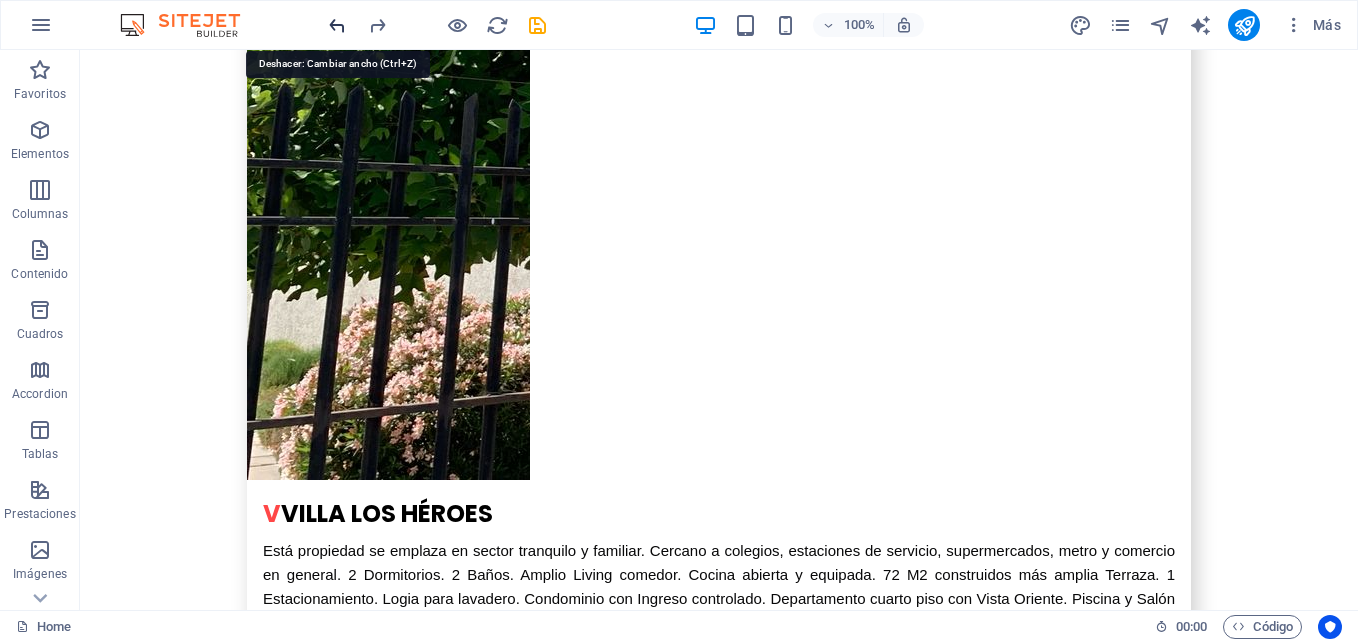 click at bounding box center (337, 25) 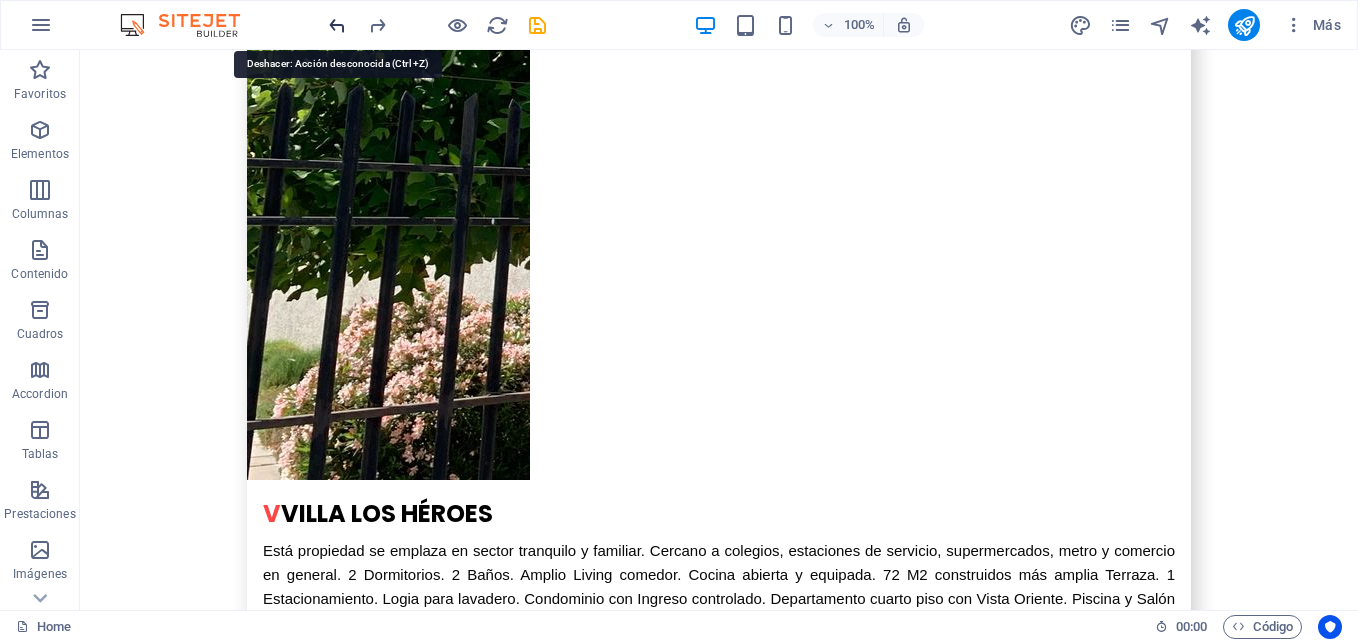 click at bounding box center (337, 25) 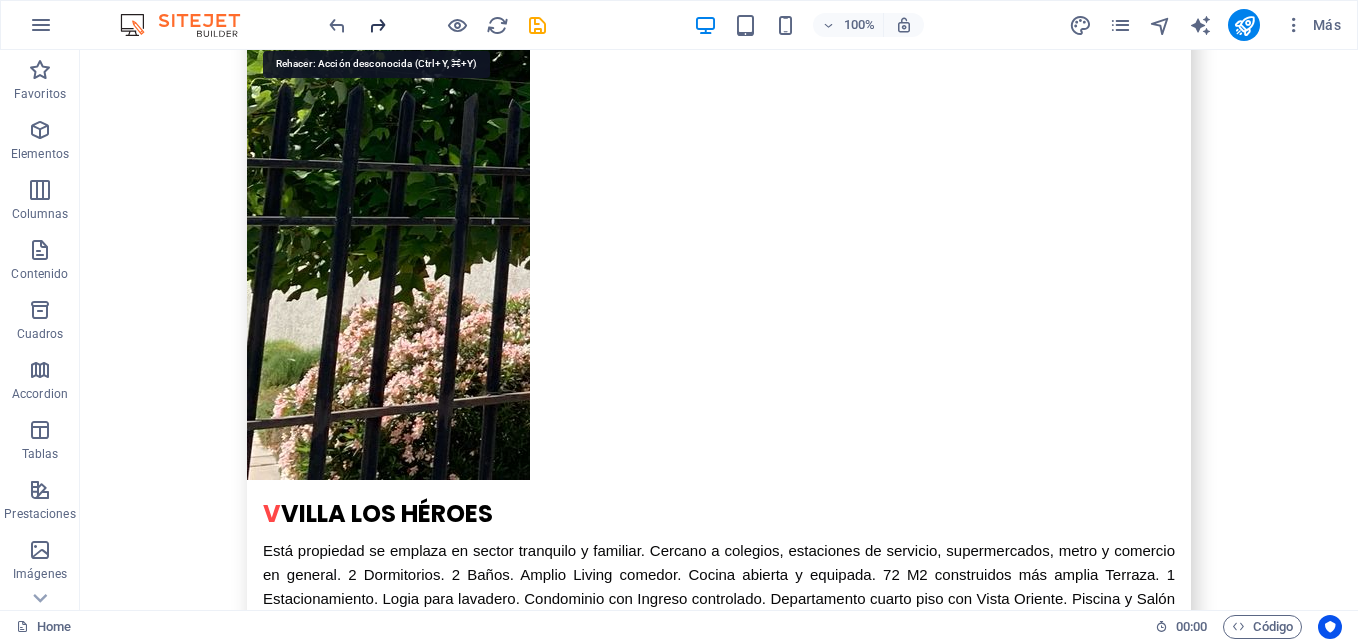 click at bounding box center (377, 25) 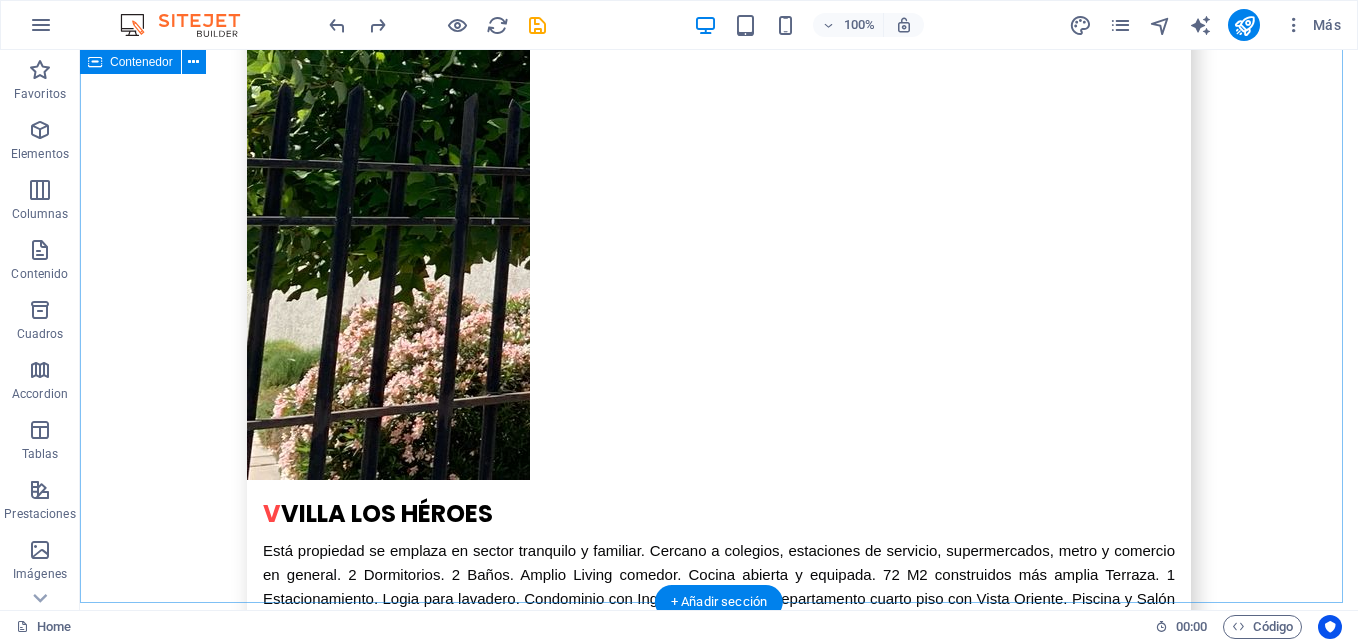 click on "b arRiO eL gOMERO propiedad en Barrio el Gomero de Ciudad Satélite, en calle y no pasaje. Cuenta con dos pisos, en el primero, Dormitorio principal con baño y walk in closet, Amplia Cocina, Living Comedor, en el segundo piso 2 dormitorios y un baño completo. Patio y antejardín. Casa aislada con mas de 200 metros cuadrados y más de 100 metros cuadrados construidos. Todas las ventanas en Termopanel y piso en Porcelanato en toda la Casa. VALOR: $160.000.000.- L a Cisterna Casa aislada en sector netamente residencial, con gran terreno en La Cisterna. Aproximadamente 78 mts² construidos y 280 mts² de superficie total de terreno. Cuenta con 3 dormitorios living comedor Baño y cocina. Además cuenta con Habitación de servicio con baño independiente, sector de terraza y comedor de diario. También incluye una pequeña bodega. En el acceso hay cobertizo para vehículos. Amplias terrazas de baldosas. VALOR: $190.000.000.- P arcela de agrado VALOR: $150.000.000.- B Arrio los Castaños VALOR: $100.000.000.- C" at bounding box center [719, 1778] 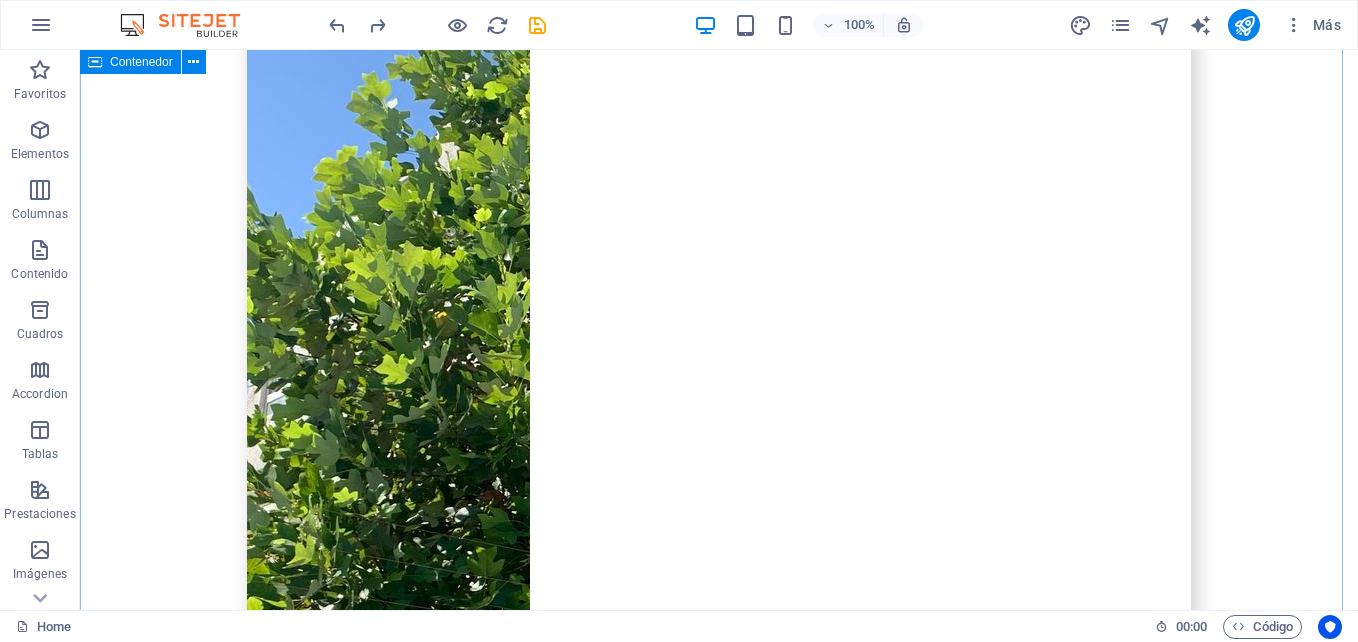 scroll, scrollTop: 7360, scrollLeft: 0, axis: vertical 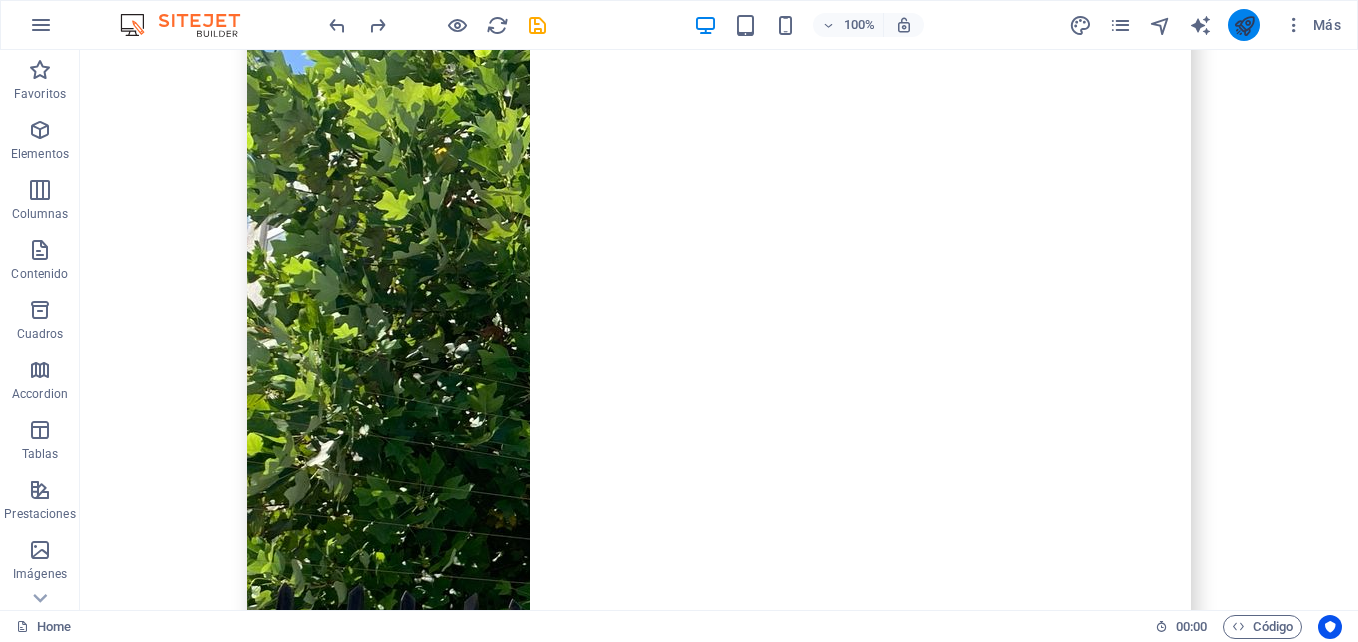 click at bounding box center (1244, 25) 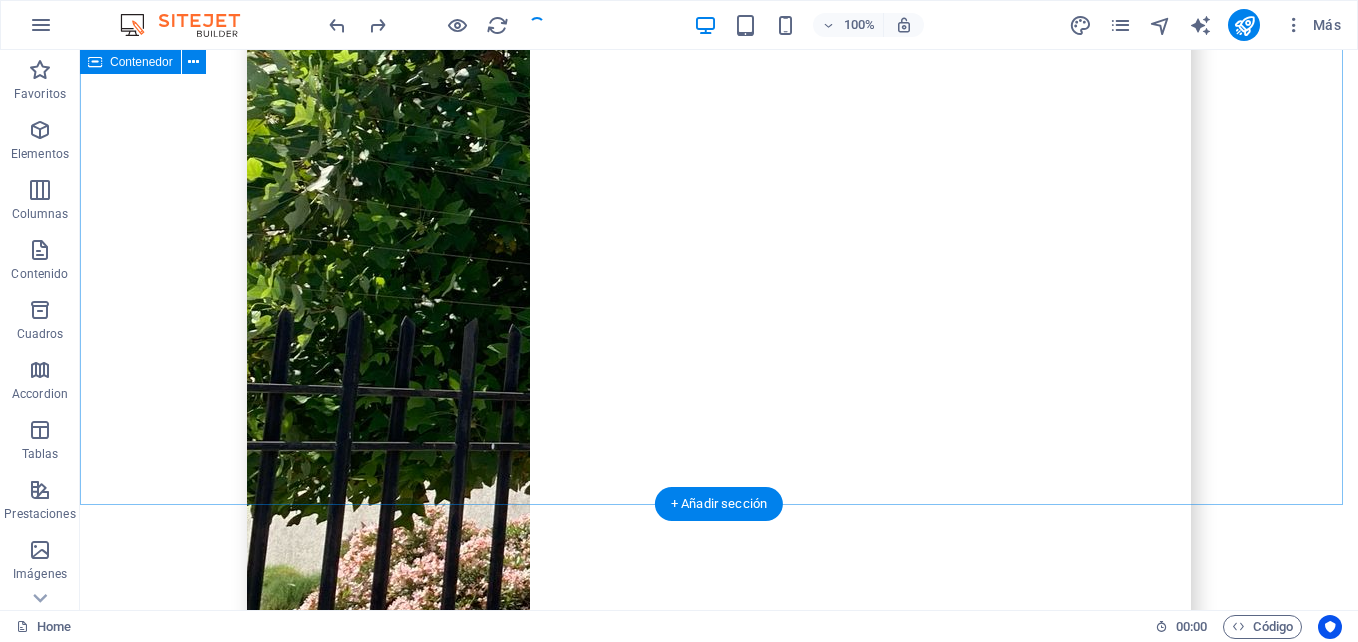 scroll, scrollTop: 7960, scrollLeft: 0, axis: vertical 